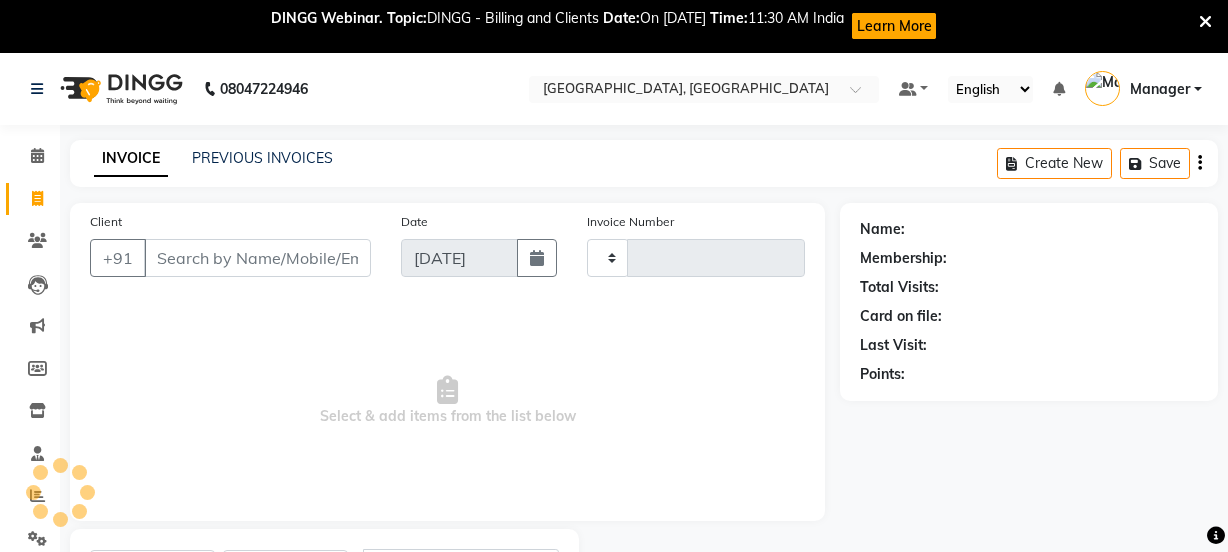 select on "service" 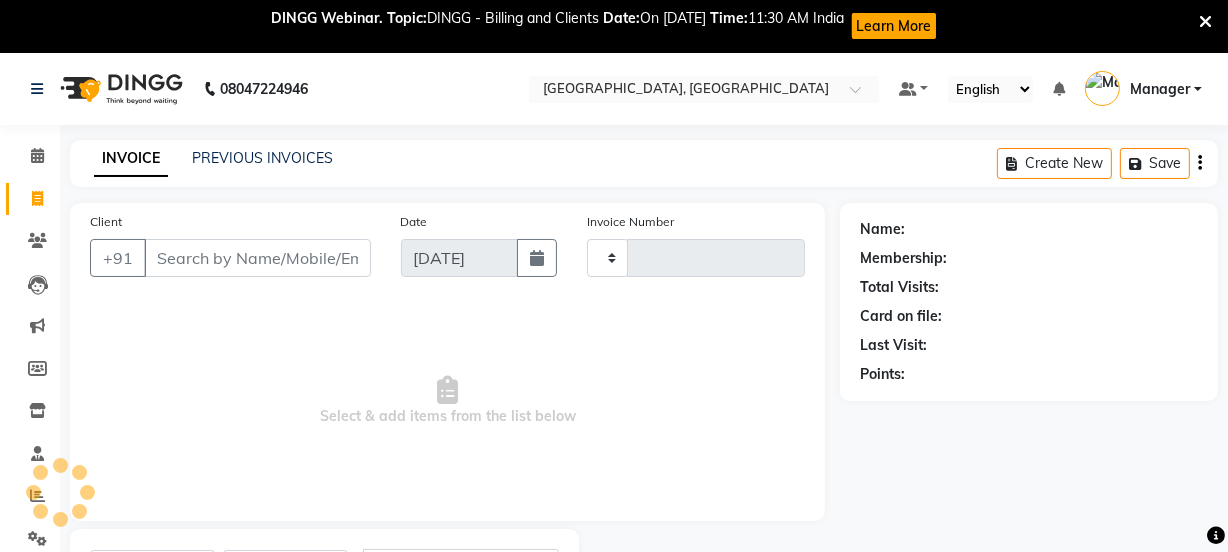 scroll, scrollTop: 0, scrollLeft: 0, axis: both 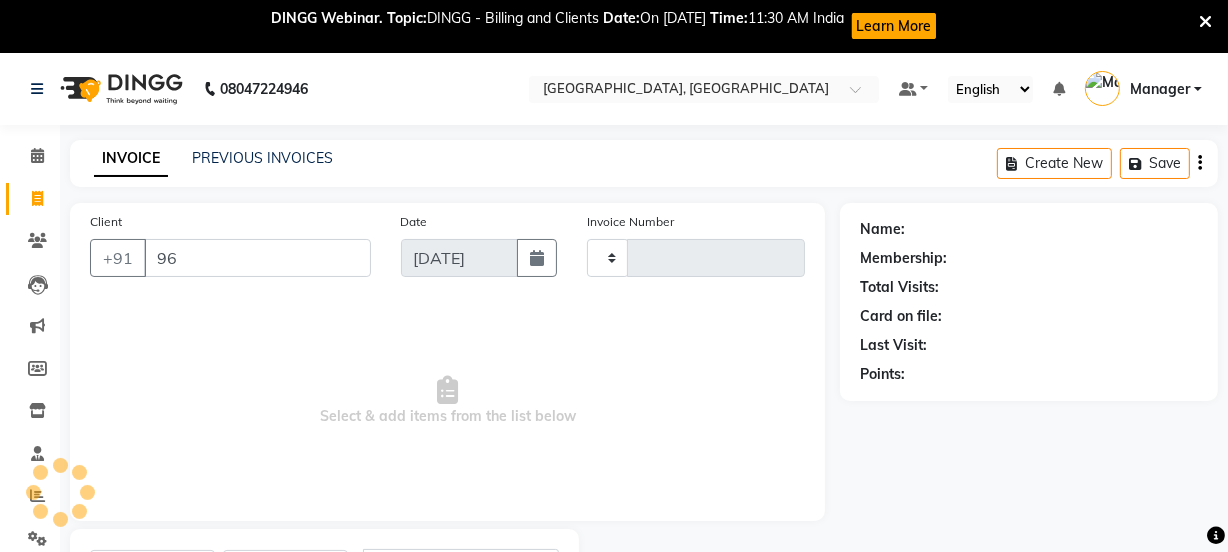 type on "966" 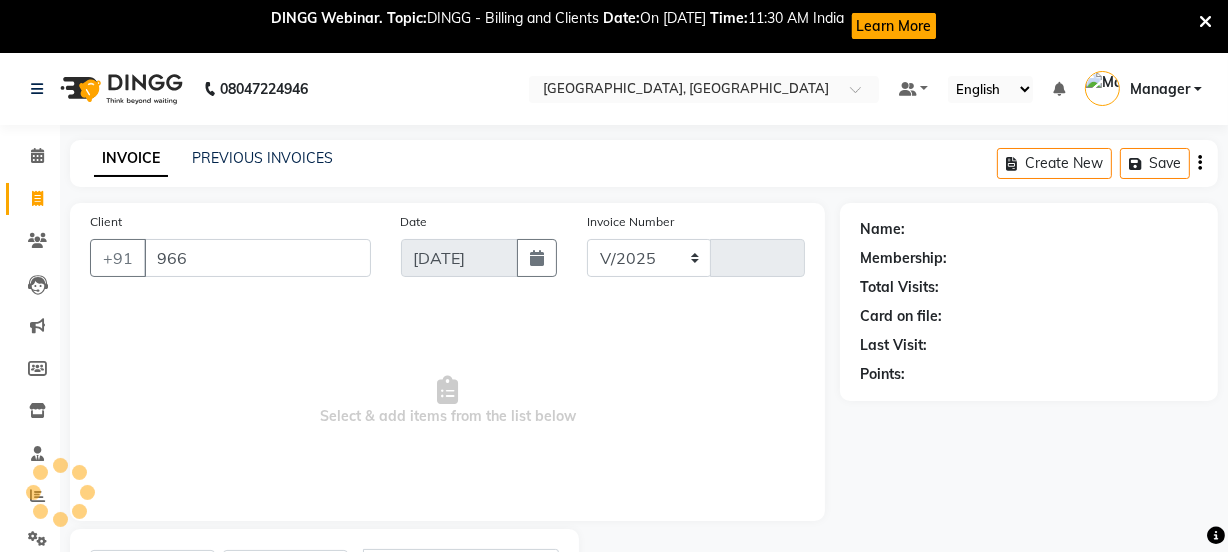 select on "7742" 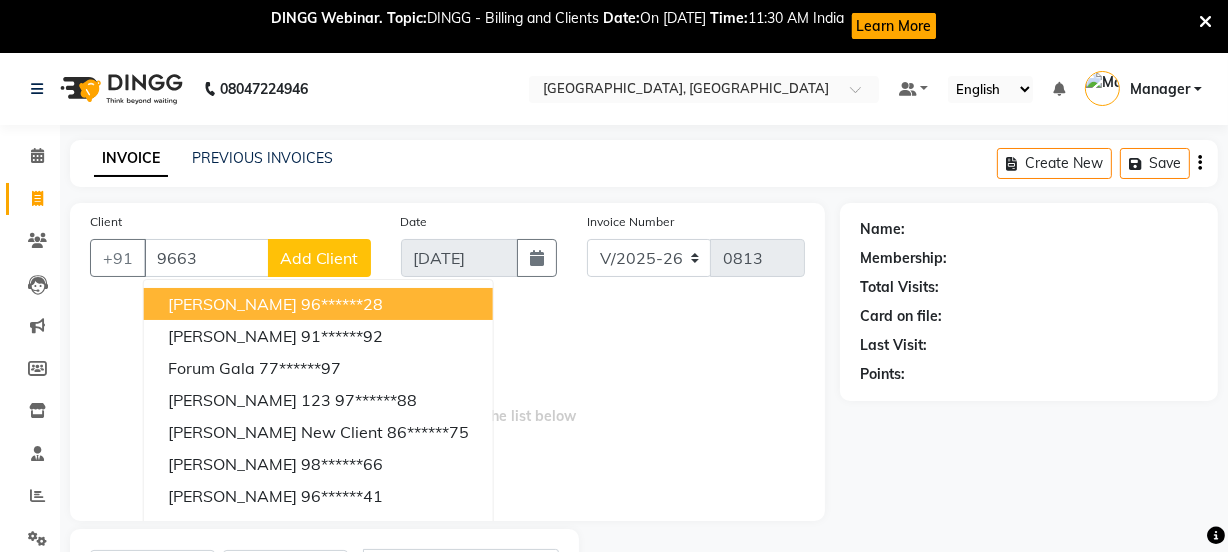 type on "96634" 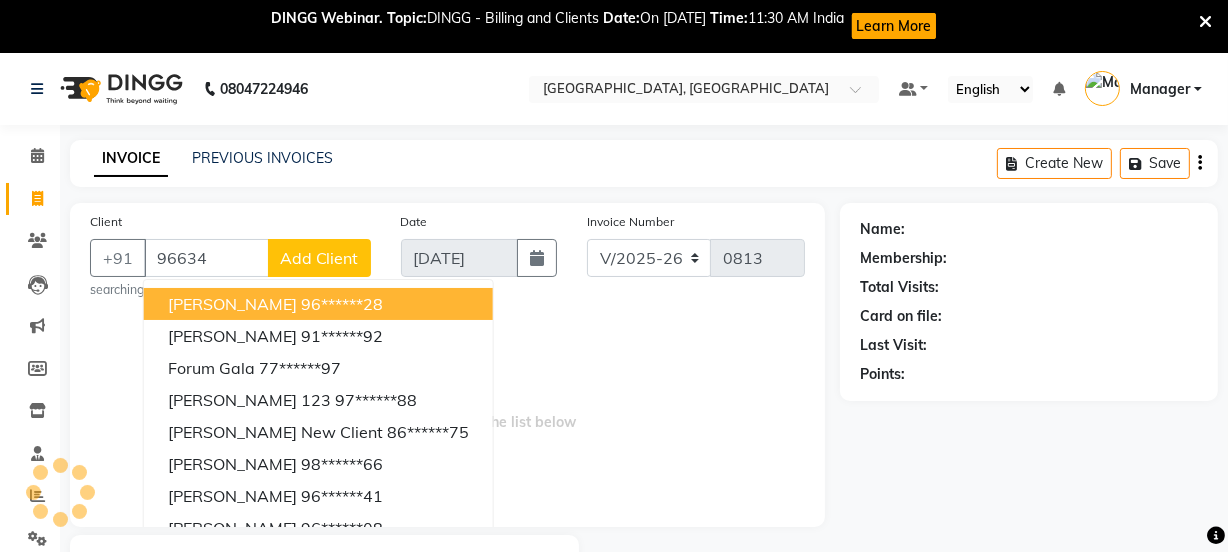 select on "membership" 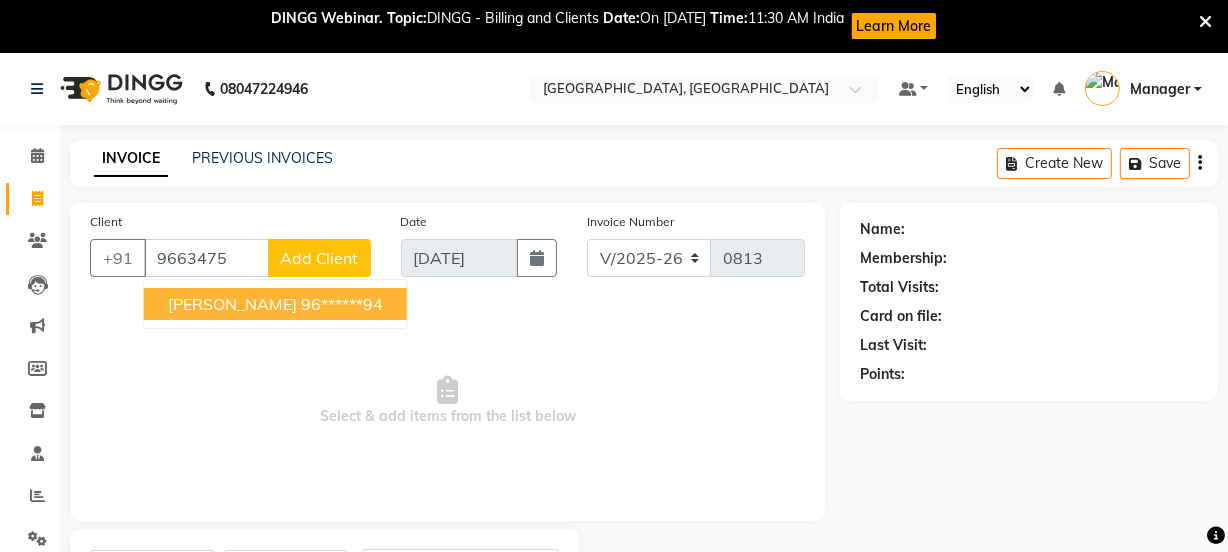 click on "96******94" at bounding box center (342, 304) 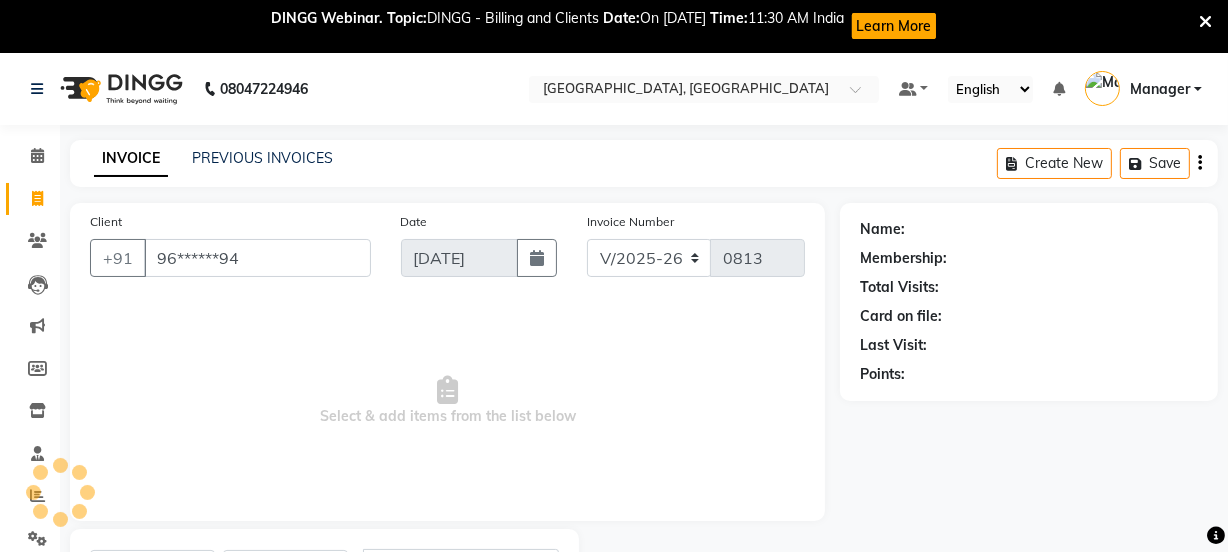 type on "96******94" 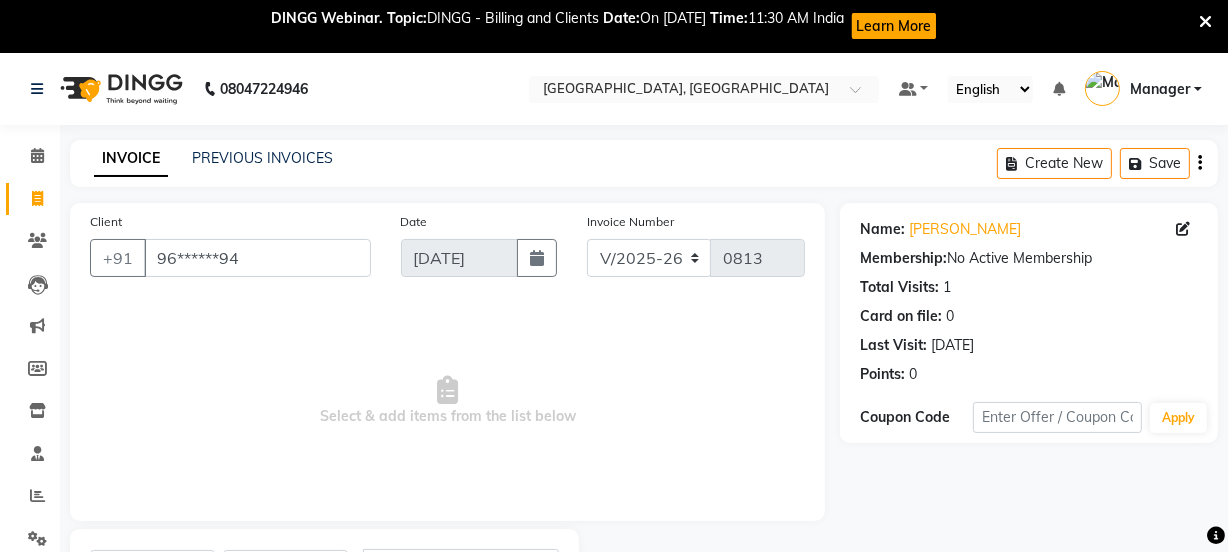 scroll, scrollTop: 190, scrollLeft: 0, axis: vertical 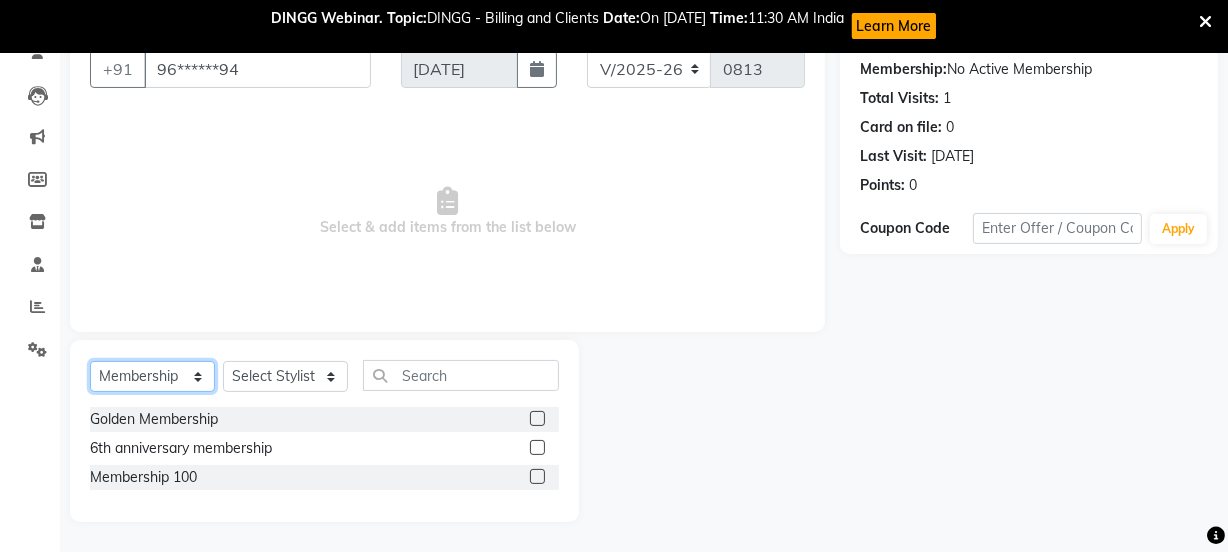 click on "Select  Service  Product  Membership  Package Voucher Prepaid Gift Card" 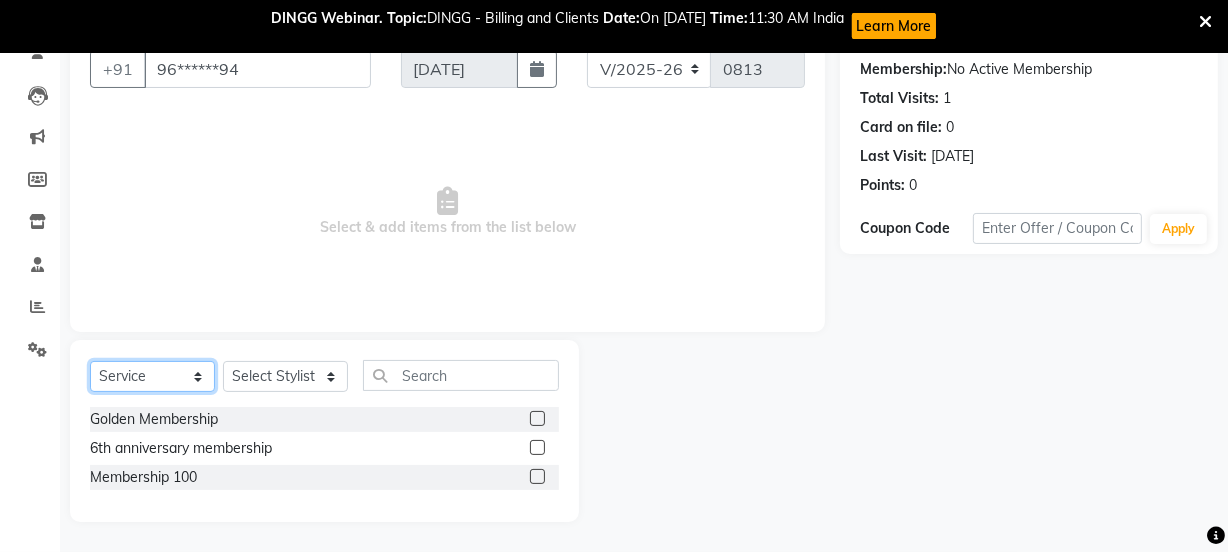click on "Select  Service  Product  Membership  Package Voucher Prepaid Gift Card" 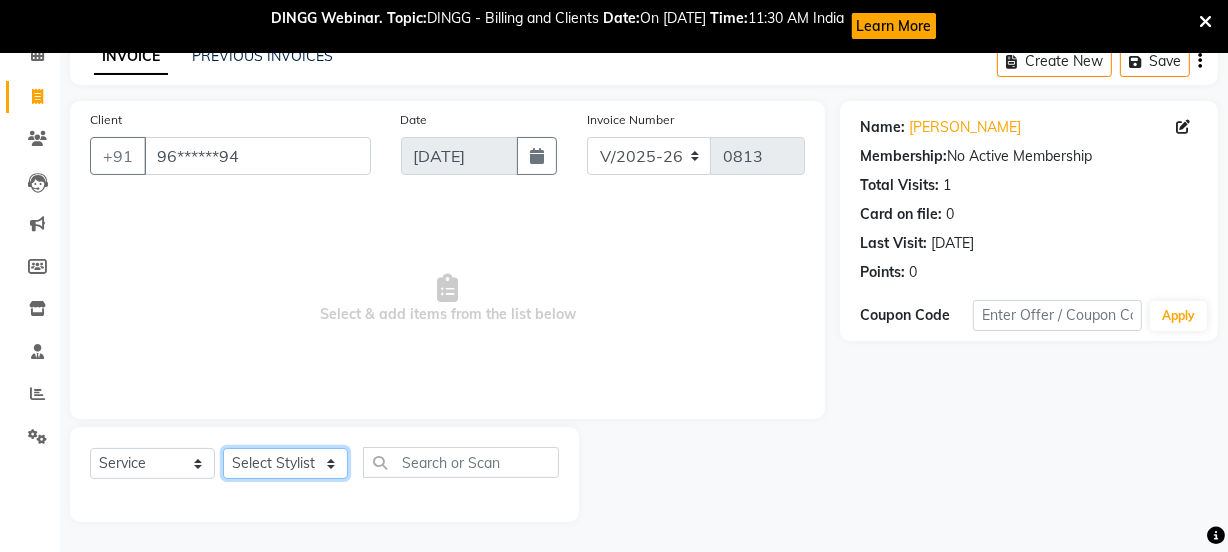 click on "Select Stylist Jyoti wadar Manager [PERSON_NAME] [PERSON_NAME]  [PERSON_NAME] [PERSON_NAME]  [PERSON_NAME] [PERSON_NAME] [PERSON_NAME]" 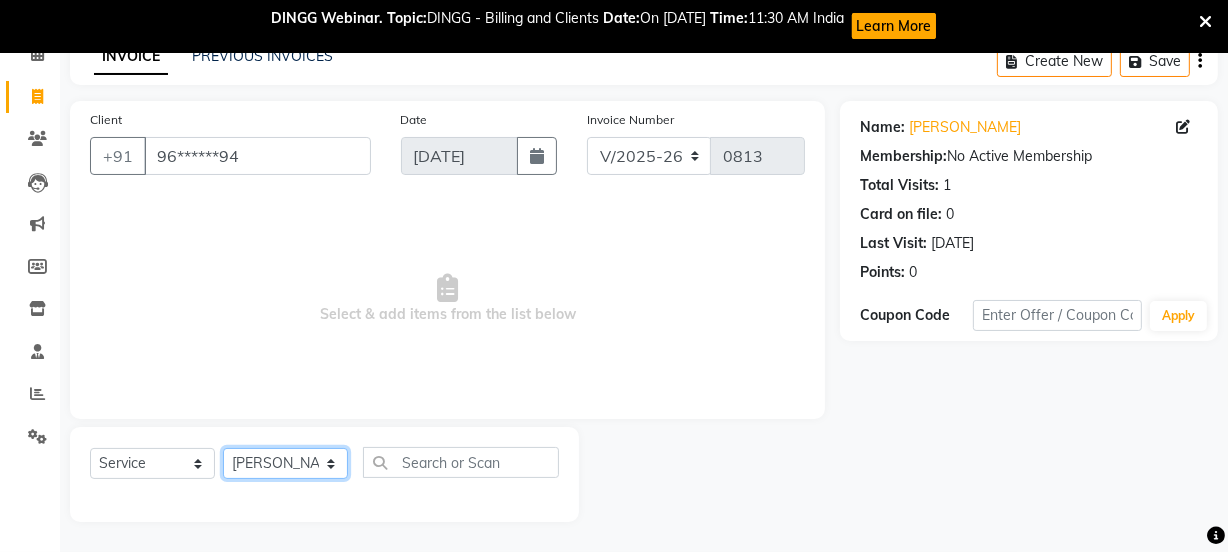 click on "Select Stylist Jyoti wadar Manager [PERSON_NAME] [PERSON_NAME]  [PERSON_NAME] [PERSON_NAME]  [PERSON_NAME] [PERSON_NAME] [PERSON_NAME]" 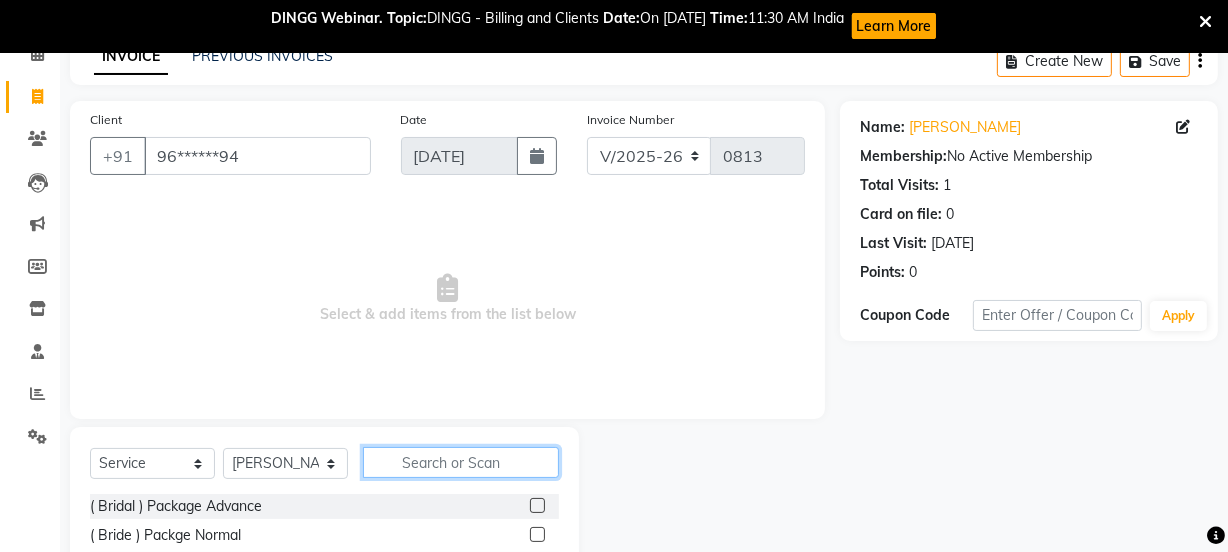 click 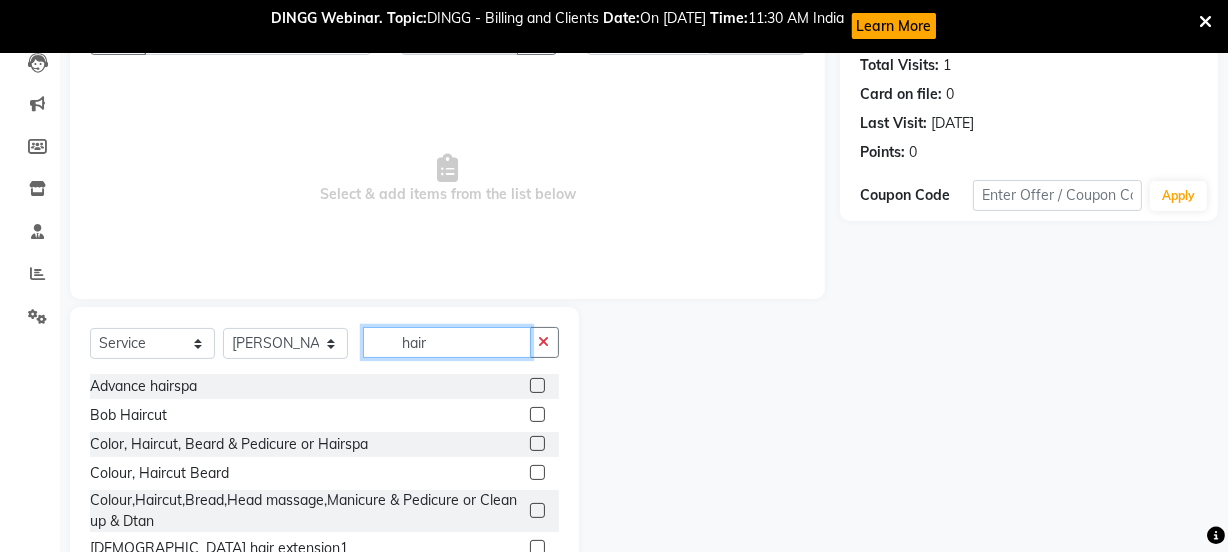 scroll, scrollTop: 260, scrollLeft: 0, axis: vertical 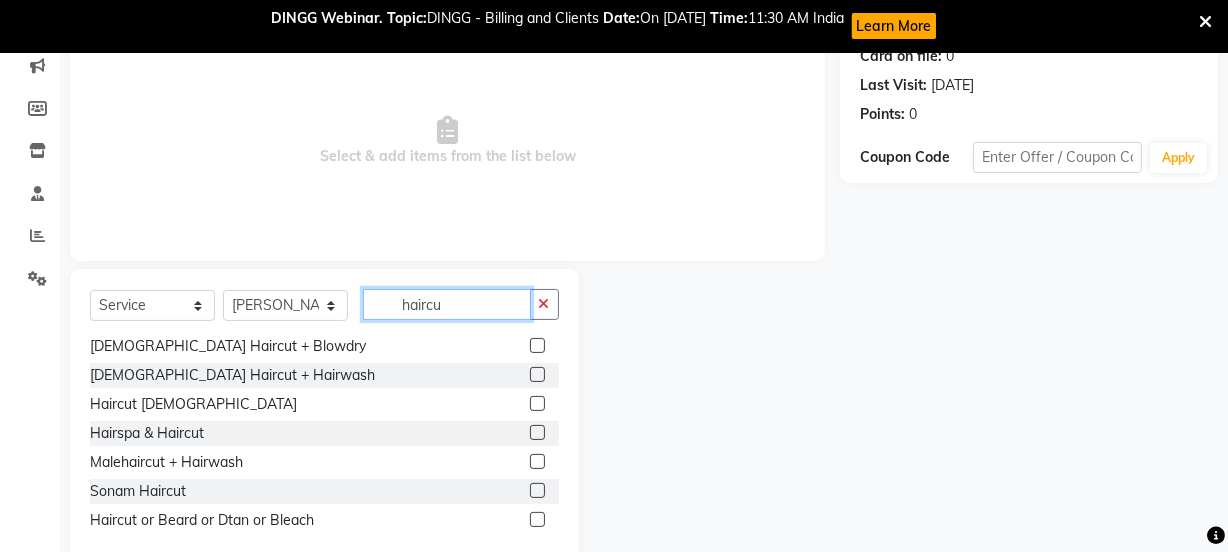 type on "haircu" 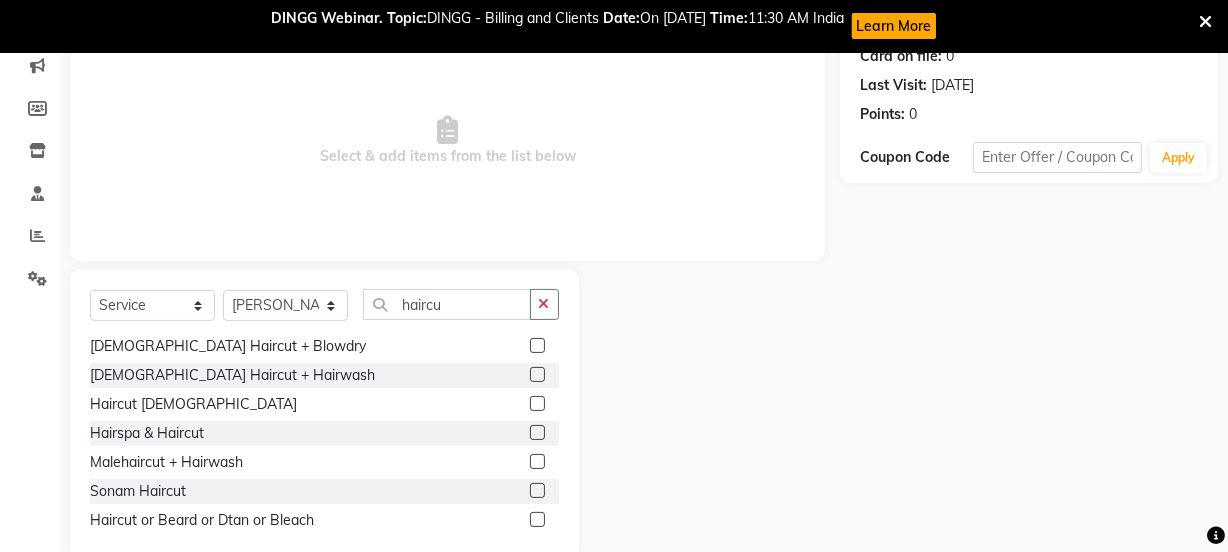 click 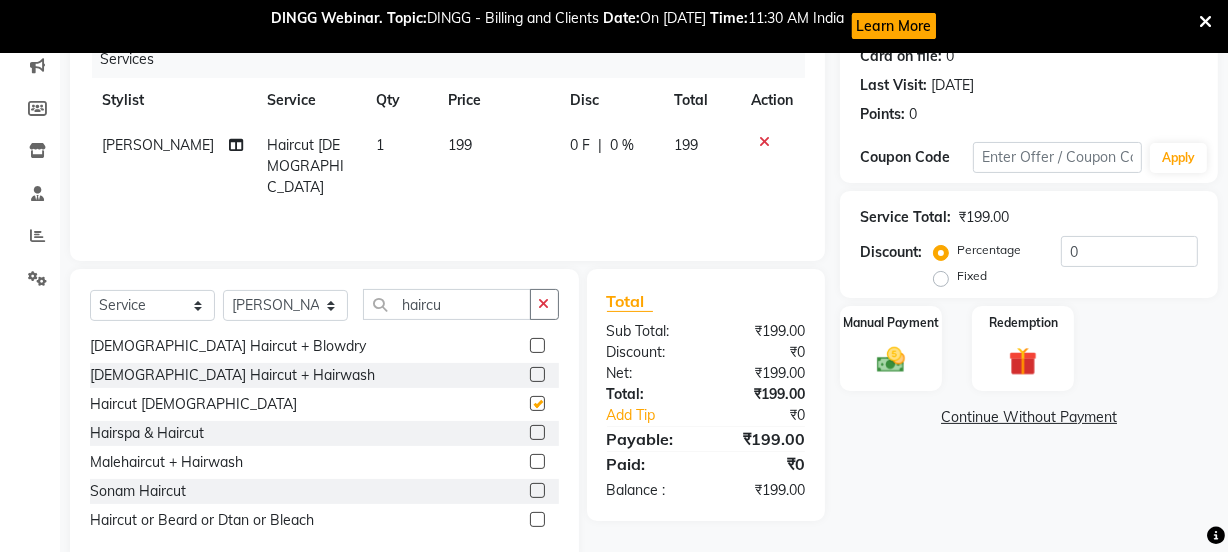 checkbox on "false" 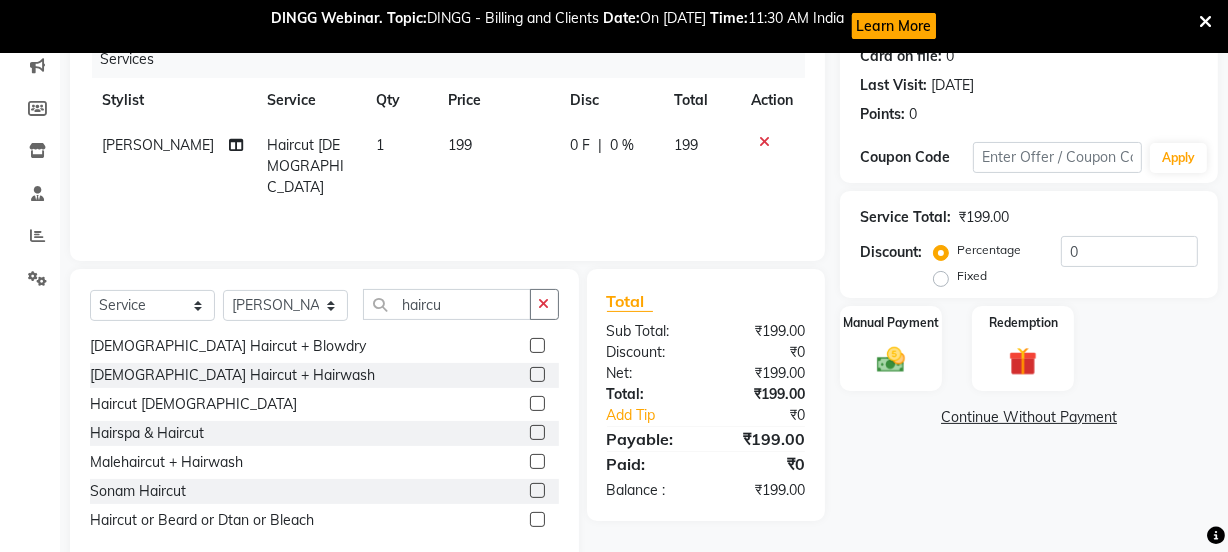 click on "199" 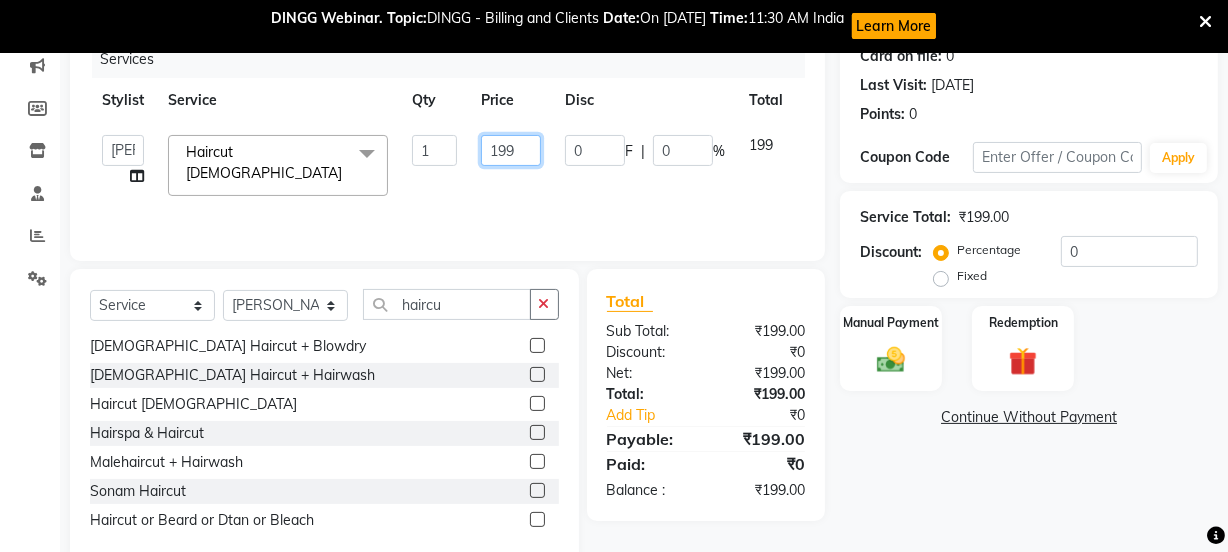 click on "199" 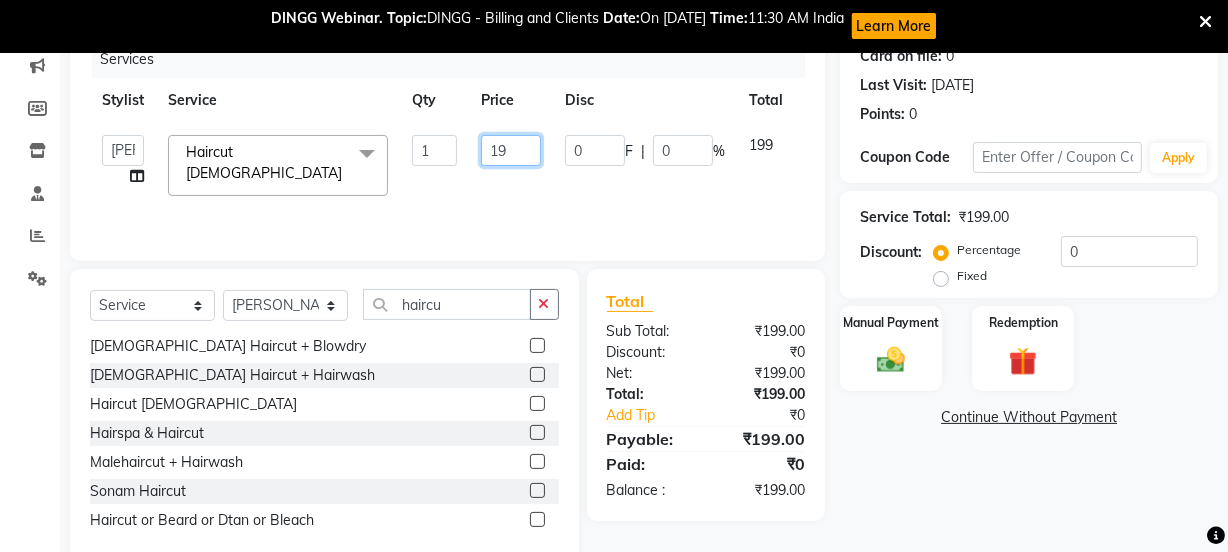 type on "1" 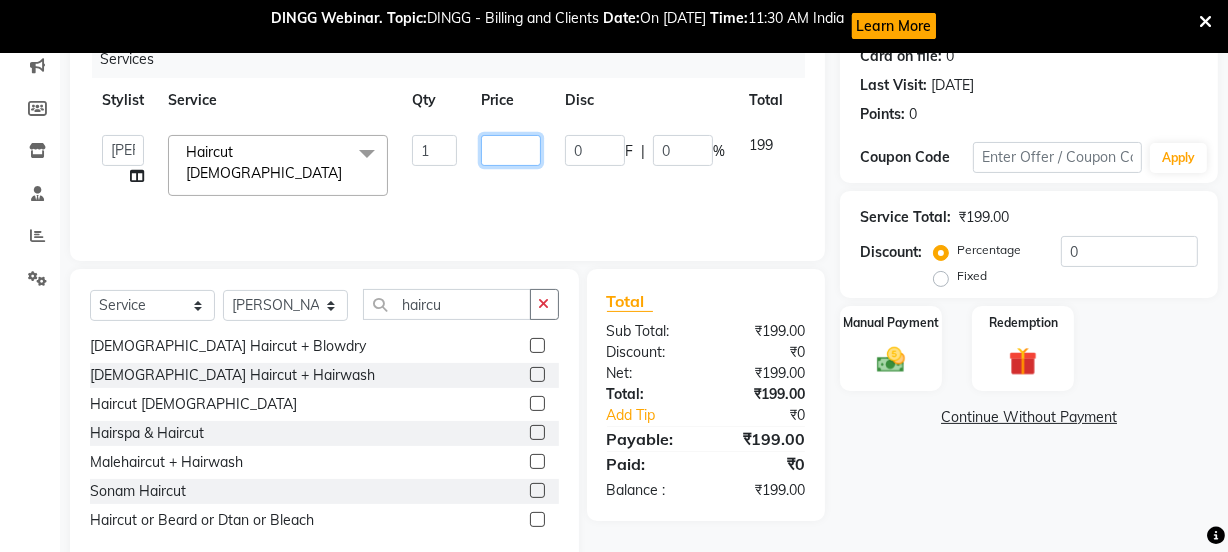 type on "2" 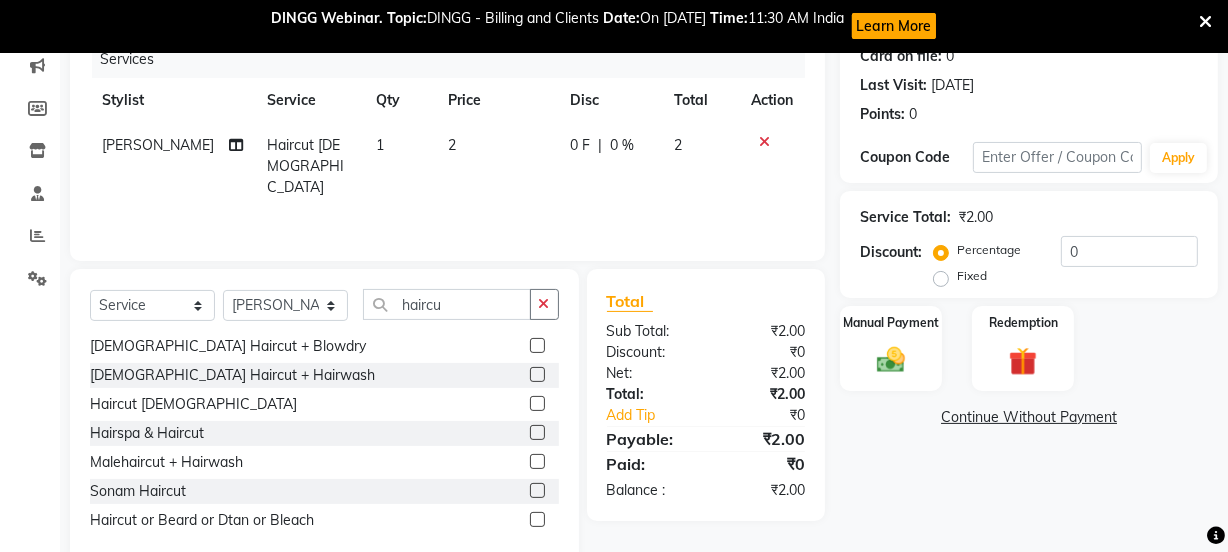 click on "2" 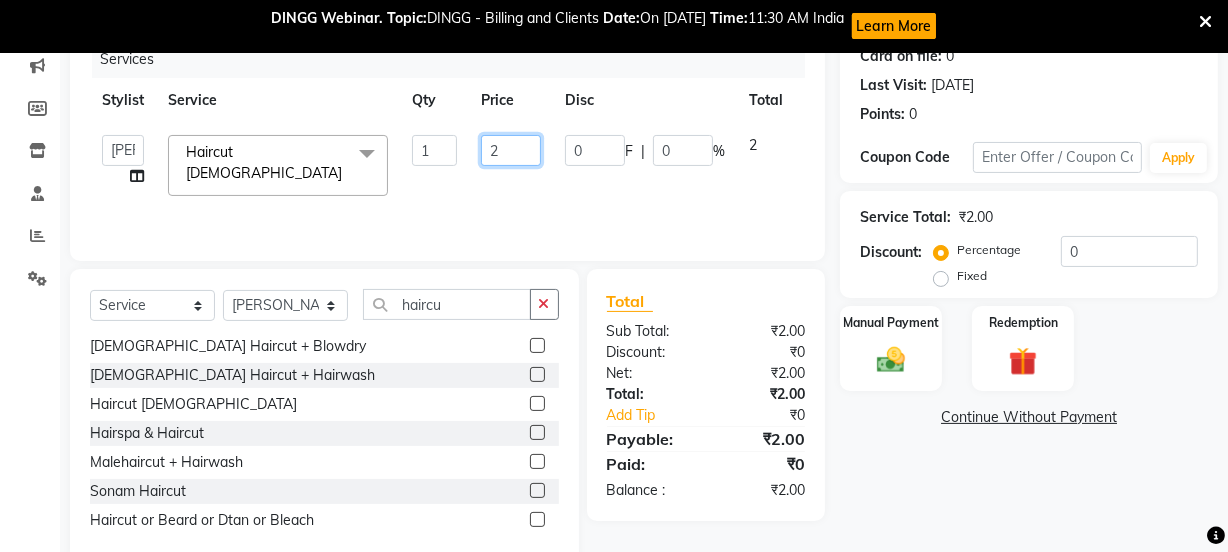 click on "2" 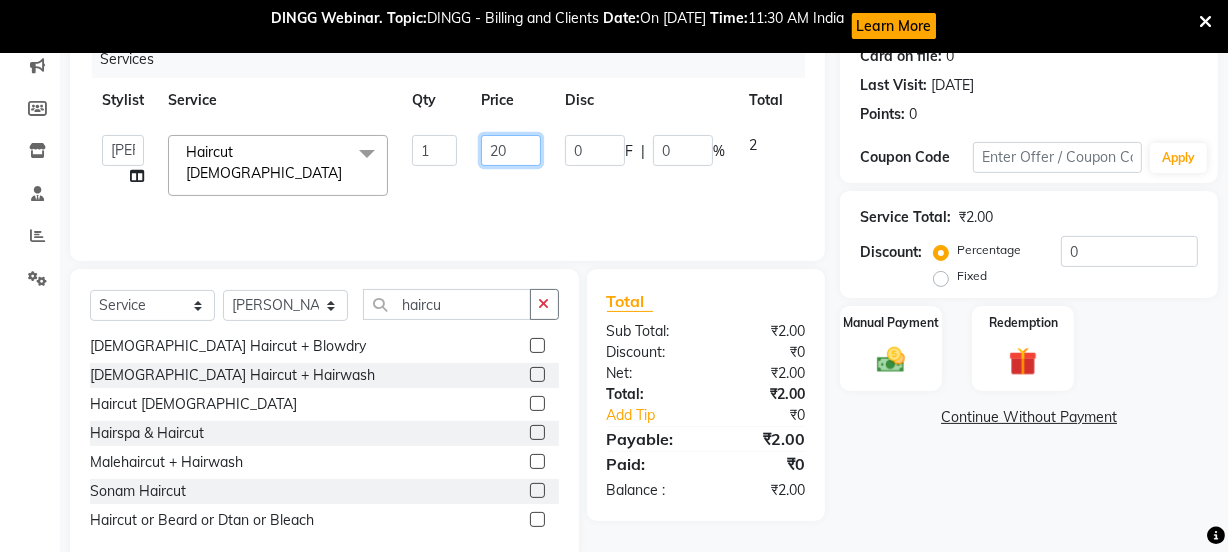 type on "200" 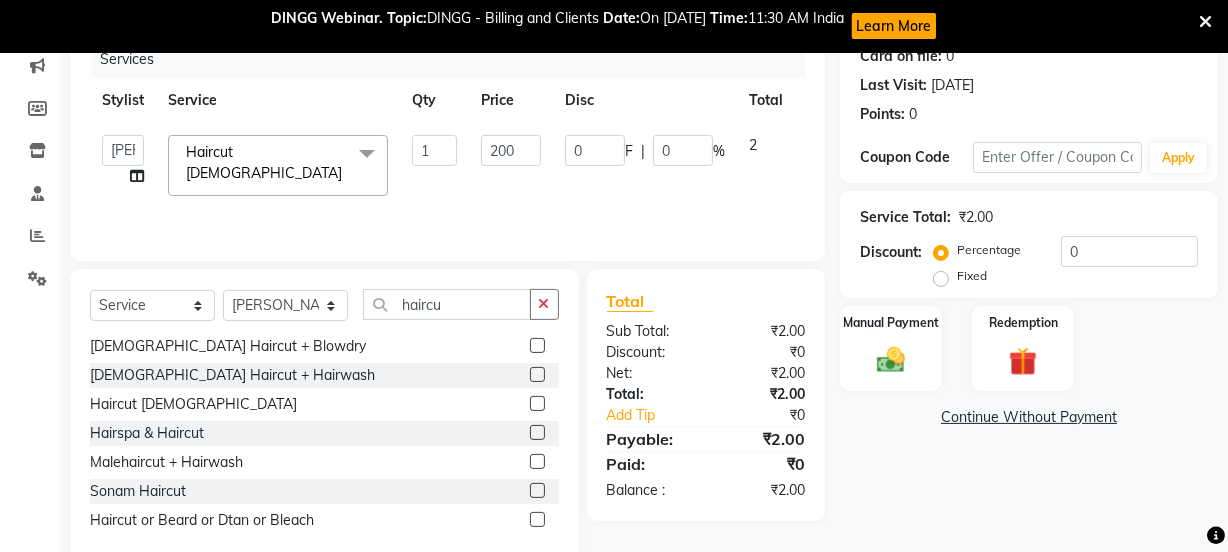 click on "Services Stylist Service Qty Price Disc Total Action  Jyoti wadar   Manager   [PERSON_NAME]   [PERSON_NAME]    [PERSON_NAME] [PERSON_NAME]    [PERSON_NAME]   [PERSON_NAME]   [PERSON_NAME]  Haircut [DEMOGRAPHIC_DATA]  x ( Bridal ) Package Advance ( Bride ) Packge Normal ( Groom )  Packges Normal ( Groom ) Packges Advance Couple Classic Facial Bluetox  03 Advance Facial 03+ Facial  + Hydra Facial 03+ signature 03+ signature hydra Advance Dtan Argan  Underamrs Argan  Upperlips Aroma Essential Manicure Aroma Essential Pedicure Aroma Essentials Manicure + Pedicure Back  Bleach Back & Chest Back Flover ( [DEMOGRAPHIC_DATA] ) Back massage Back Polish Back wax Basic Makeup Bikini  Wax Argan Bikini Wax Floverd Bikini Wax honey Body Bleach Body massage Body polishing +body bleach Body Polishning Chest Flover ( [DEMOGRAPHIC_DATA] ) Chest Lips Wax Chest wax Chin Argan  wax Chin threading Classic Coffee Manicure Classic Coffee Manicure + Pedicure Classic Coffee Pedicure Classic facial Classic Faical + Waxing + Classic Pedicure Crystal Glow facial Fa  Argan FA+FL+UA(Argan)" 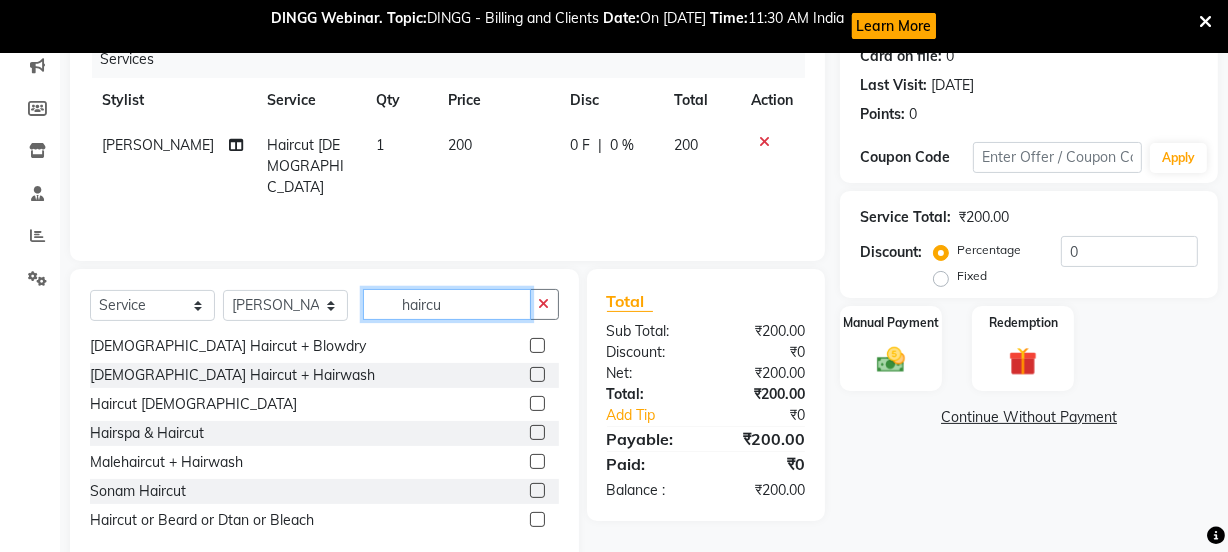 click on "haircu" 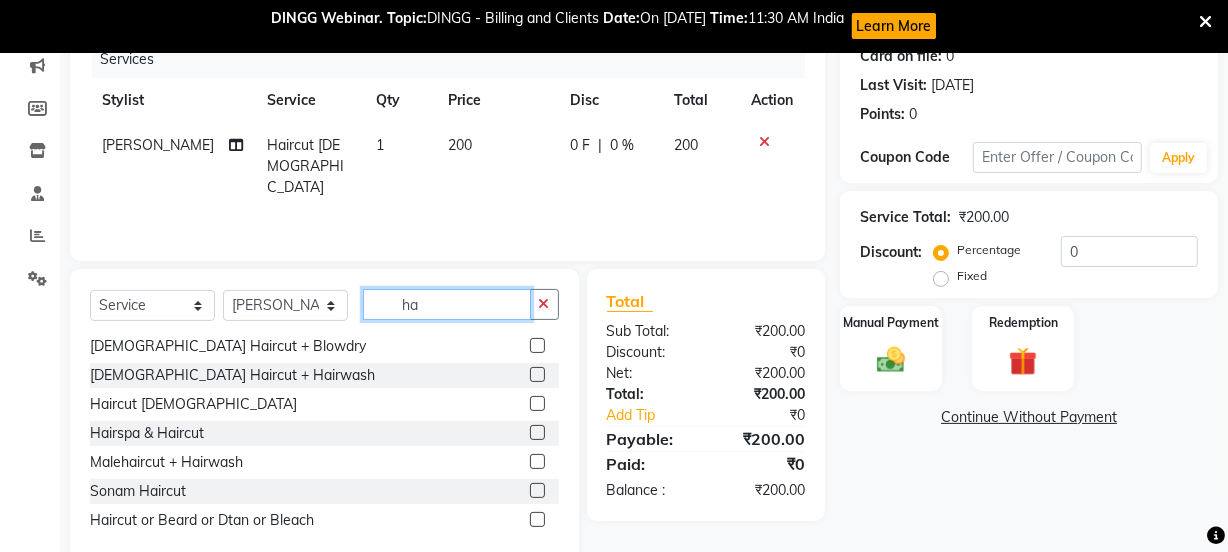 type on "h" 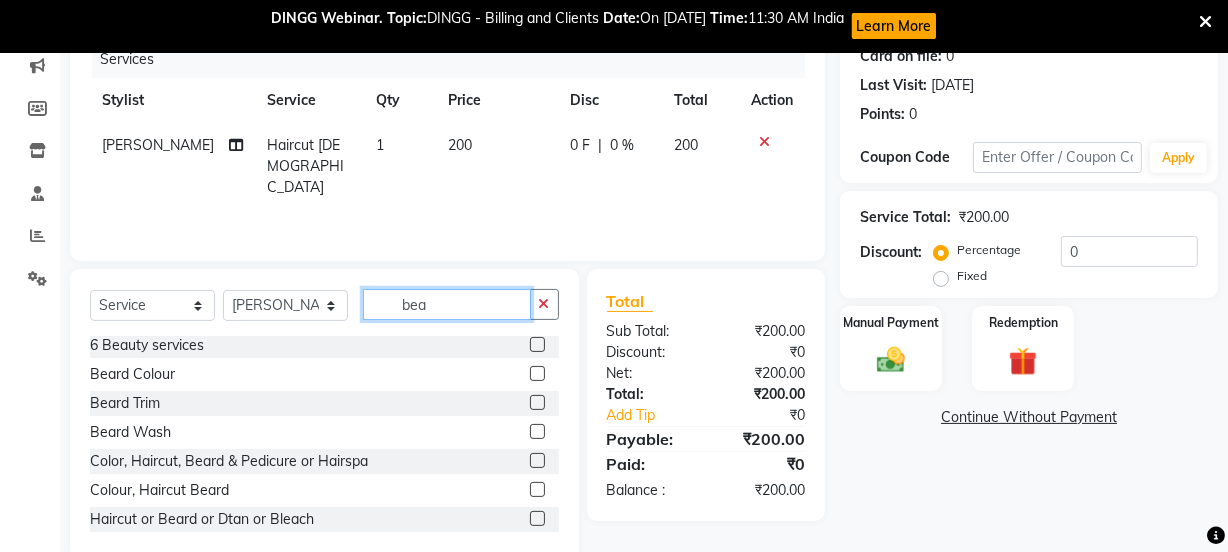 scroll, scrollTop: 2, scrollLeft: 0, axis: vertical 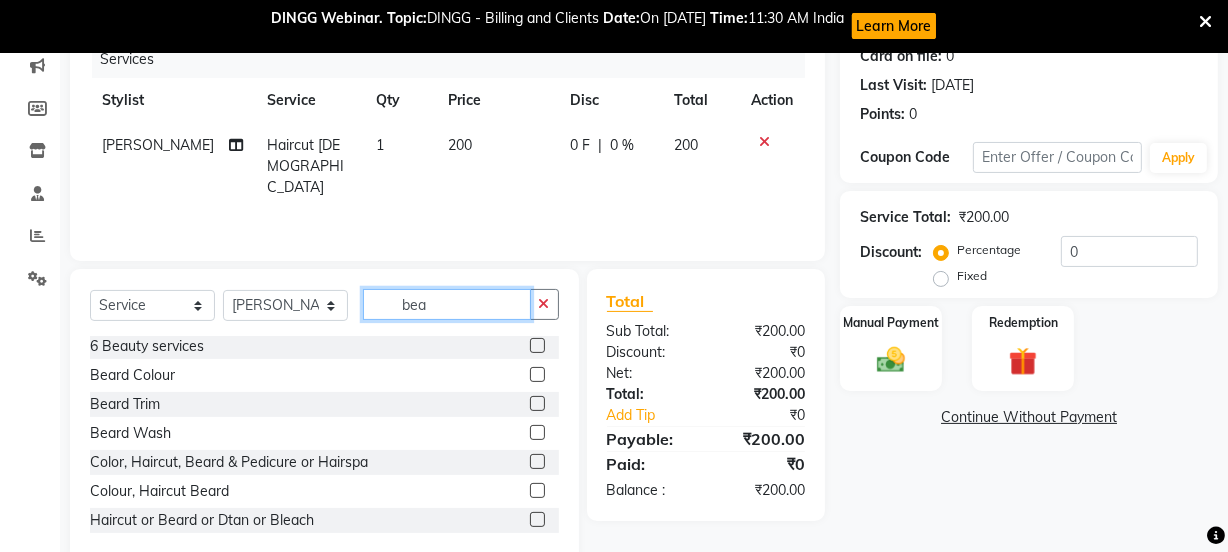 type on "bea" 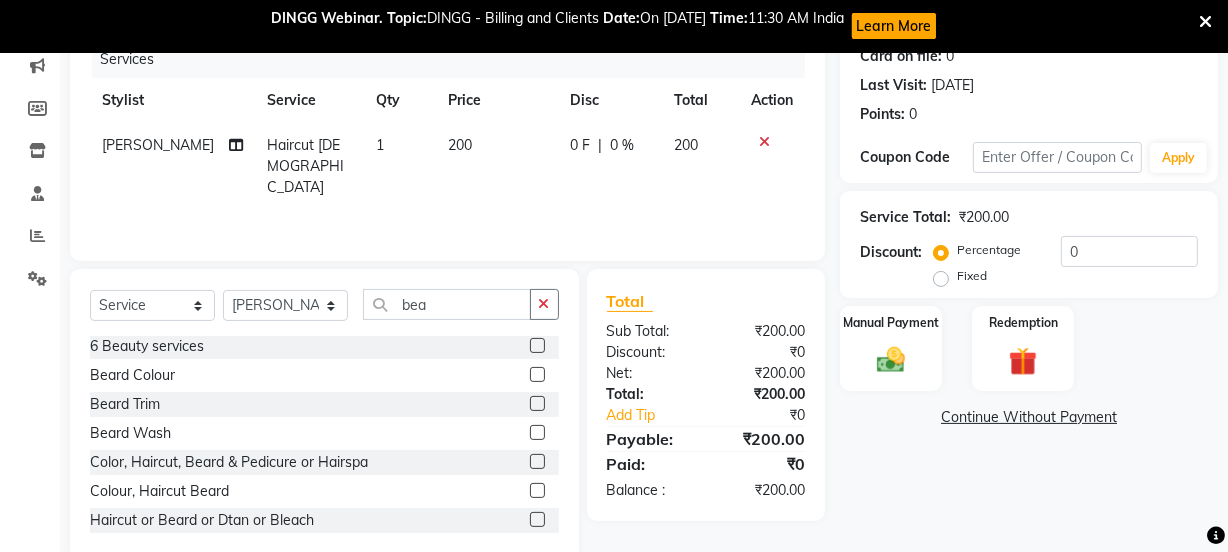 click 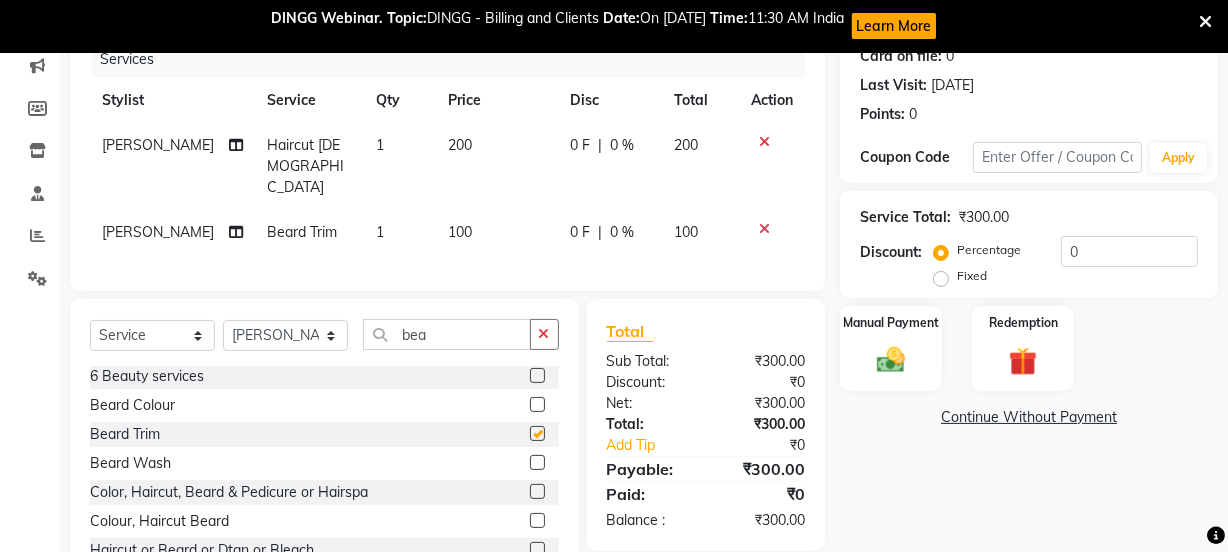 checkbox on "false" 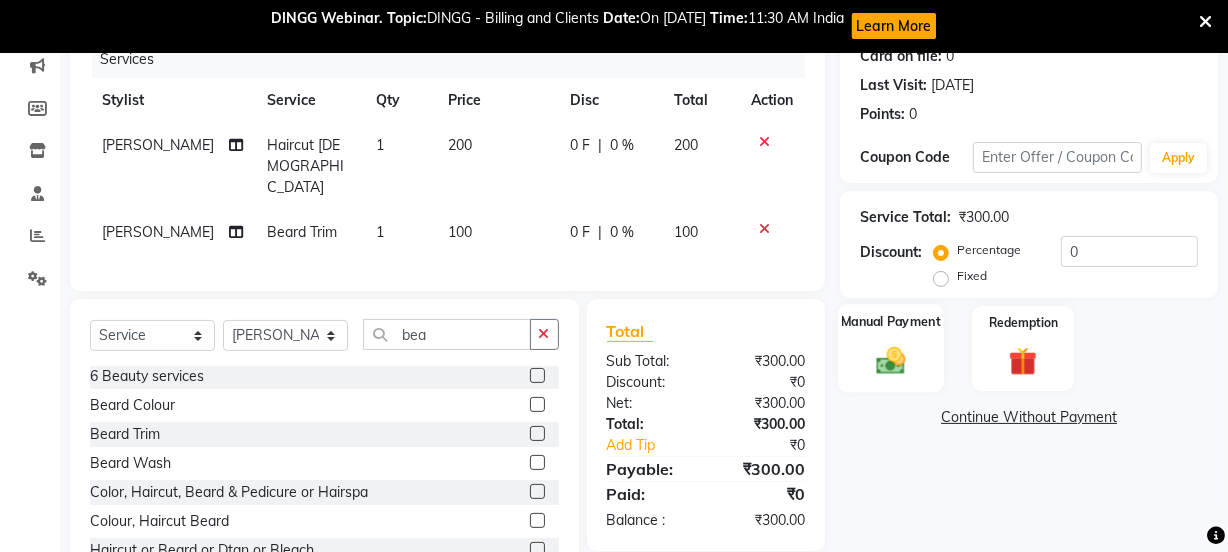 click 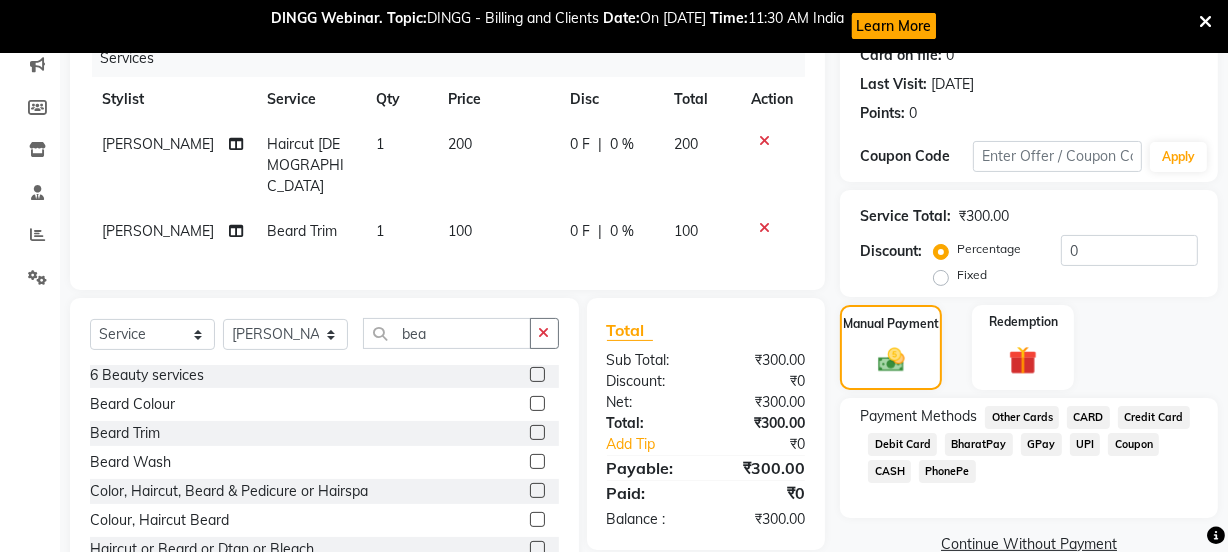 scroll, scrollTop: 303, scrollLeft: 0, axis: vertical 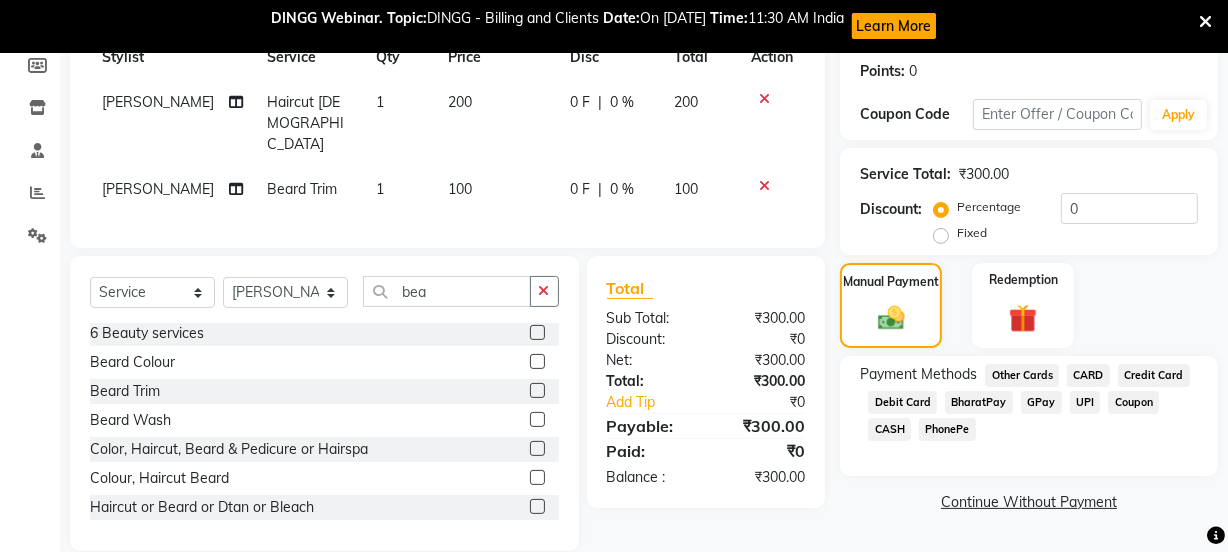click on "GPay" 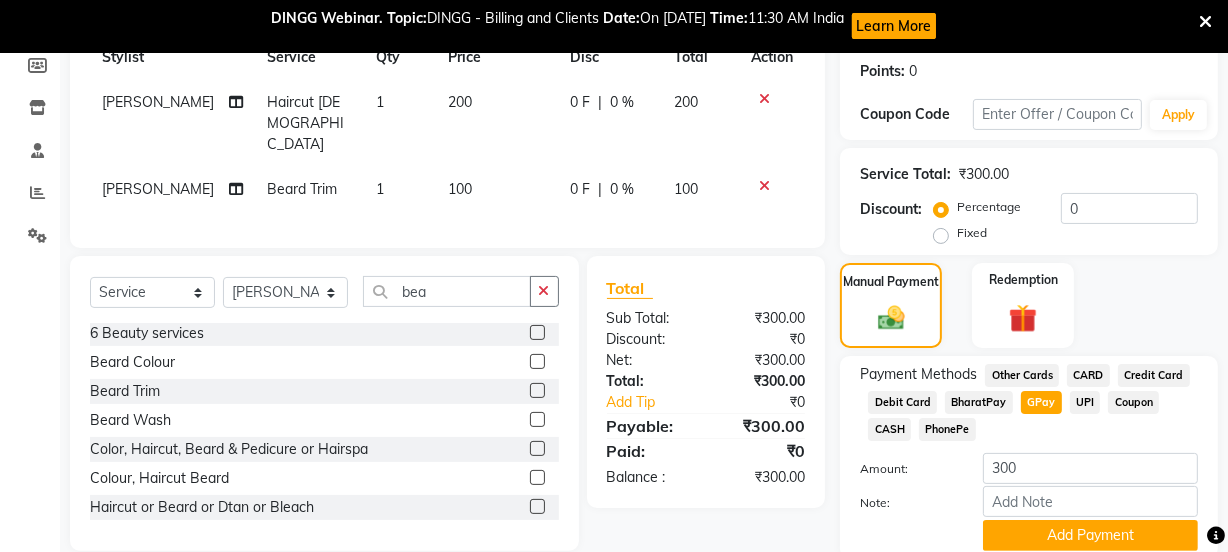 scroll, scrollTop: 380, scrollLeft: 0, axis: vertical 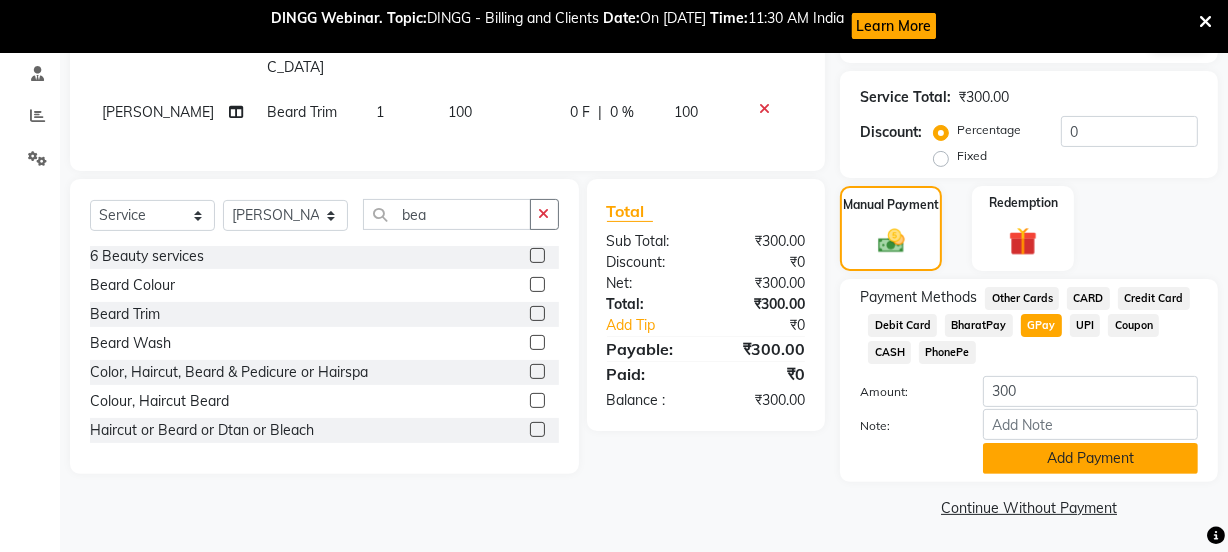 click on "Add Payment" 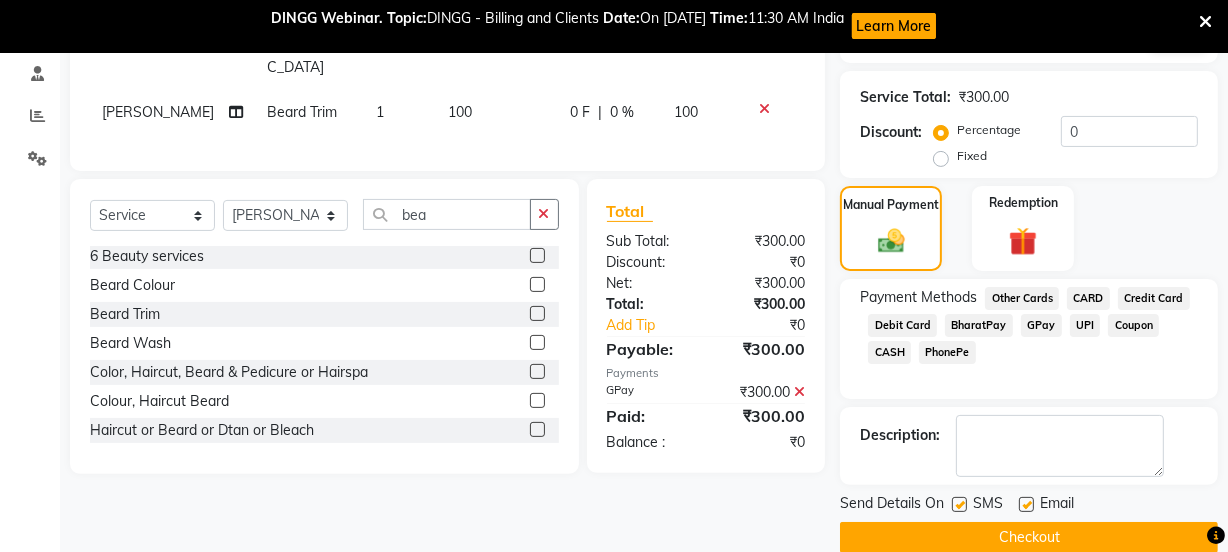 scroll, scrollTop: 410, scrollLeft: 0, axis: vertical 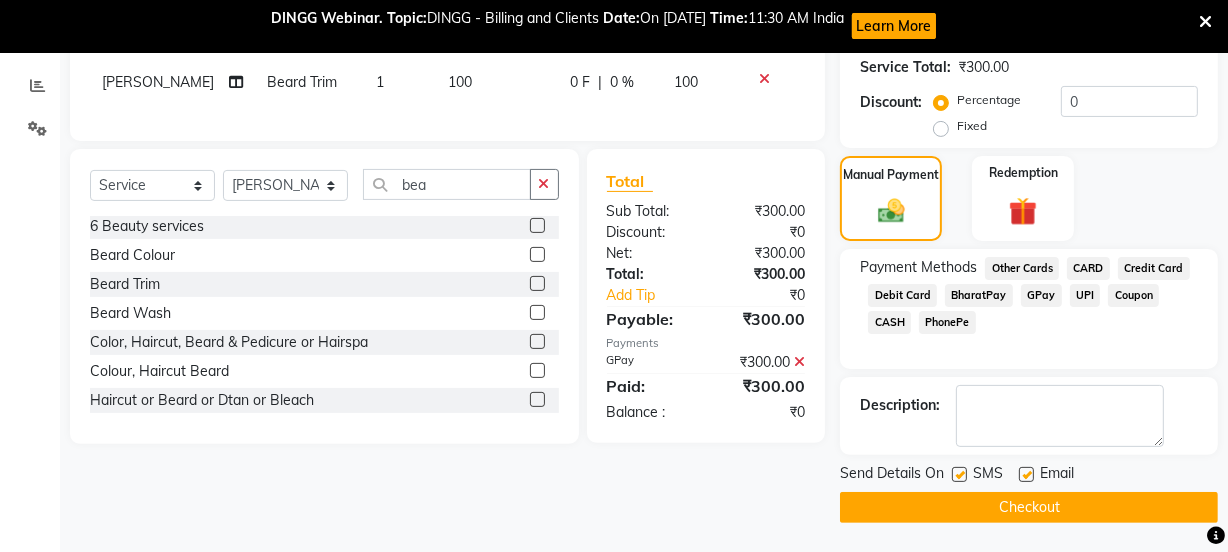 click on "Checkout" 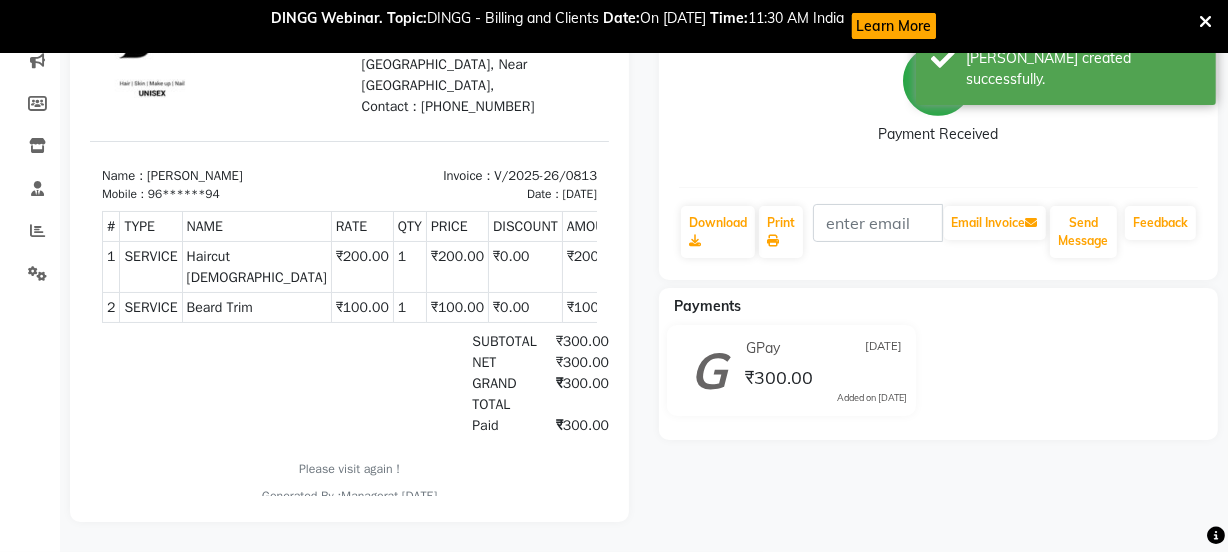 scroll, scrollTop: 0, scrollLeft: 0, axis: both 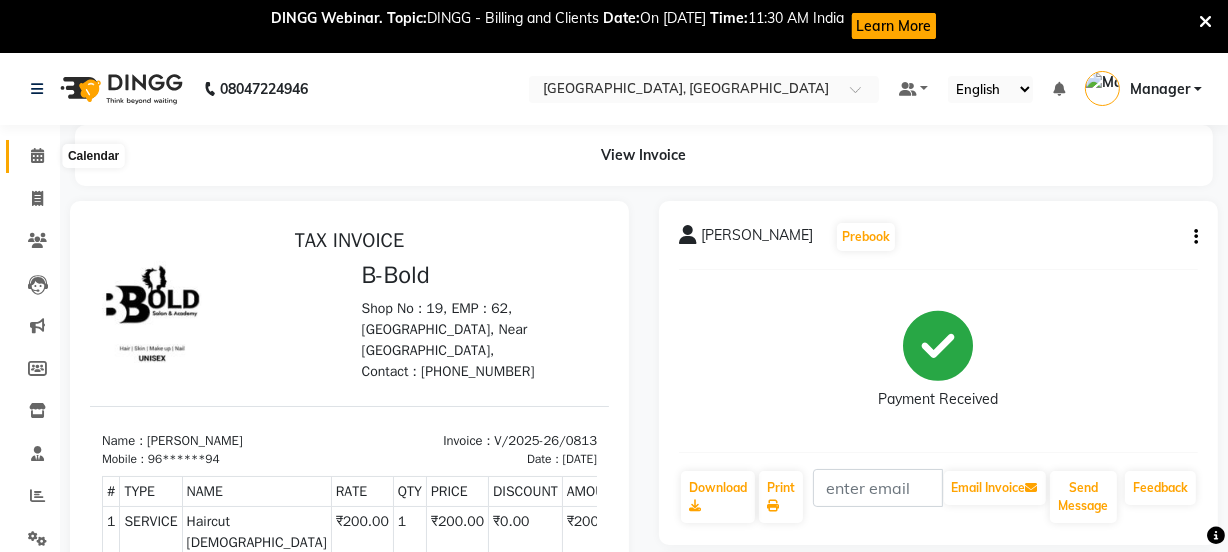 click 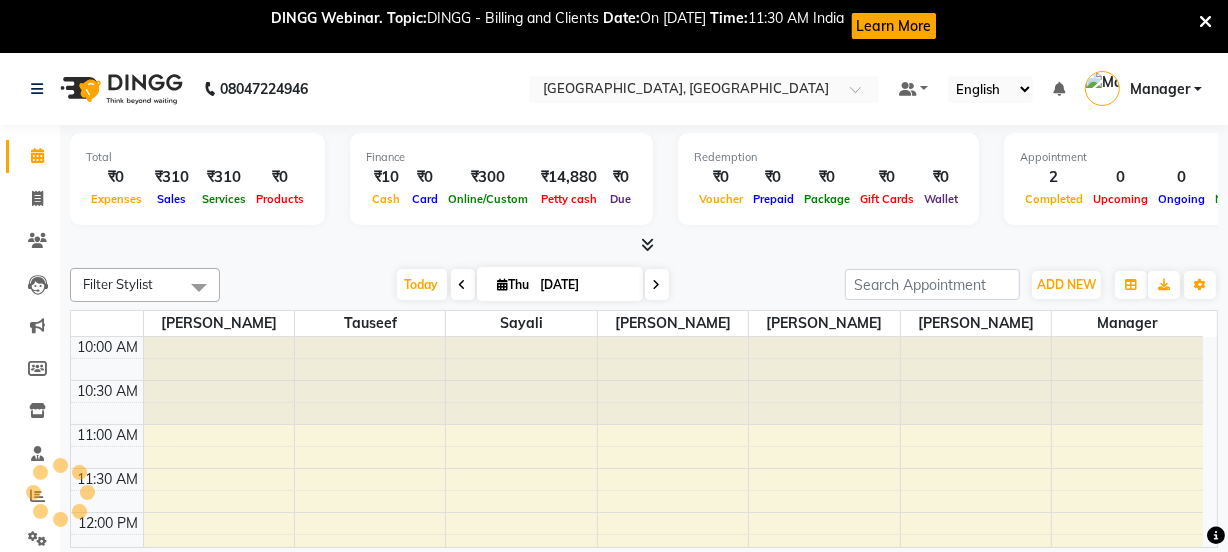 scroll, scrollTop: 0, scrollLeft: 0, axis: both 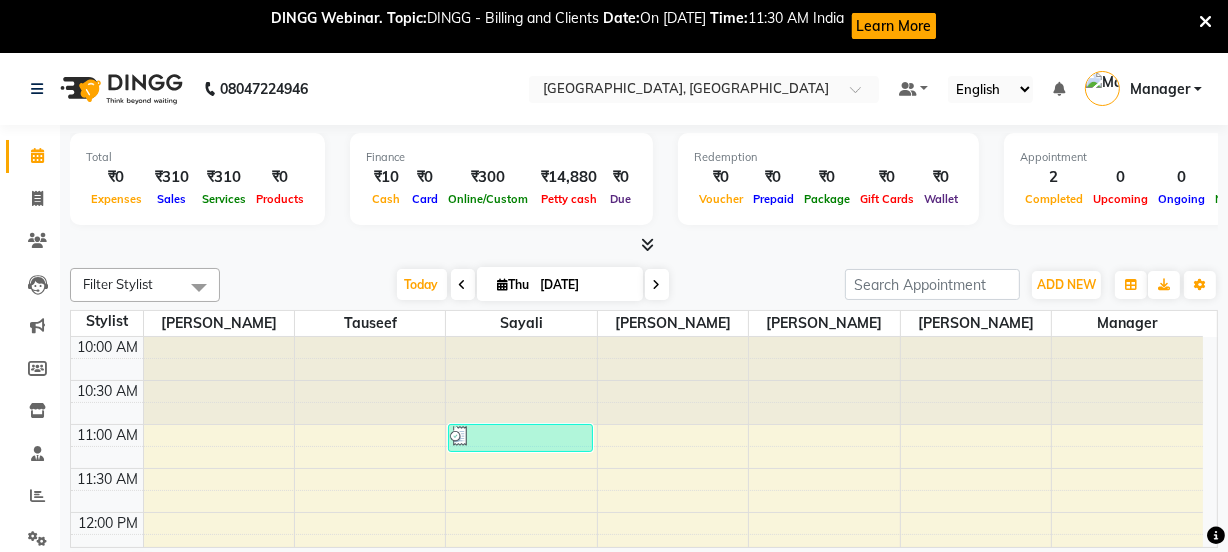 click 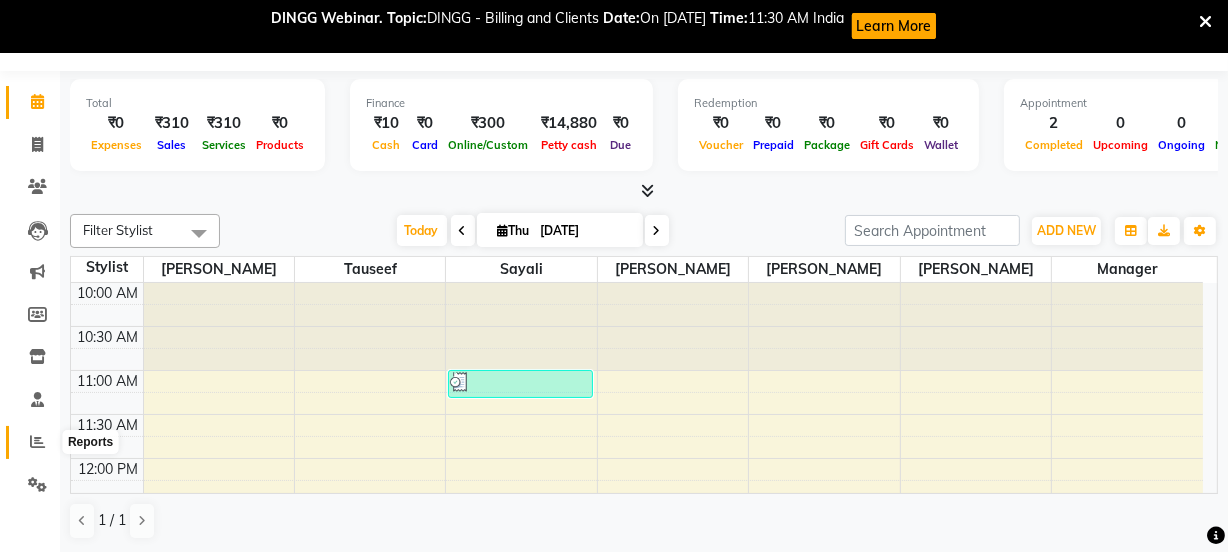 click 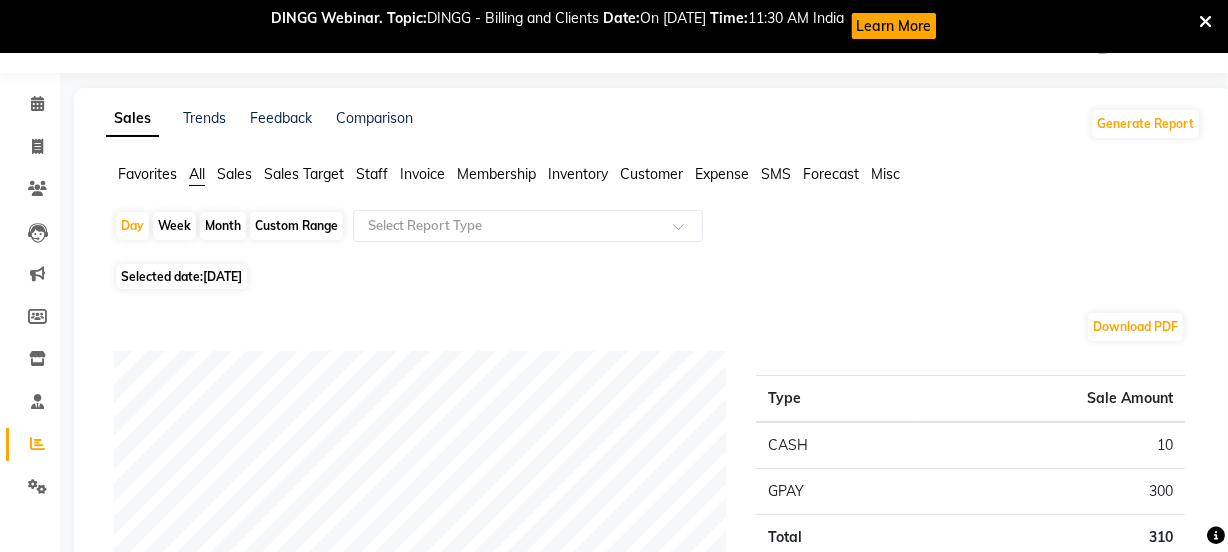 scroll, scrollTop: 54, scrollLeft: 0, axis: vertical 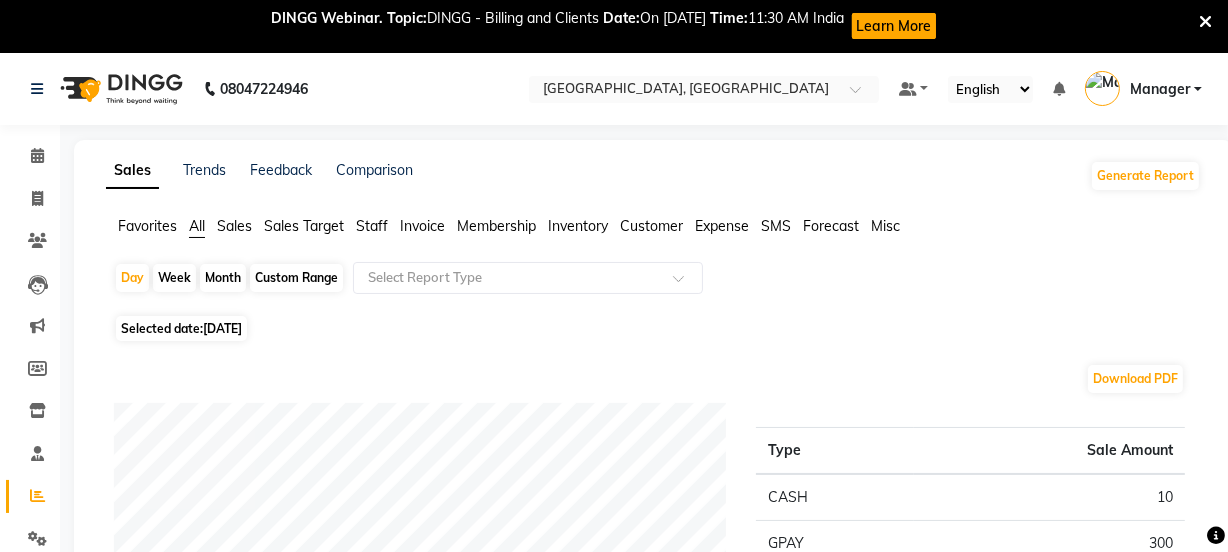 click on "Custom Range" 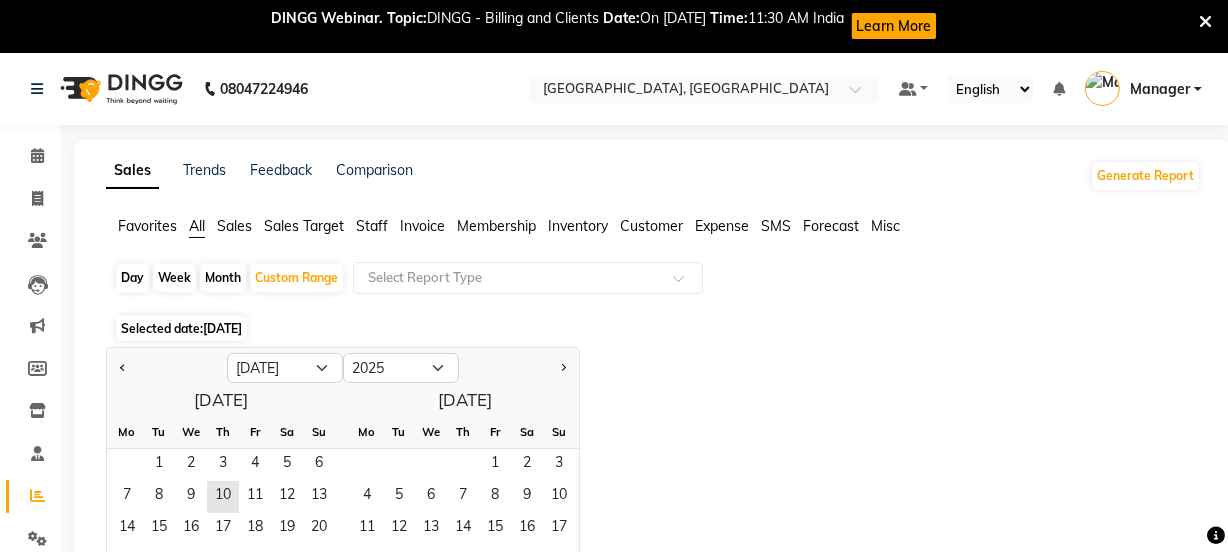 scroll, scrollTop: 482, scrollLeft: 0, axis: vertical 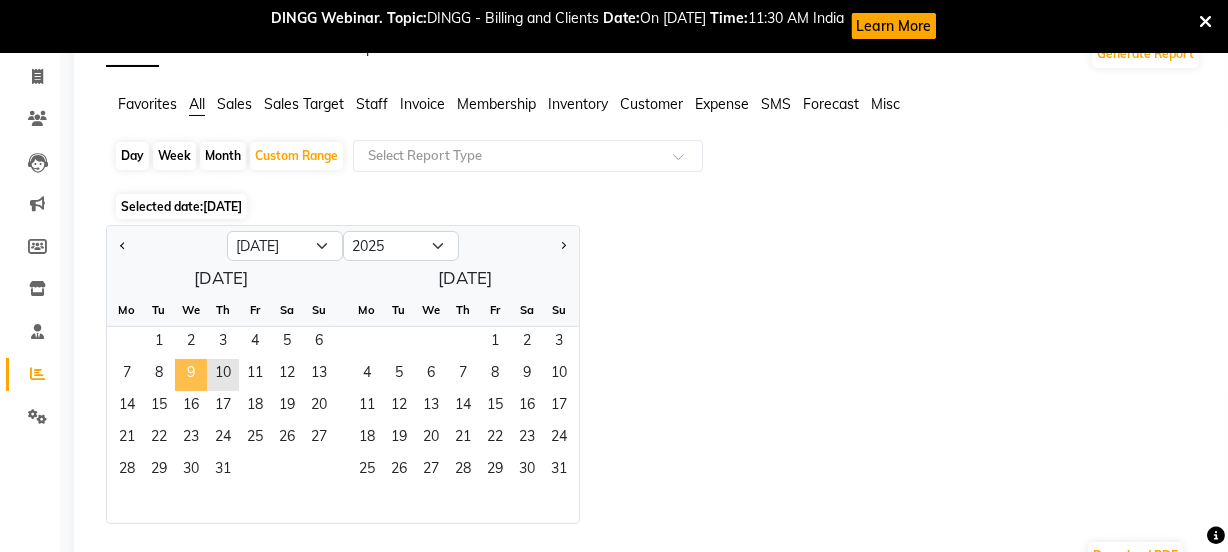 click on "9" 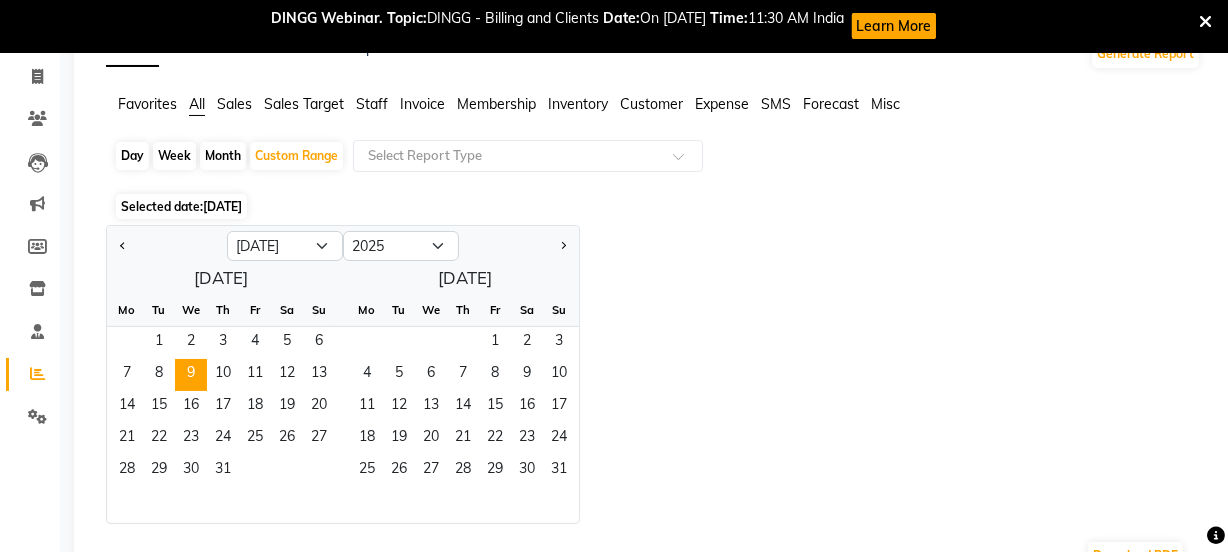 click on "Jan Feb Mar Apr May Jun [DATE] Aug Sep Oct Nov [DATE] 2016 2017 2018 2019 2020 2021 2022 2023 2024 2025 2026 2027 2028 2029 2030 2031 2032 2033 2034 2035  [DATE]  Mo Tu We Th Fr Sa Su  1   2   3   4   5   6   7   8   9   10   11   12   13   14   15   16   17   18   19   20   21   22   23   24   25   26   27   28   29   30   [DATE] Tu We Th Fr Sa Su  1   2   3   4   5   6   7   8   9   10   11   12   13   14   15   16   17   18   19   20   21   22   23   24   25   26   27   28   29   30   31" 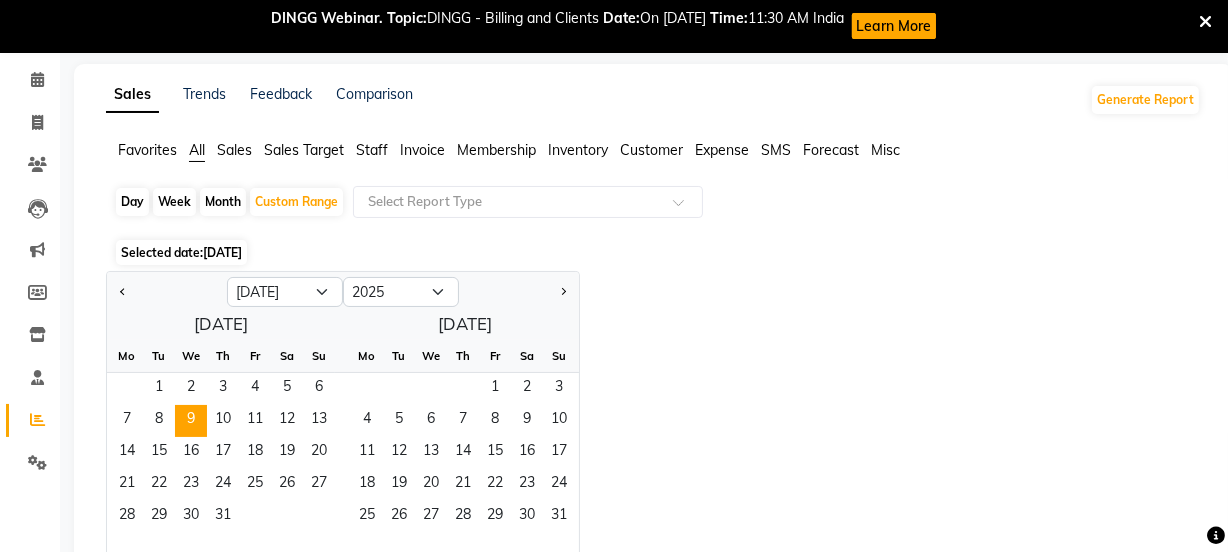 scroll, scrollTop: 117, scrollLeft: 0, axis: vertical 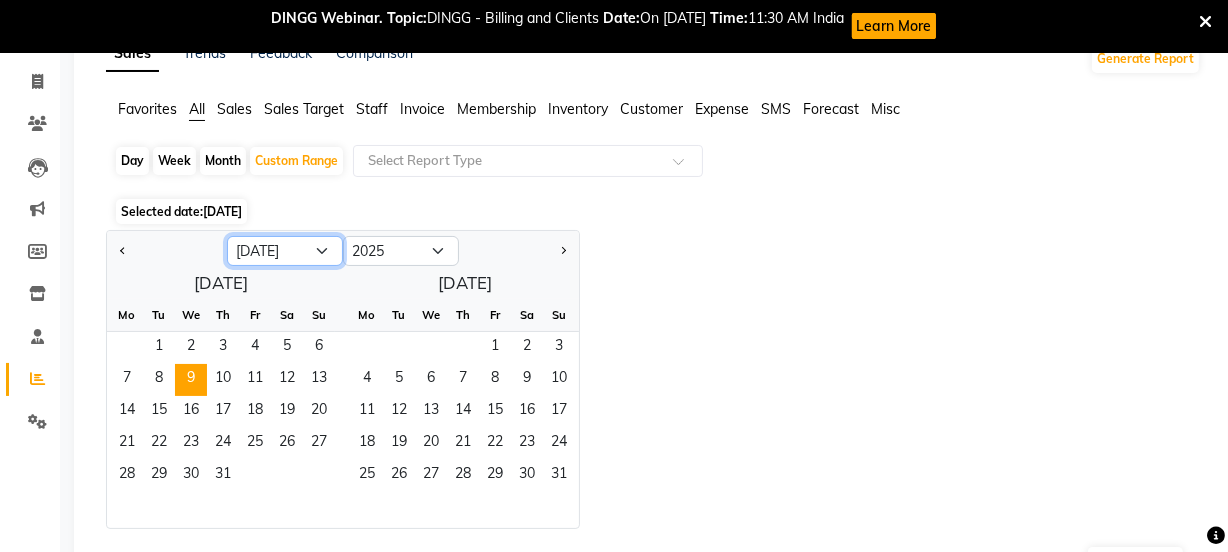 click on "Jan Feb Mar Apr May Jun [DATE] Aug Sep Oct Nov Dec" 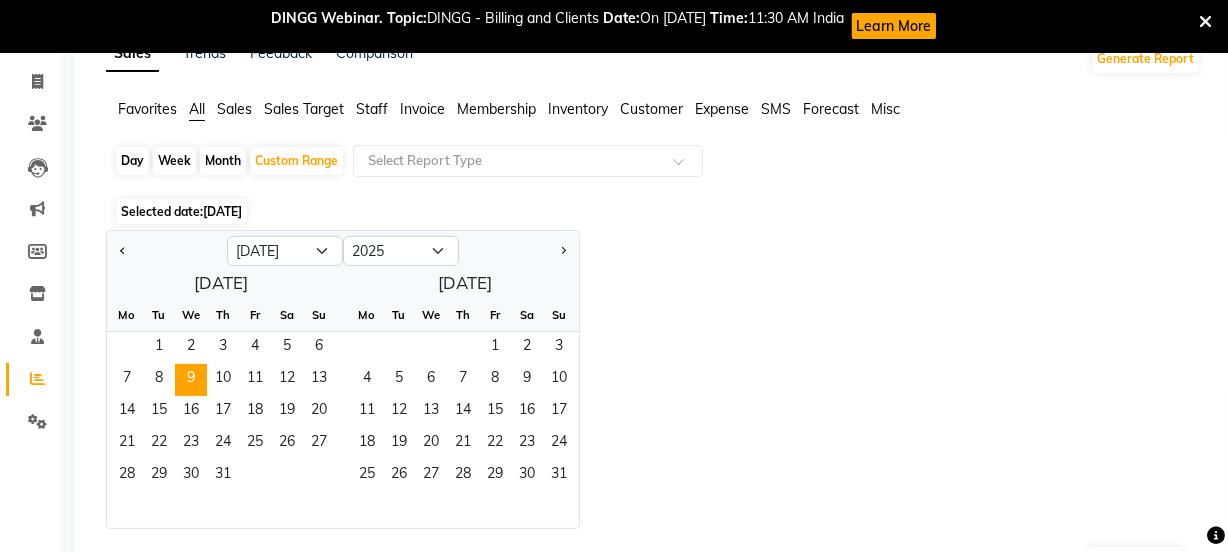 click on "[DATE]  Mo Tu We Th Fr Sa Su  1   2   3   4   5   6   7   8   9   10   11   12   13   14   15   16   17   18   19   20   21   22   23   24   25   26   27   28   29   30   [DATE] Tu We Th Fr Sa Su  1   2   3   4   5   6   7   8   9   10   11   12   13   14   15   16   17   18   19   20   21   22   23   24   25   26   27   28   29   30   31" 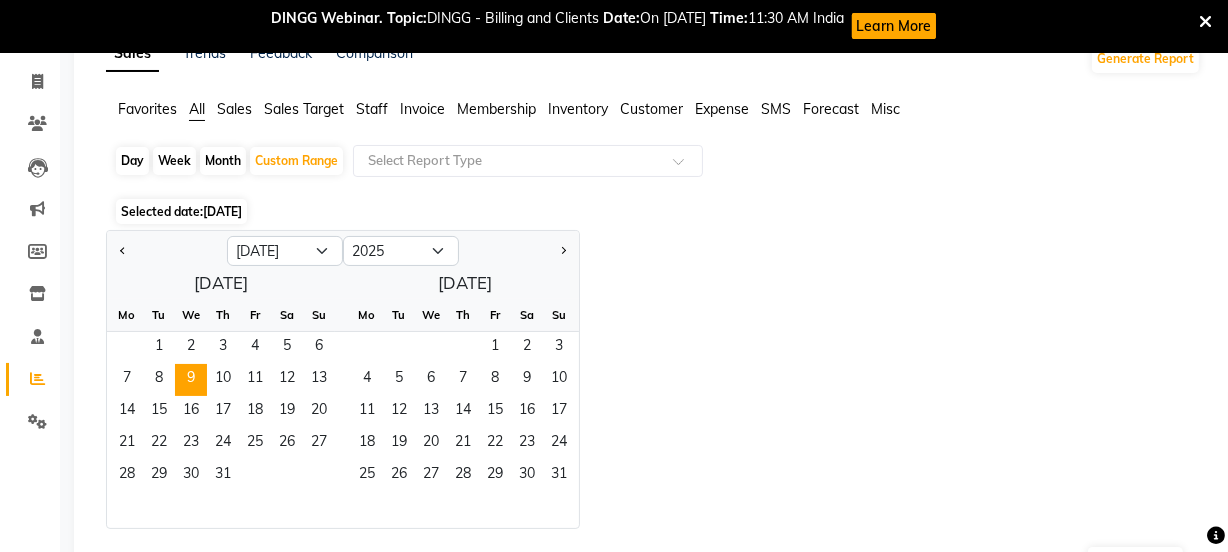 drag, startPoint x: 490, startPoint y: 267, endPoint x: 541, endPoint y: 247, distance: 54.781384 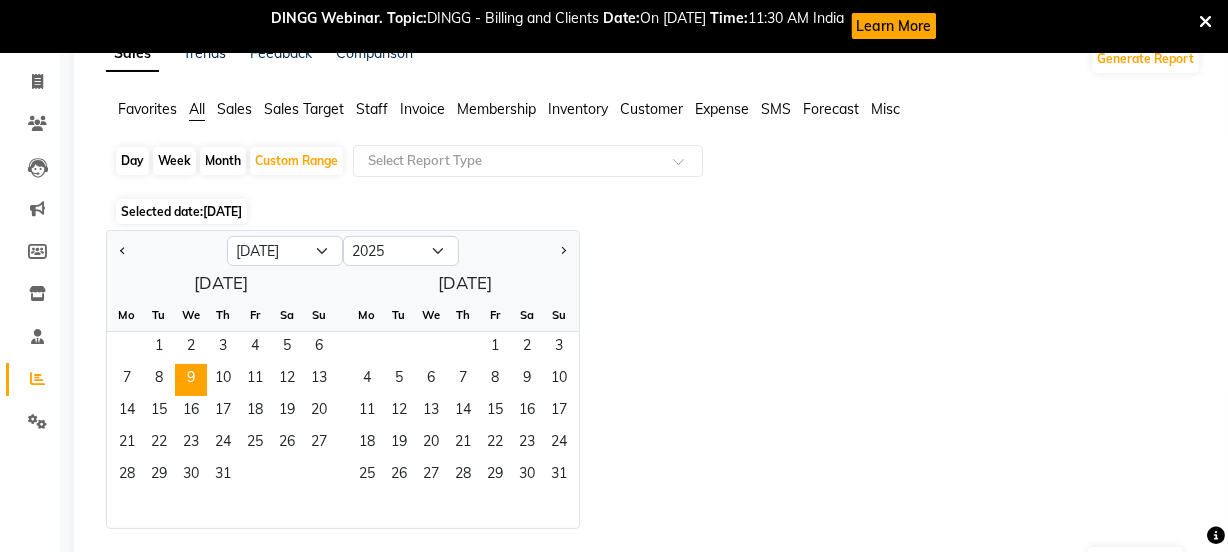 click on "[DATE]  Mo Tu We Th Fr Sa Su  1   2   3   4   5   6   7   8   9   10   11   12   13   14   15   16   17   18   19   20   21   22   23   24   25   26   27   28   29   30   [DATE] Tu We Th Fr Sa Su  1   2   3   4   5   6   7   8   9   10   11   12   13   14   15   16   17   18   19   20   21   22   23   24   25   26   27   28   29   30   31" 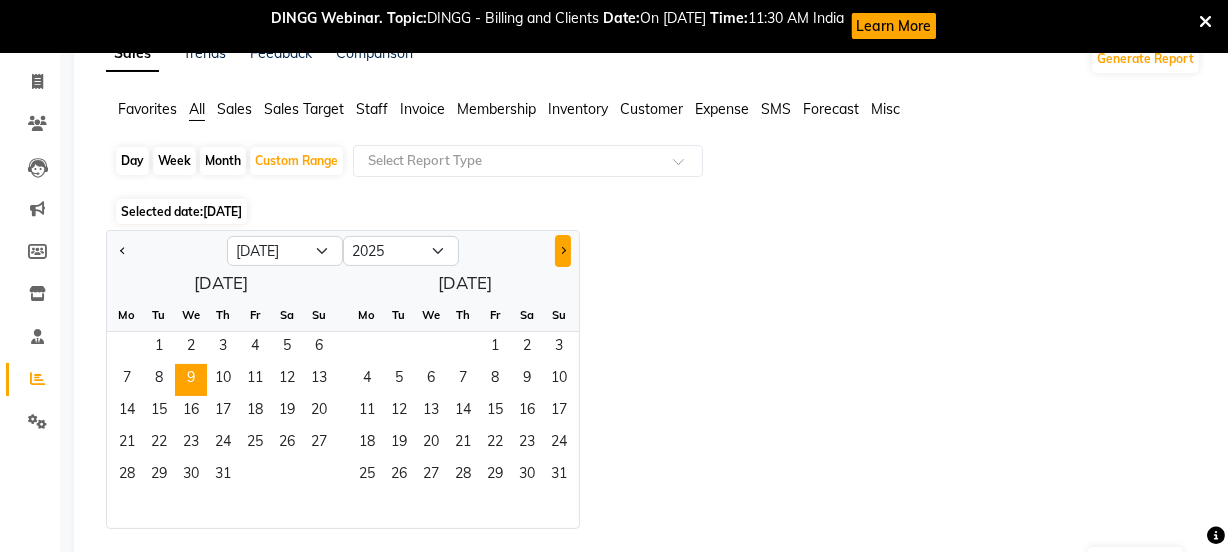 click 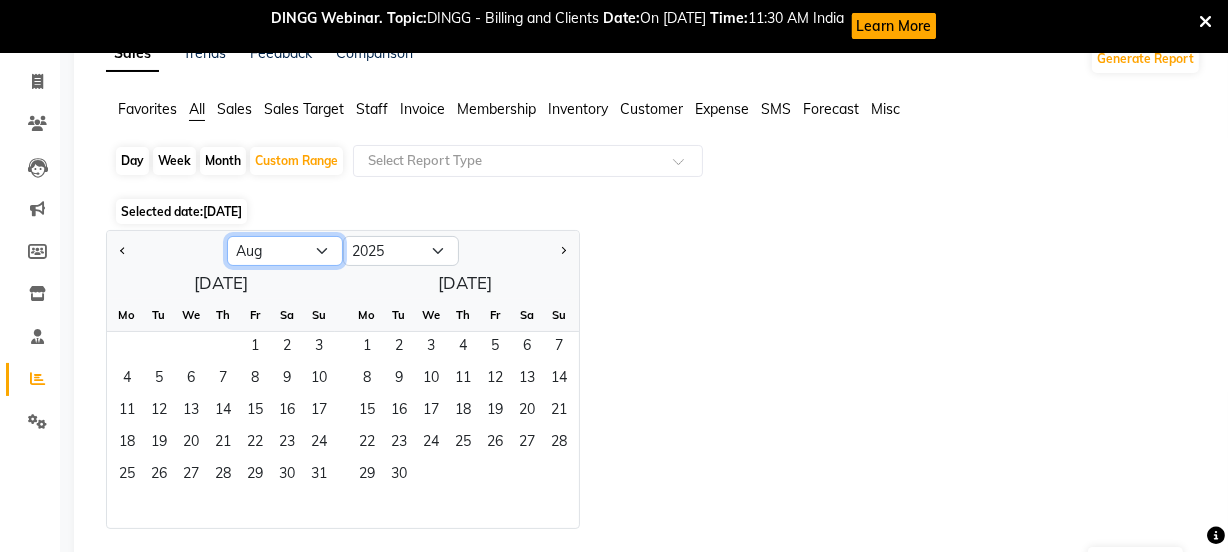 click on "Jan Feb Mar Apr May Jun [DATE] Aug Sep Oct Nov Dec" 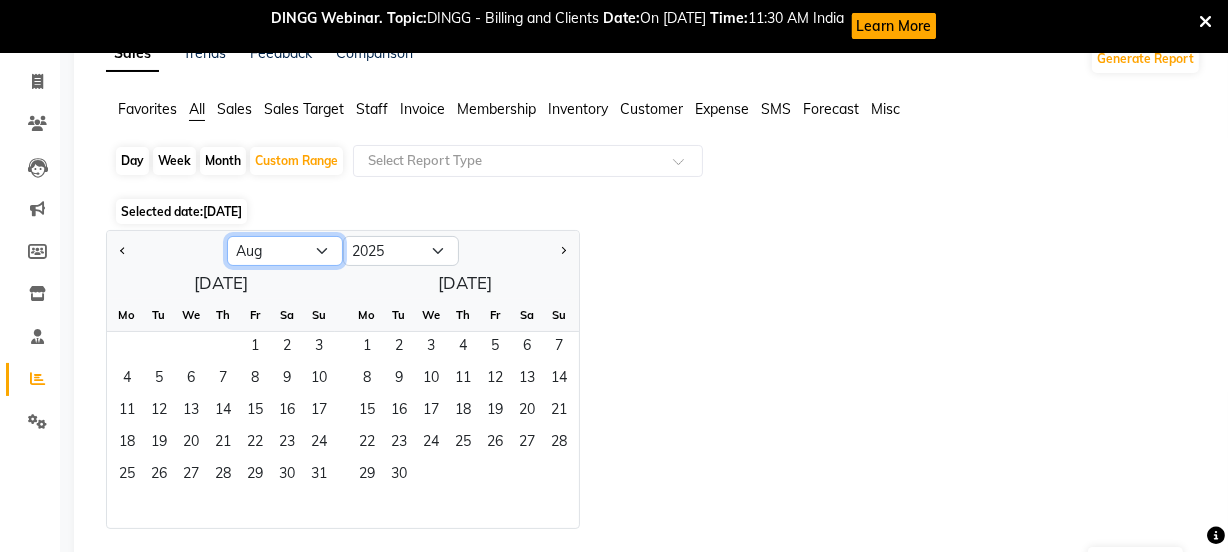 select on "7" 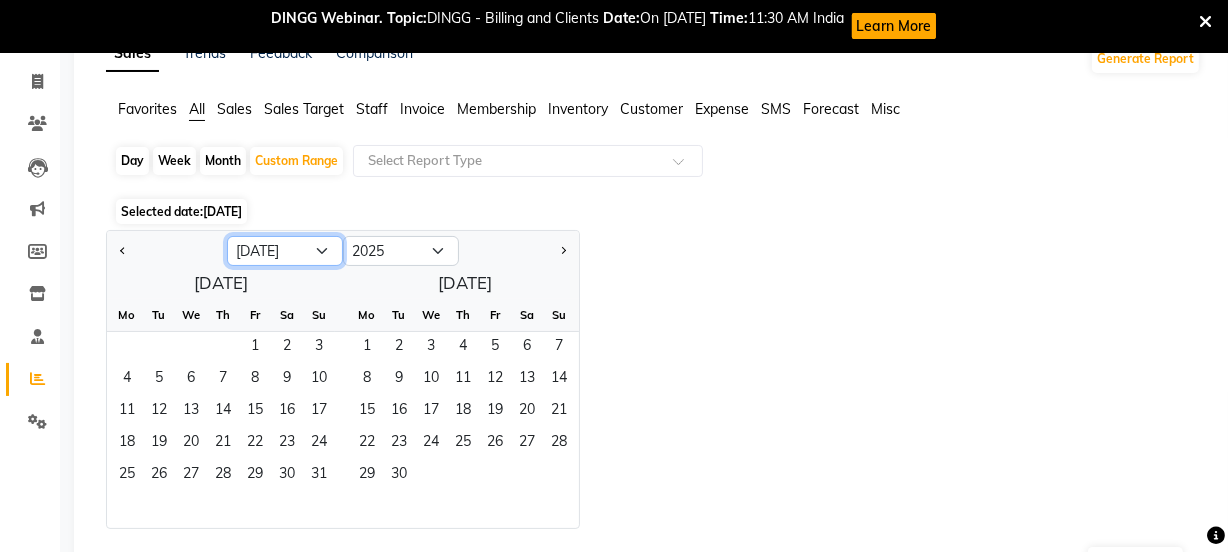 click on "Jan Feb Mar Apr May Jun [DATE] Aug Sep Oct Nov Dec" 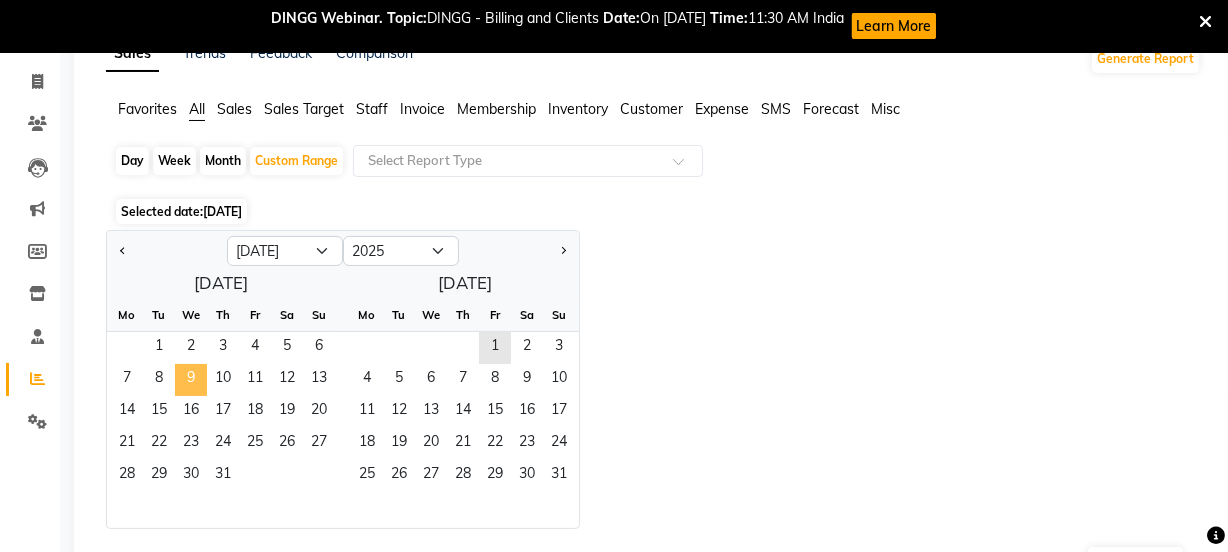 click on "9" 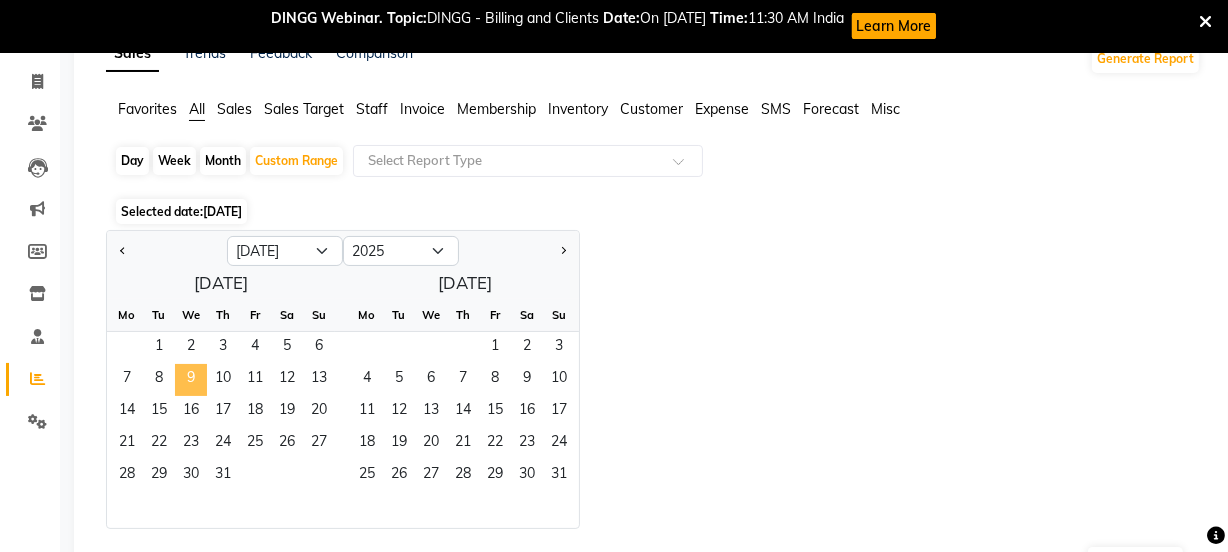 click on "9" 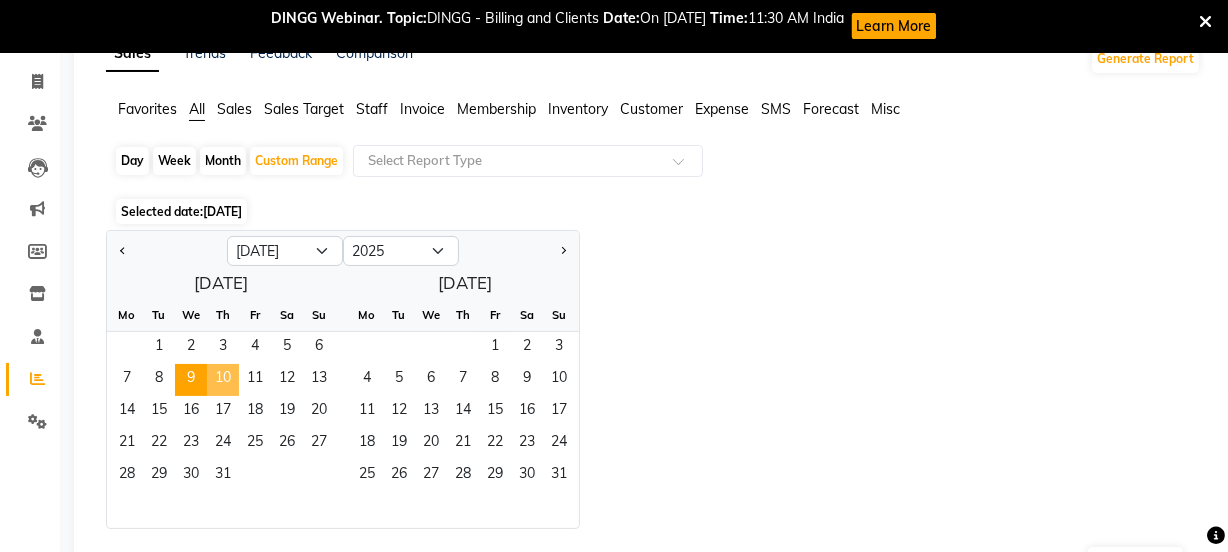 click on "10" 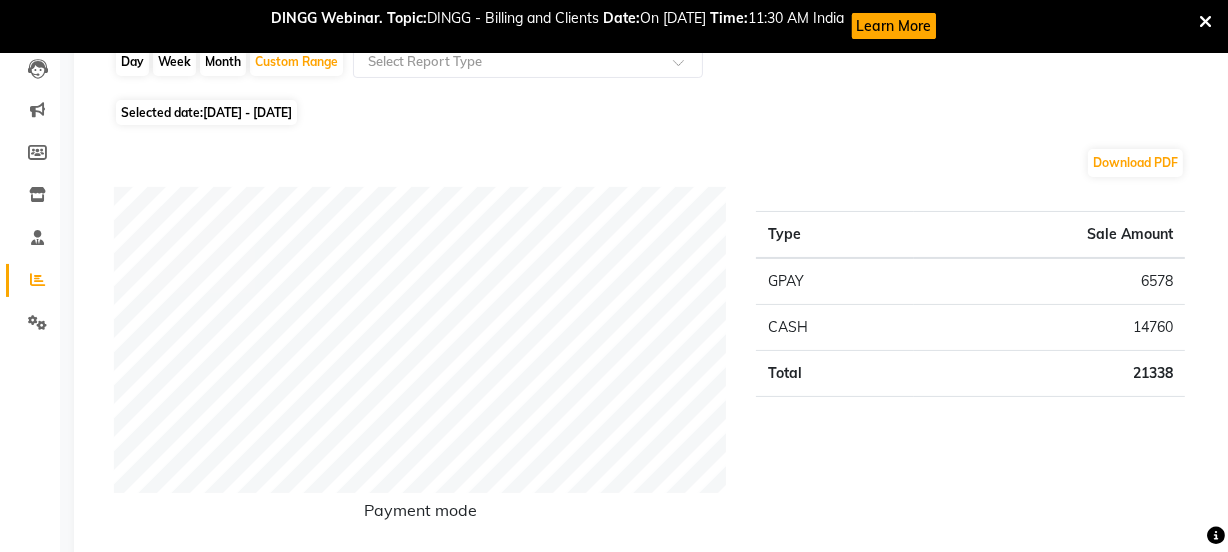 scroll, scrollTop: 0, scrollLeft: 0, axis: both 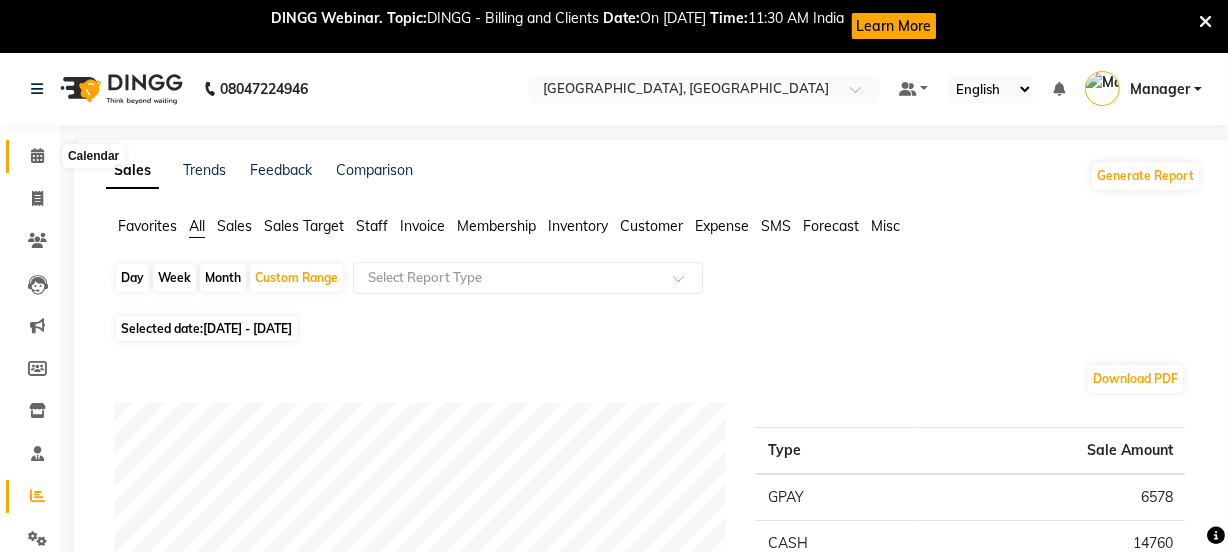 click 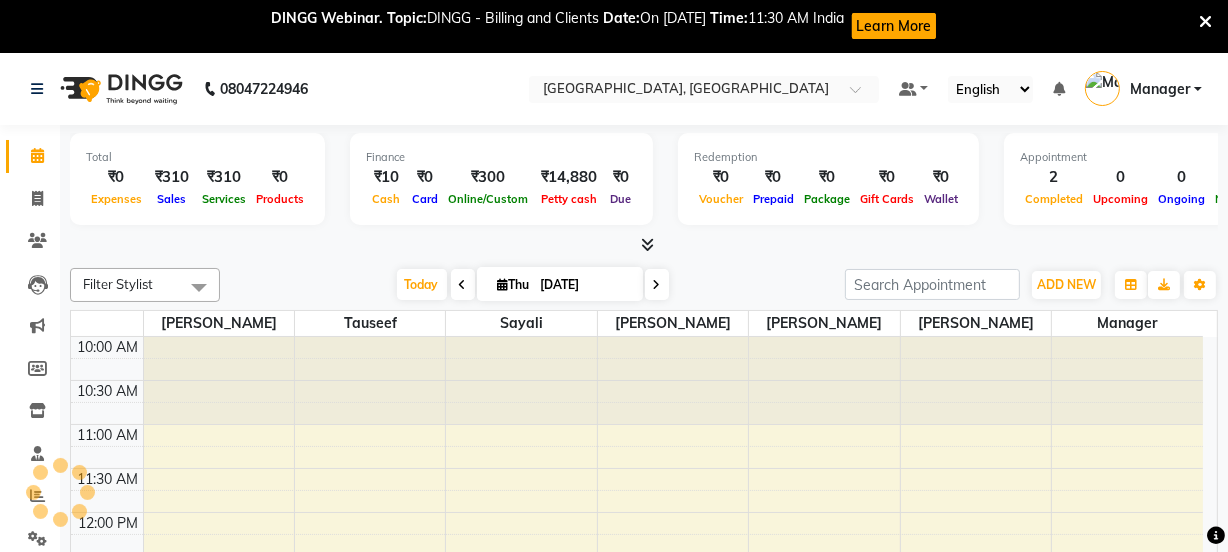 scroll, scrollTop: 0, scrollLeft: 0, axis: both 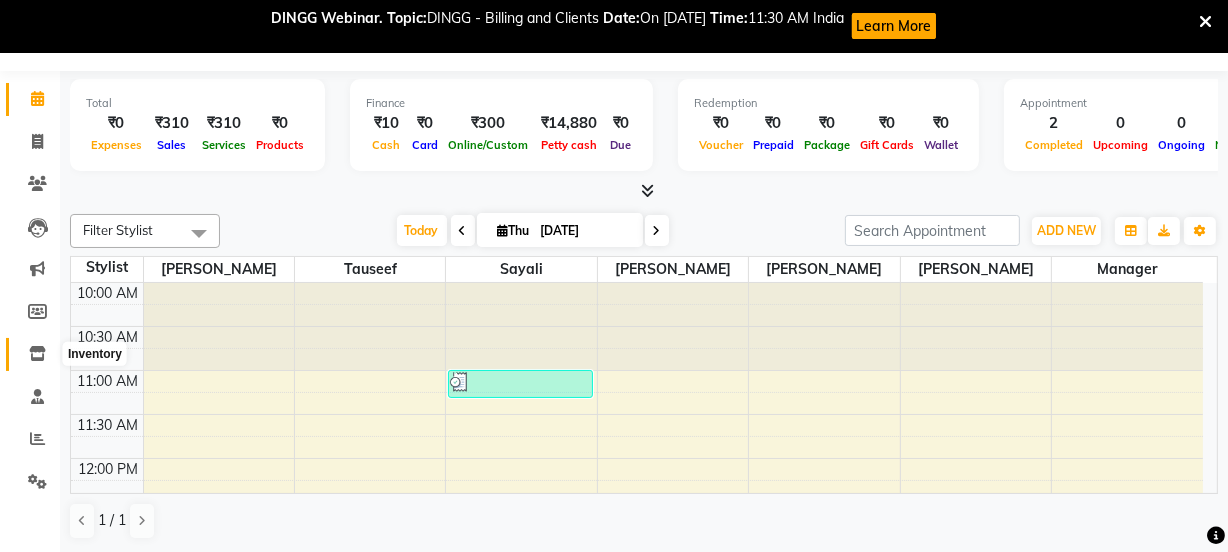 click 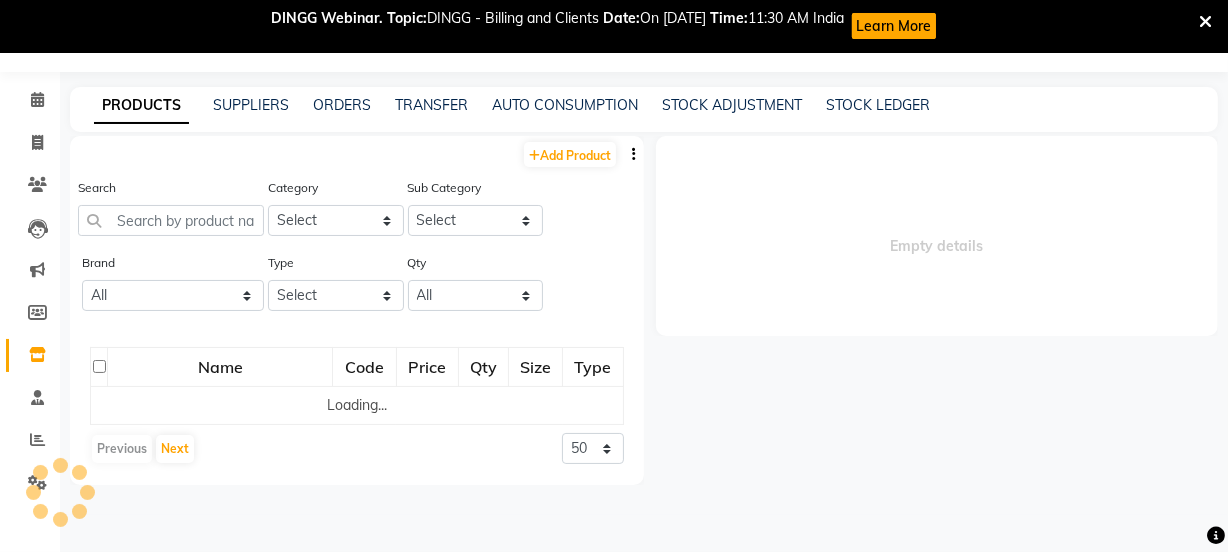 scroll, scrollTop: 52, scrollLeft: 0, axis: vertical 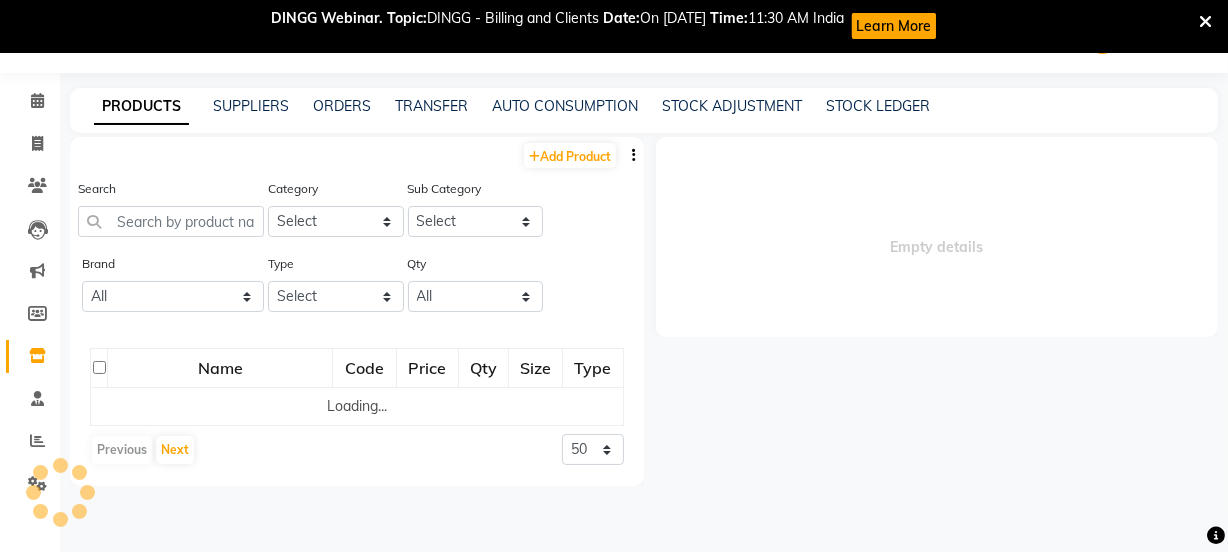 select 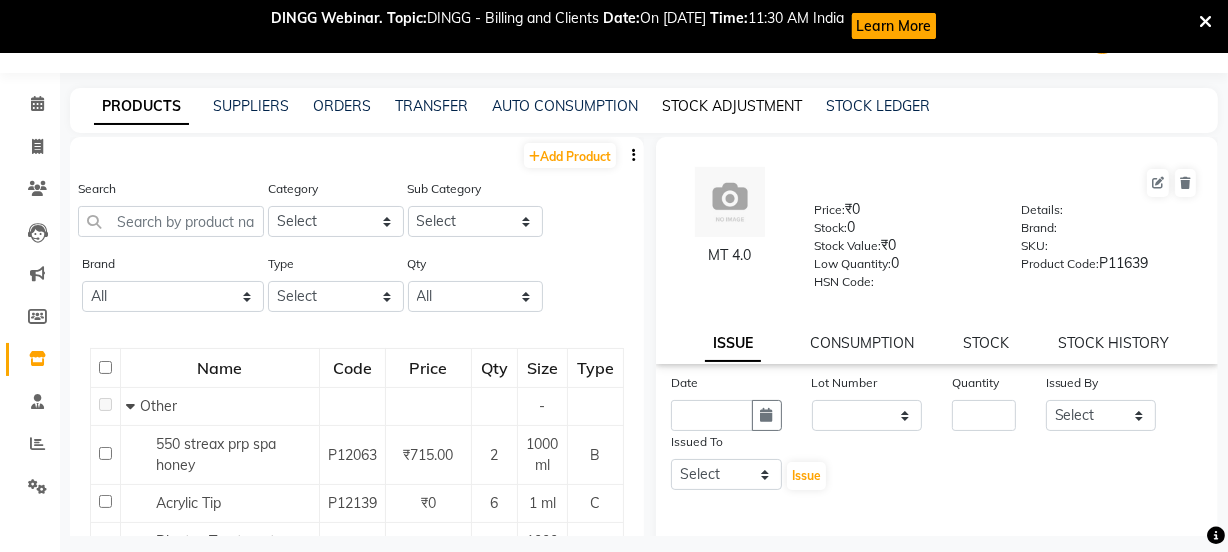 scroll, scrollTop: 0, scrollLeft: 0, axis: both 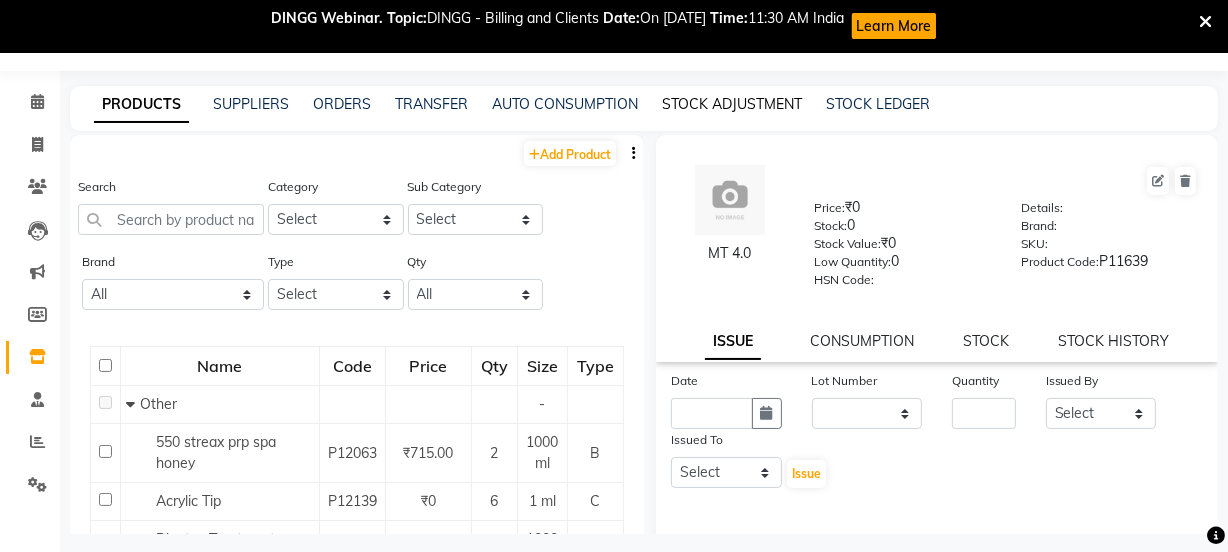 click on "STOCK ADJUSTMENT" 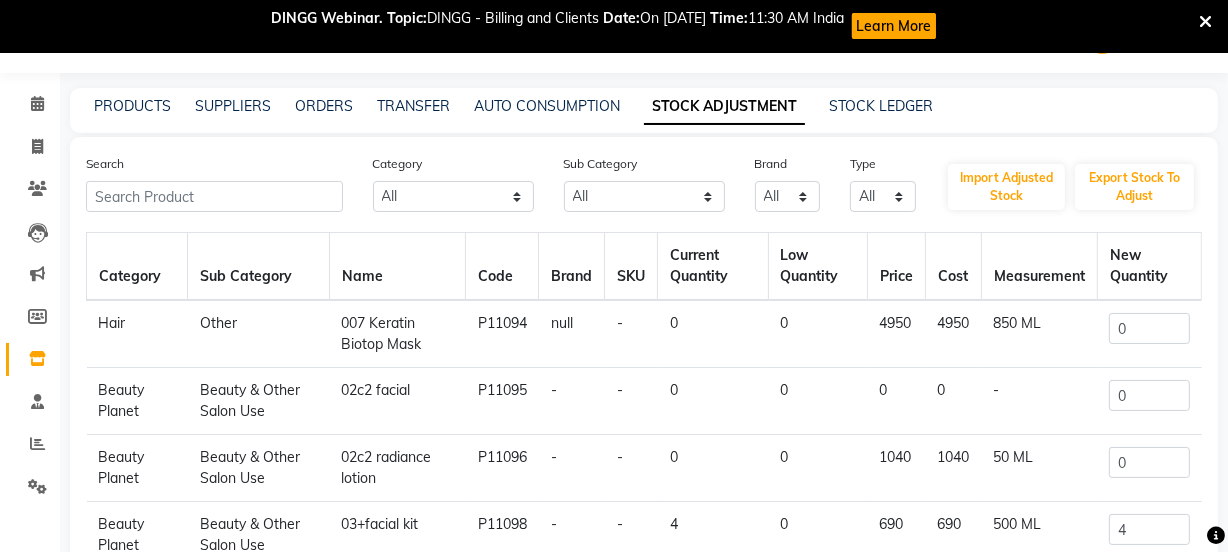 scroll, scrollTop: 54, scrollLeft: 0, axis: vertical 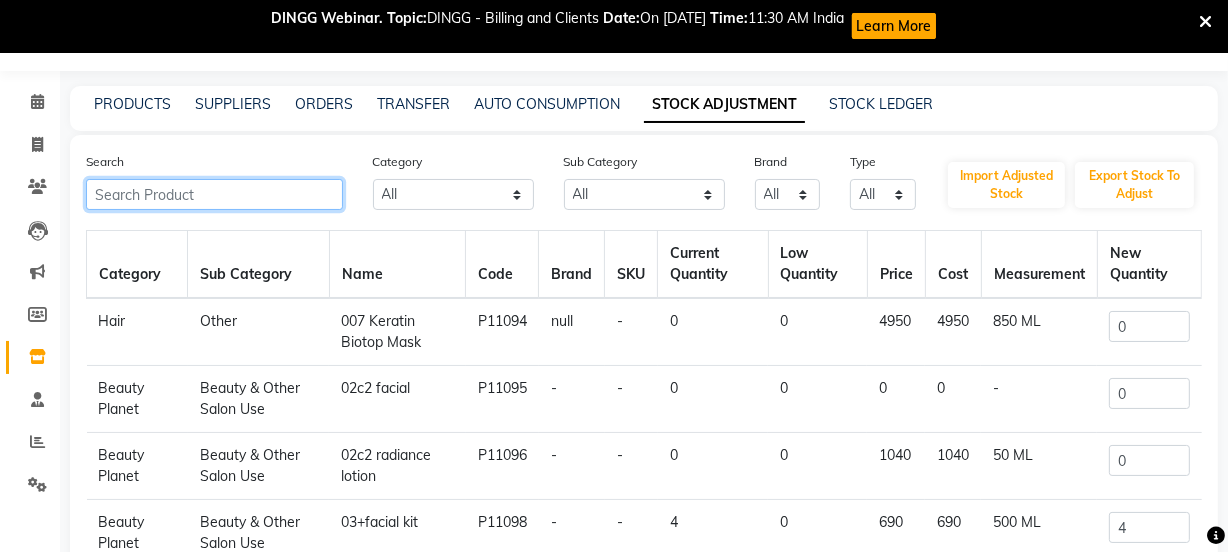 click 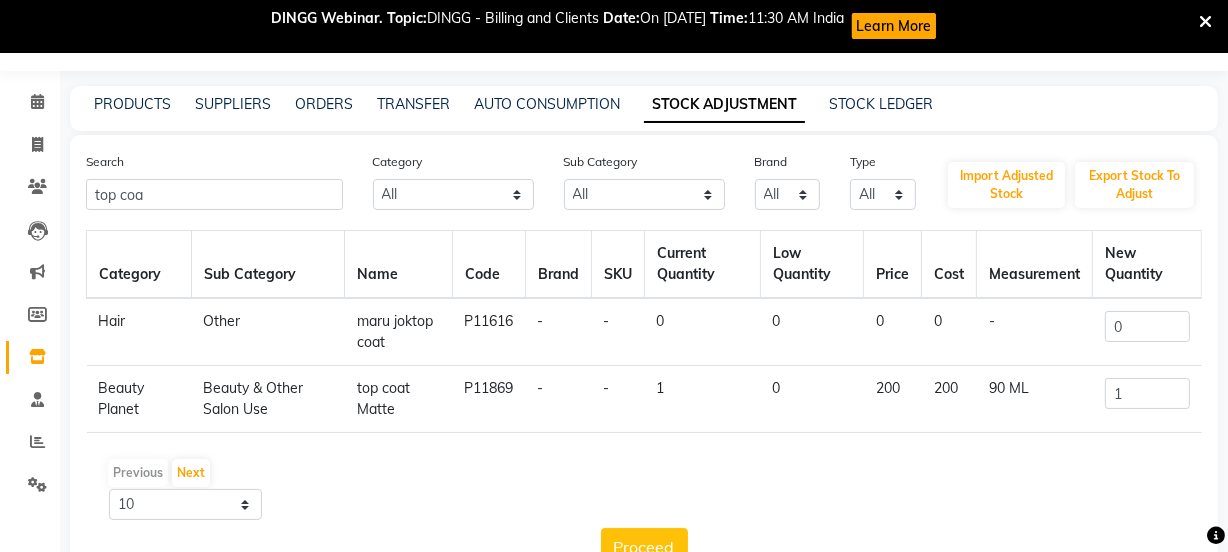 drag, startPoint x: 132, startPoint y: 169, endPoint x: 524, endPoint y: 488, distance: 505.39587 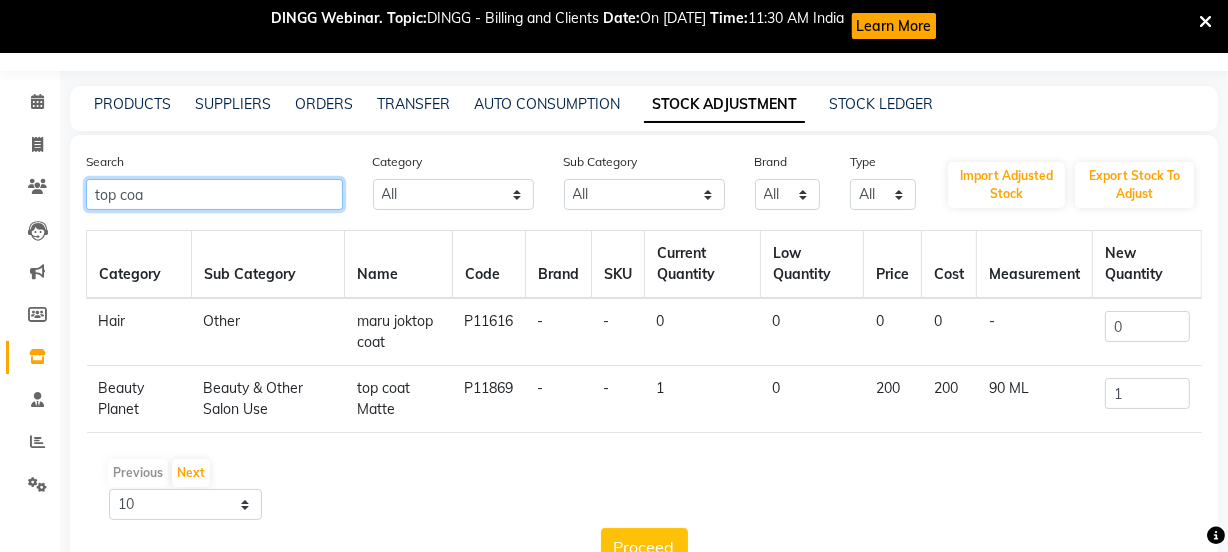 click on "top coa" 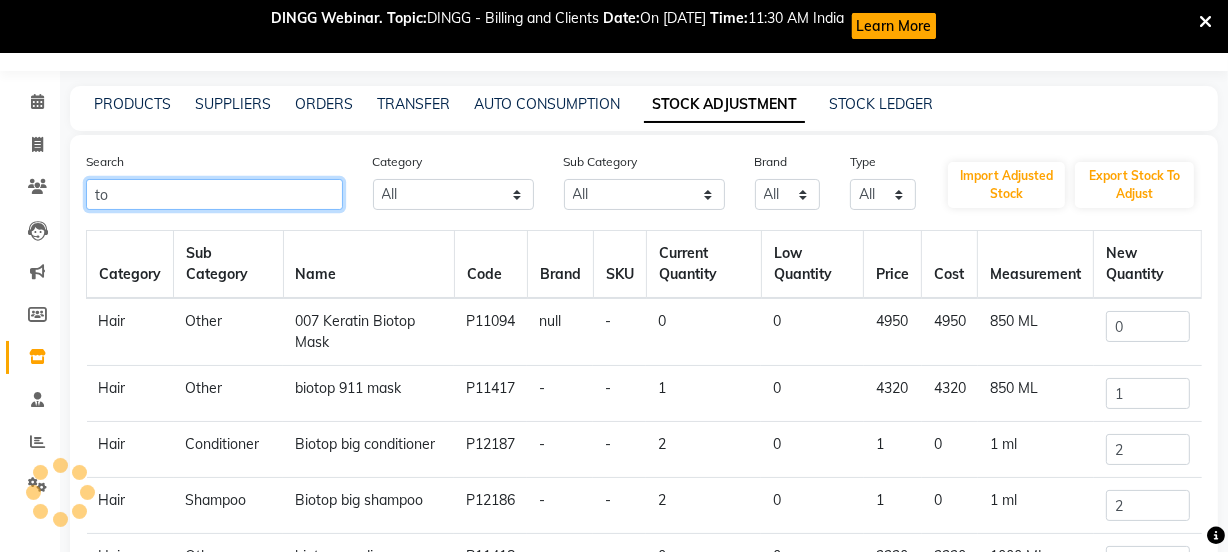 type on "t" 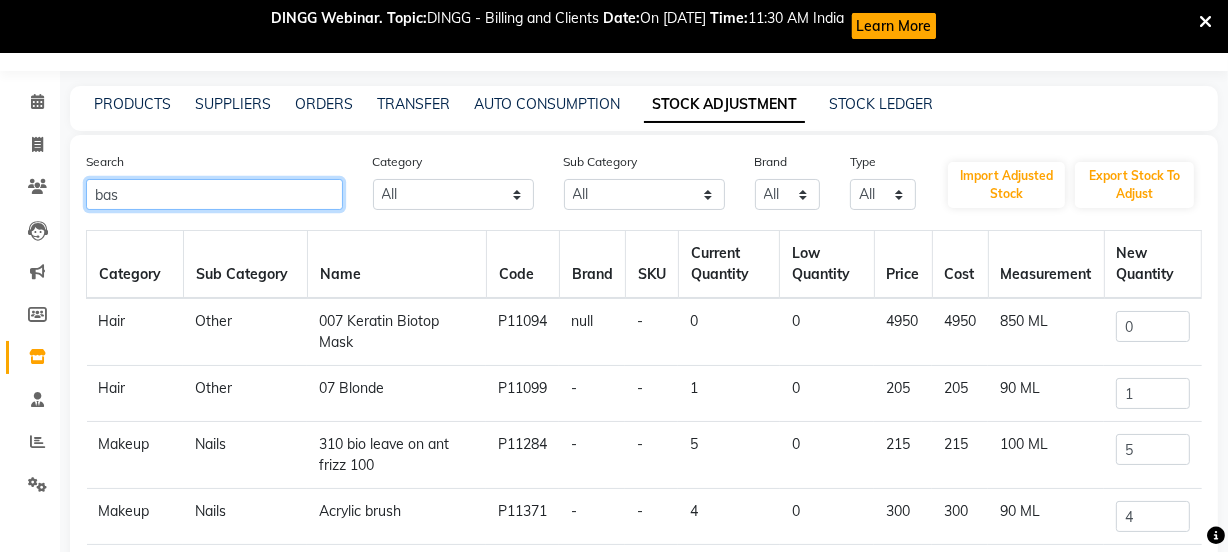 scroll, scrollTop: 52, scrollLeft: 0, axis: vertical 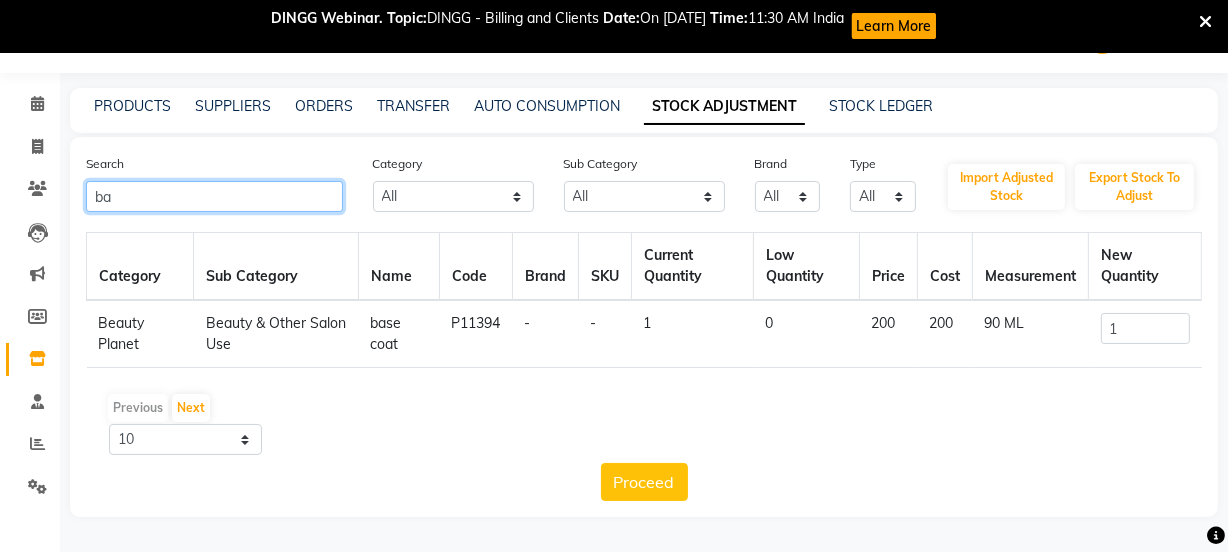 type on "b" 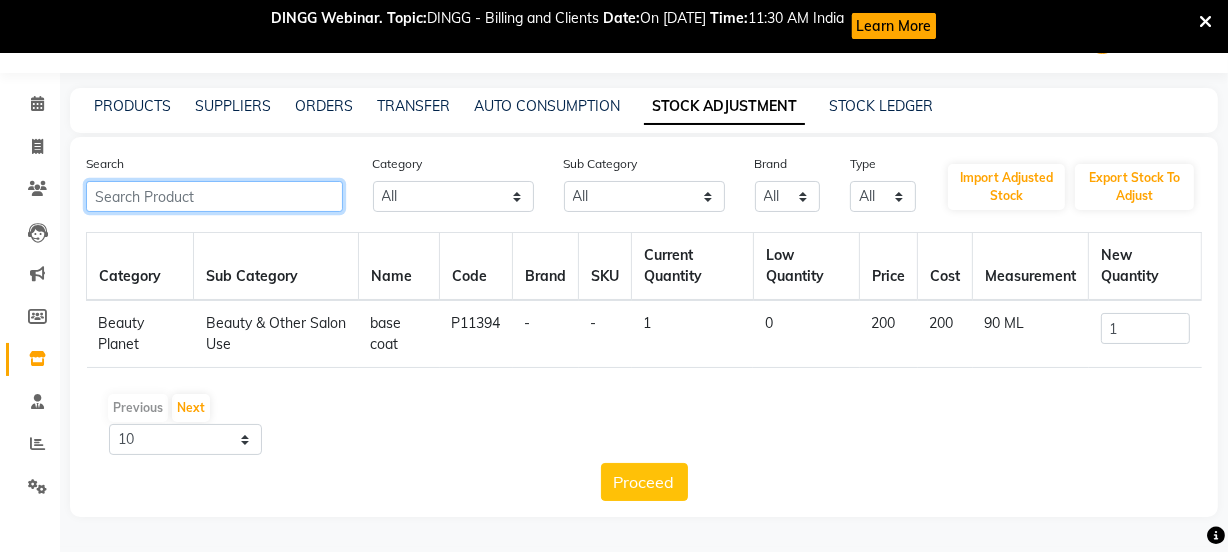 scroll, scrollTop: 54, scrollLeft: 0, axis: vertical 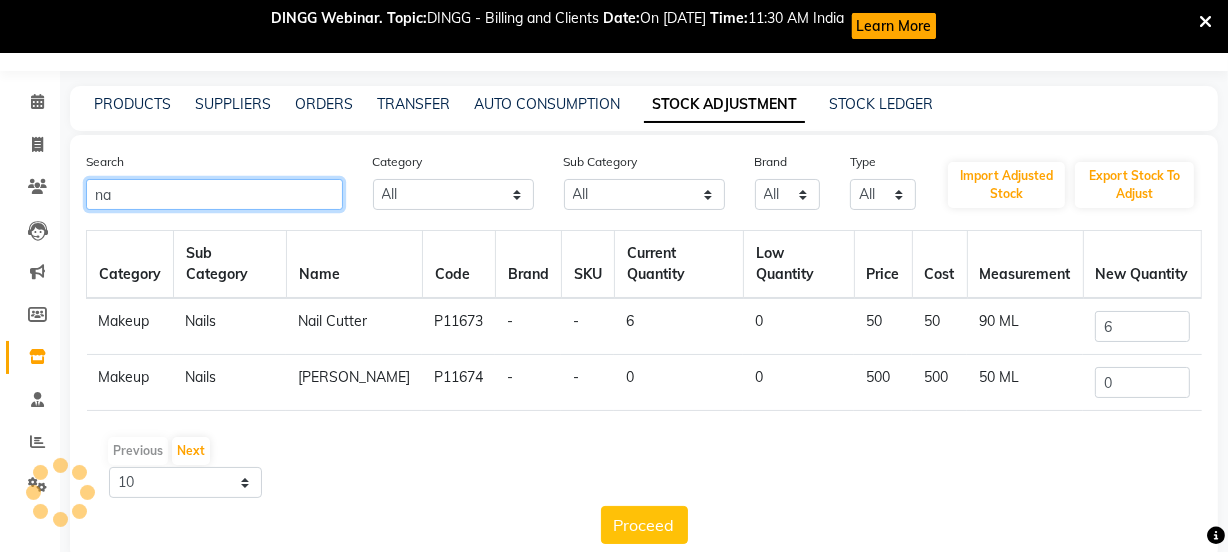 type on "n" 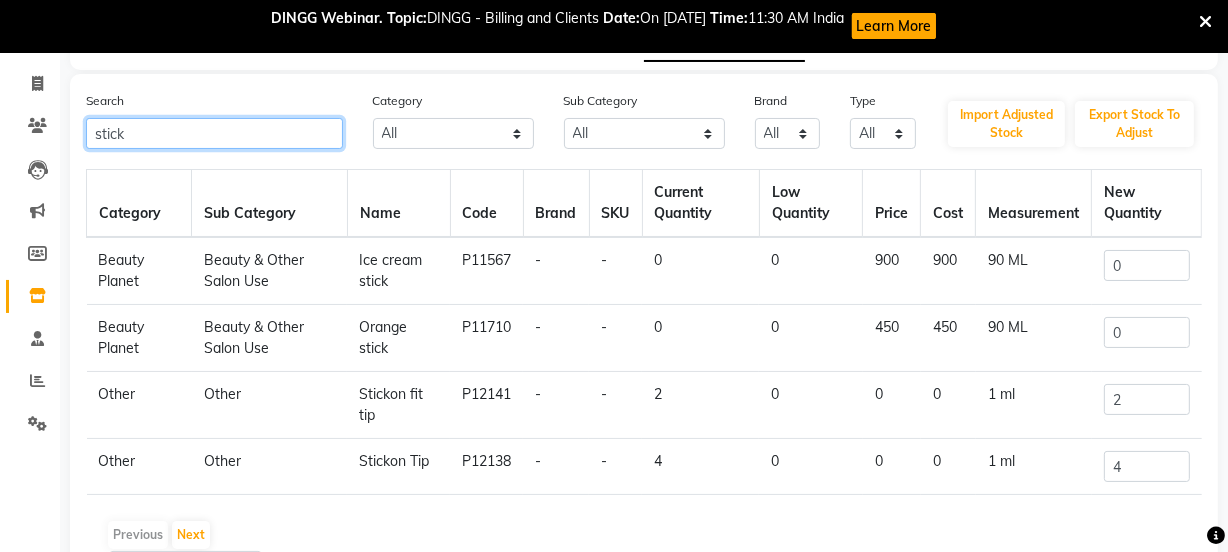 scroll, scrollTop: 160, scrollLeft: 0, axis: vertical 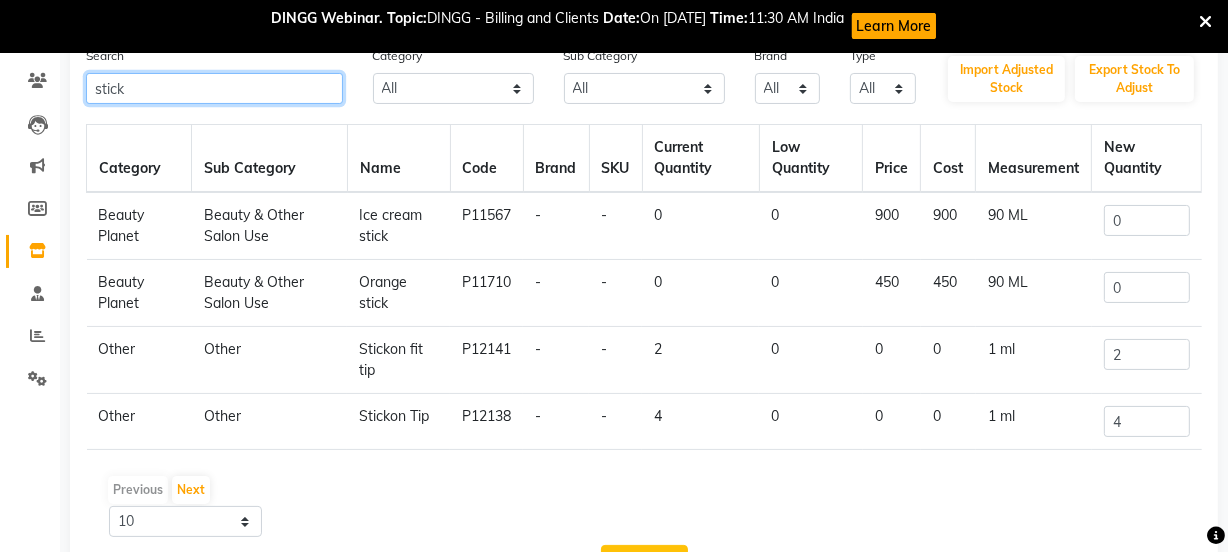 type on "stick" 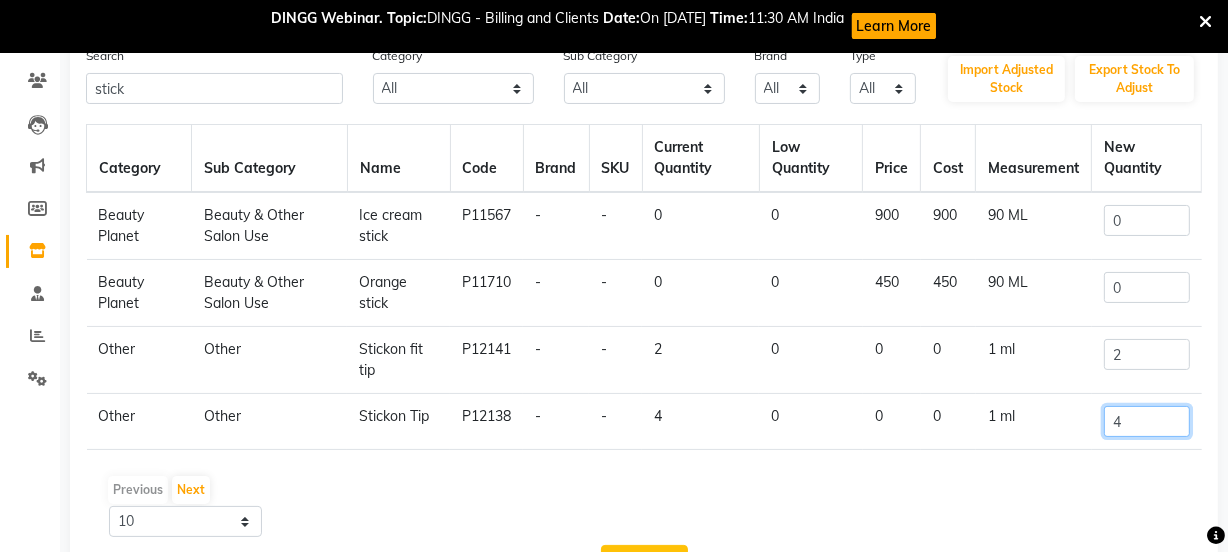 click on "4" 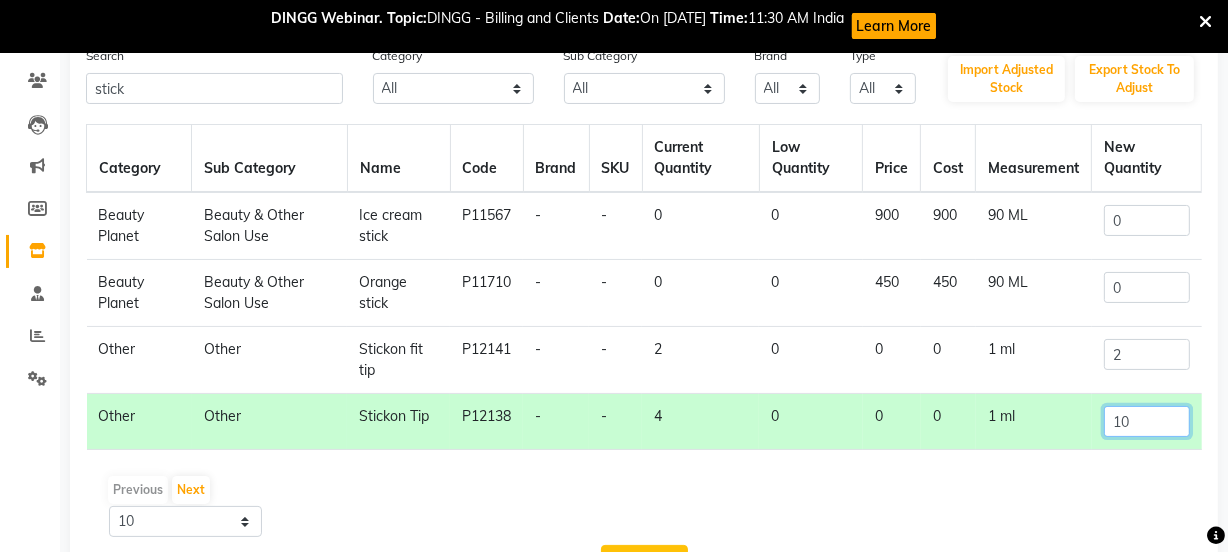 scroll, scrollTop: 195, scrollLeft: 0, axis: vertical 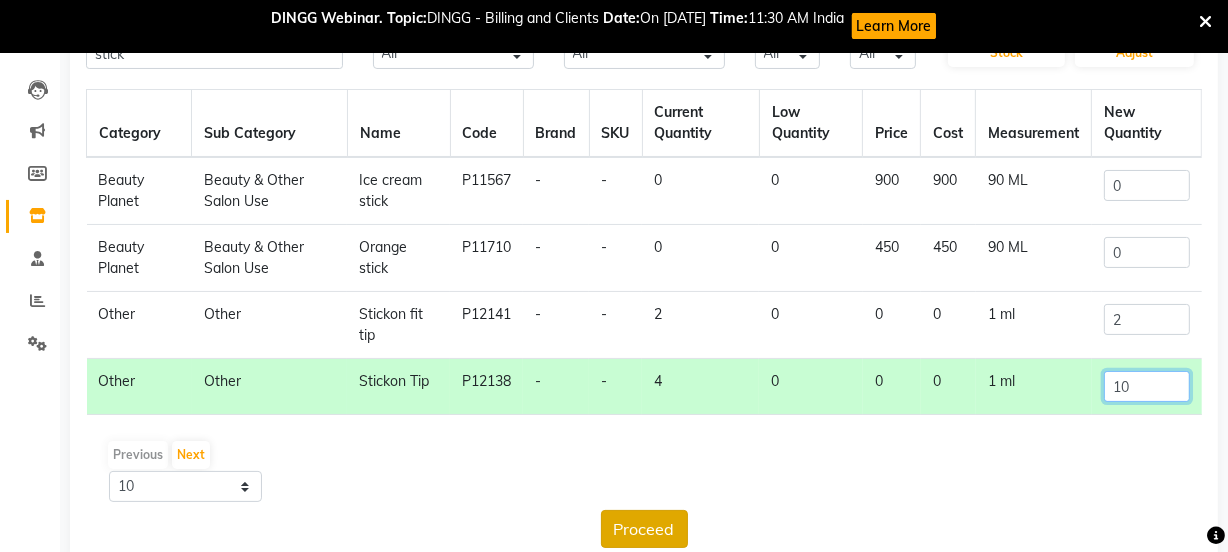 type on "10" 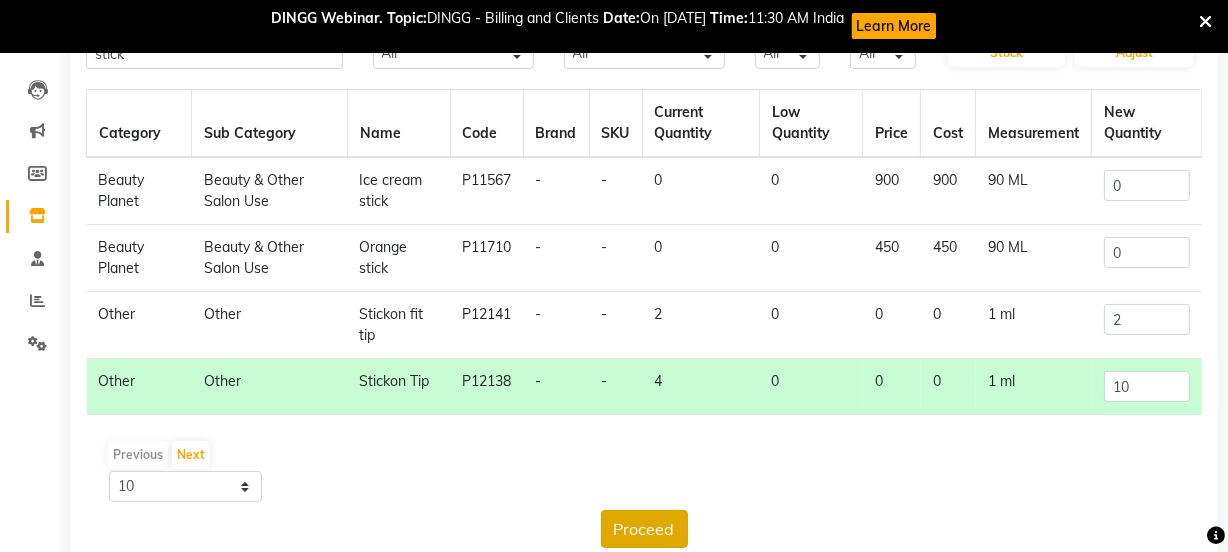 click on "Proceed" 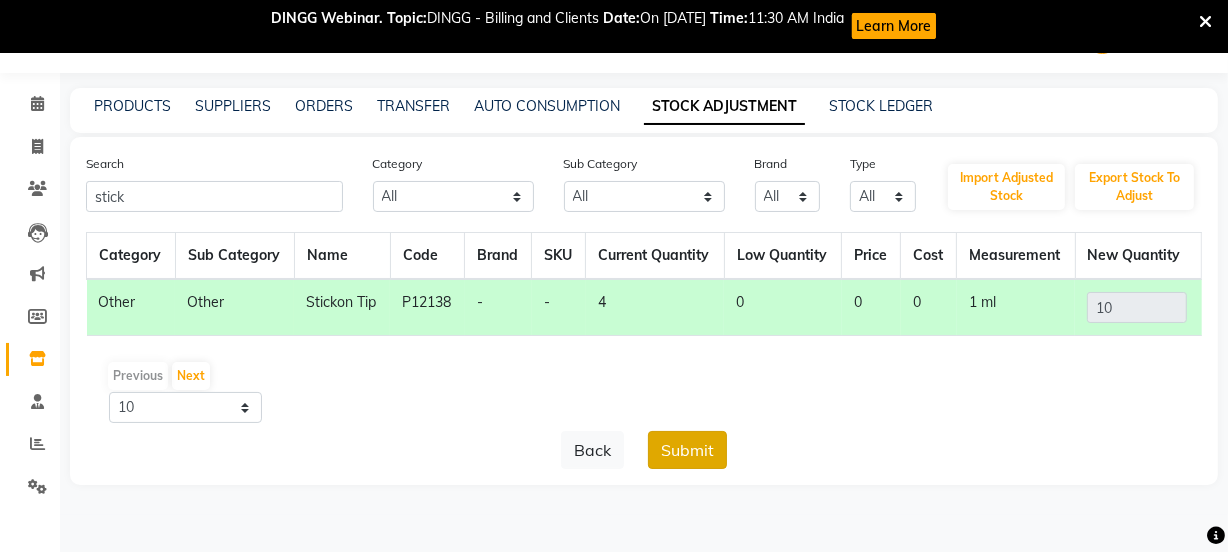 click on "Submit" 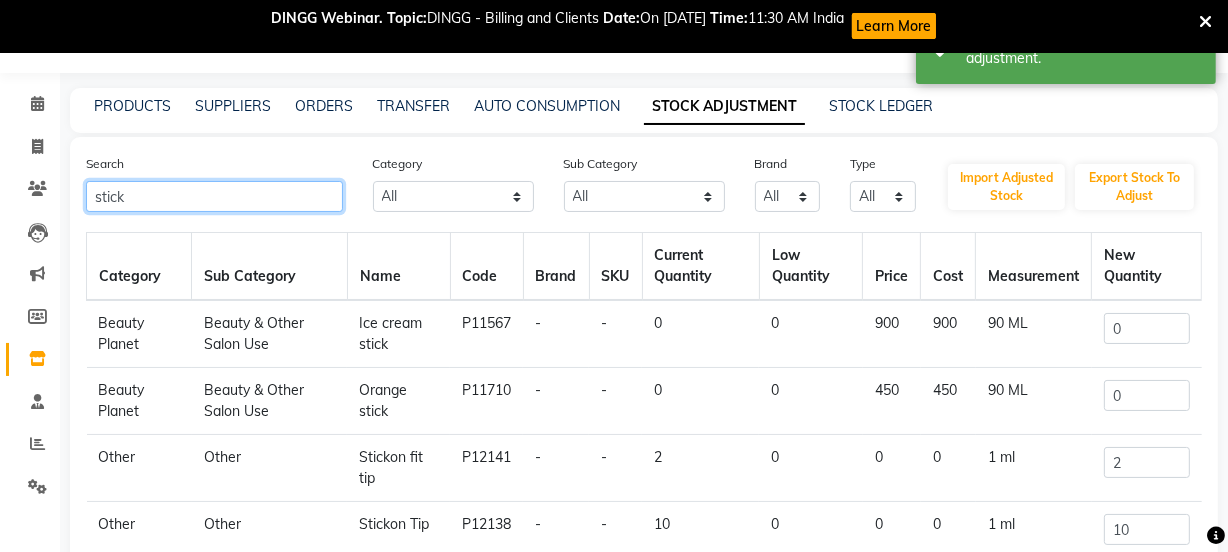 click on "stick" 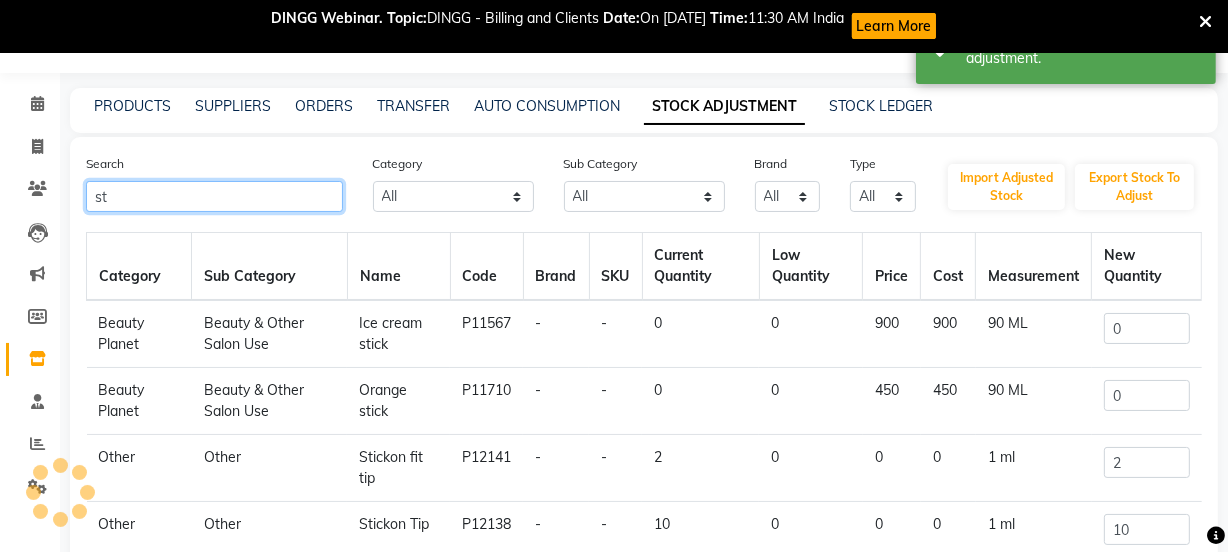 type on "s" 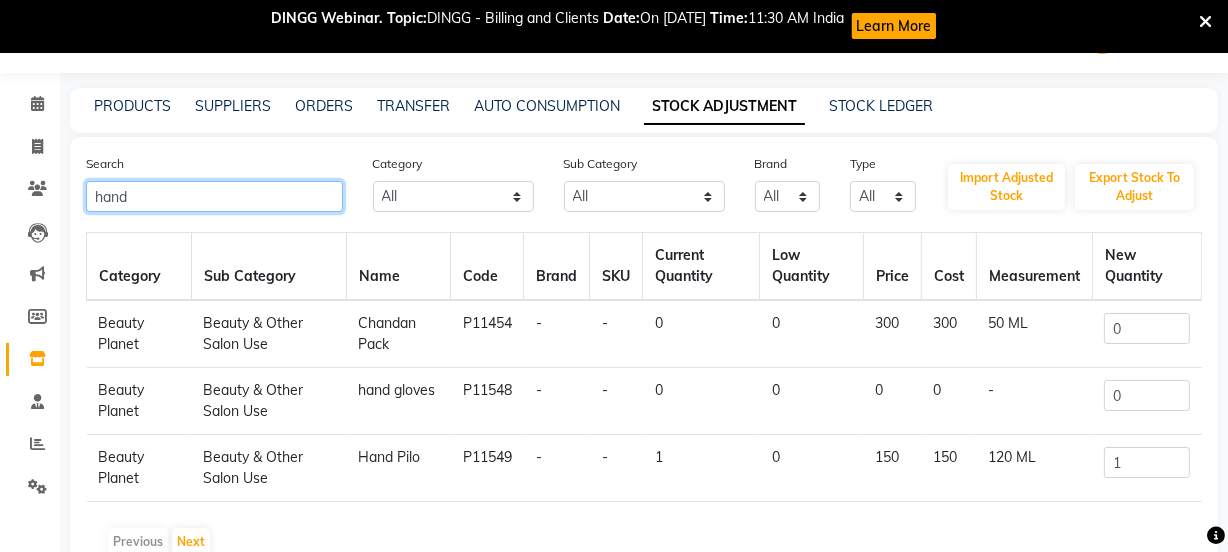 type on "hand" 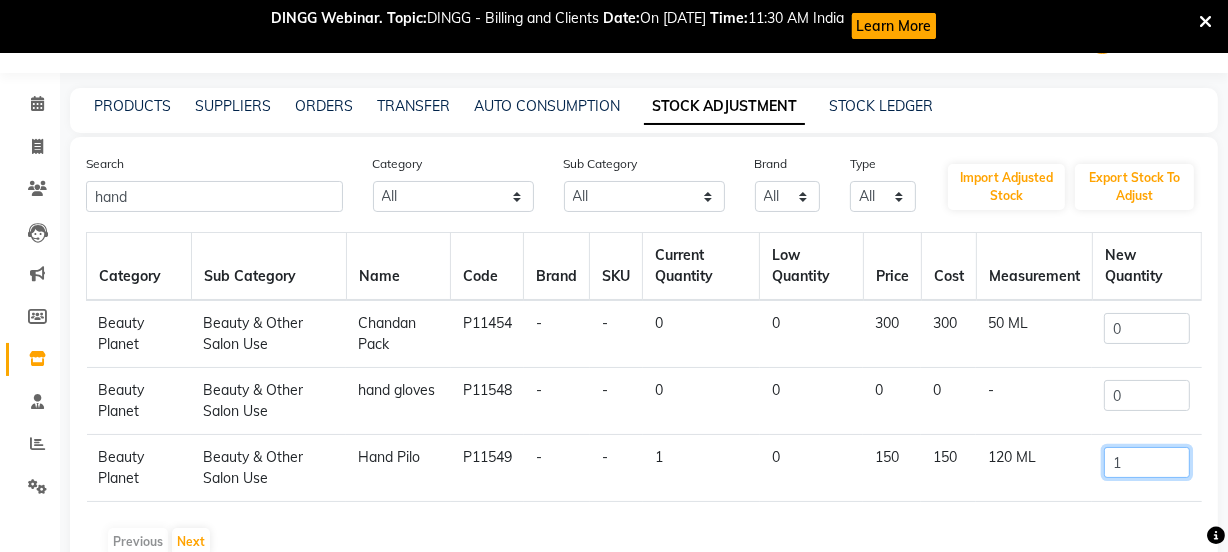 click on "1" 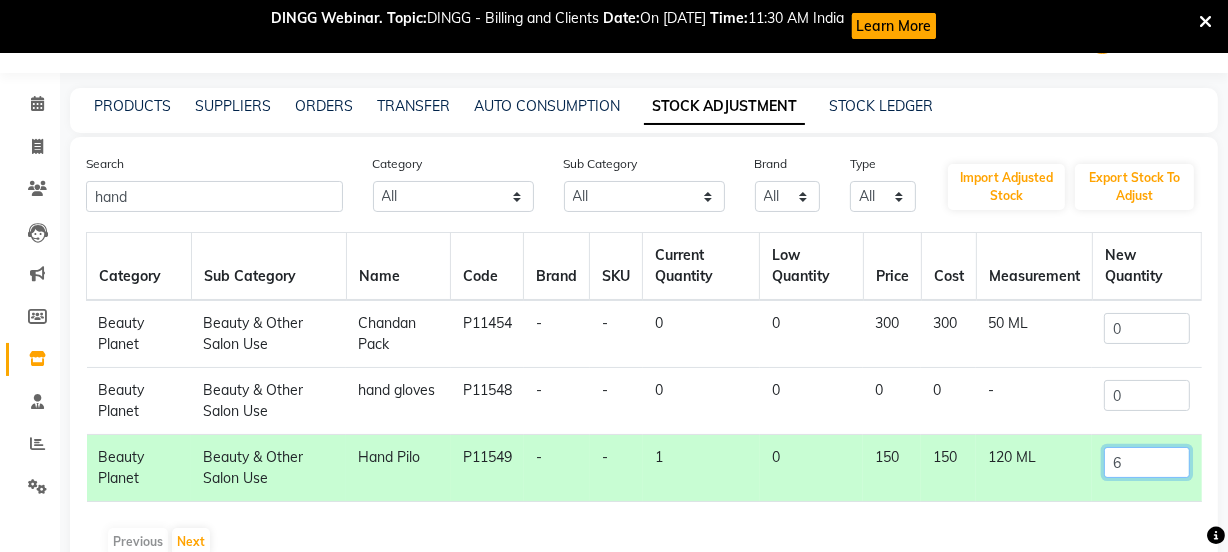type on "6" 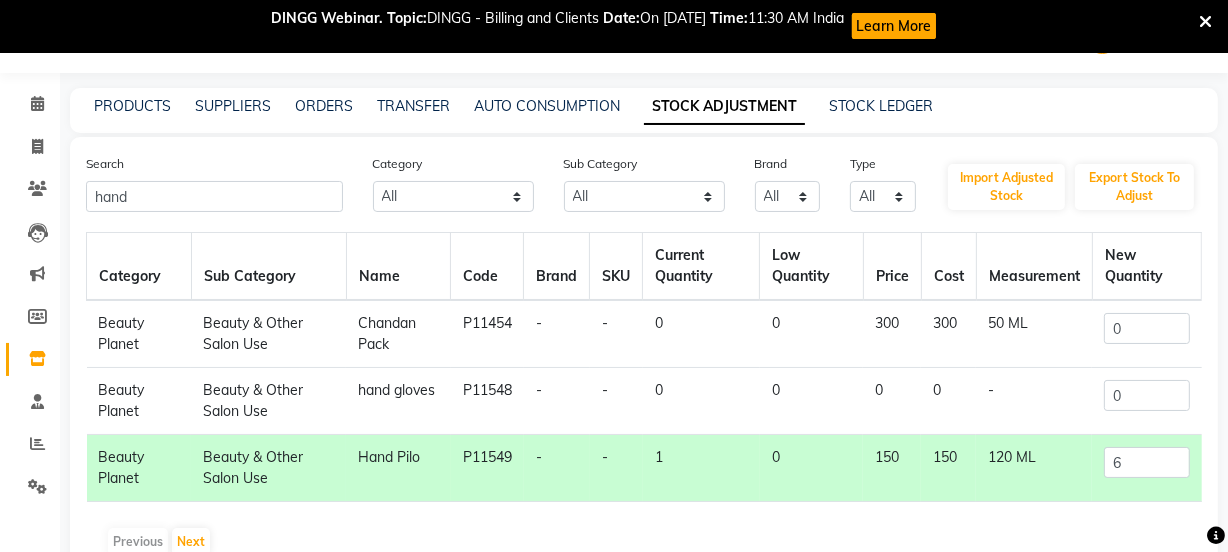 drag, startPoint x: 1210, startPoint y: 475, endPoint x: 1239, endPoint y: 471, distance: 29.274563 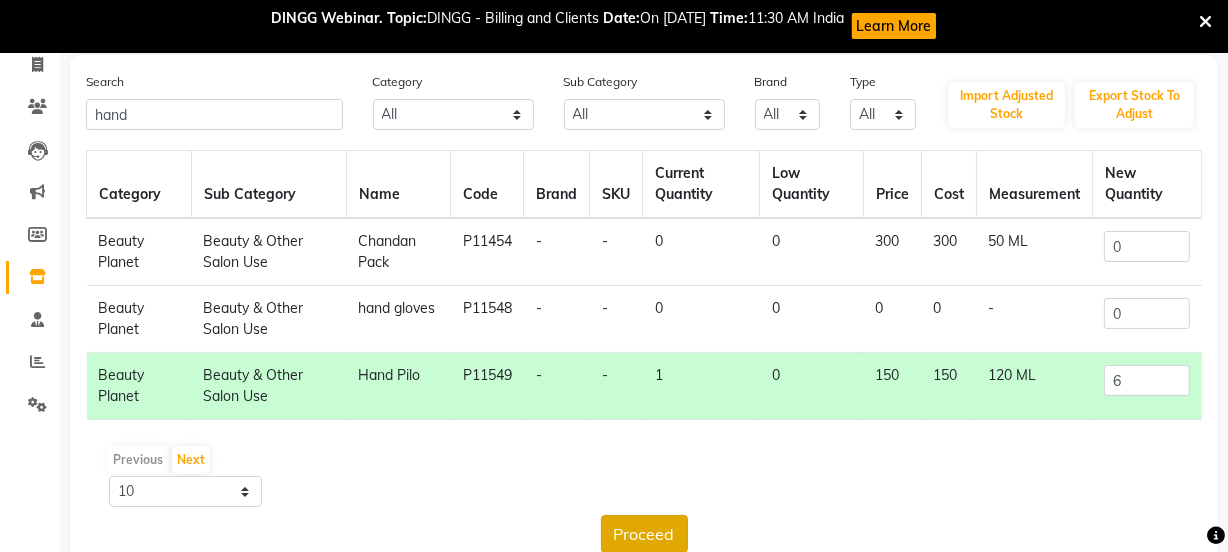 click on "Proceed" 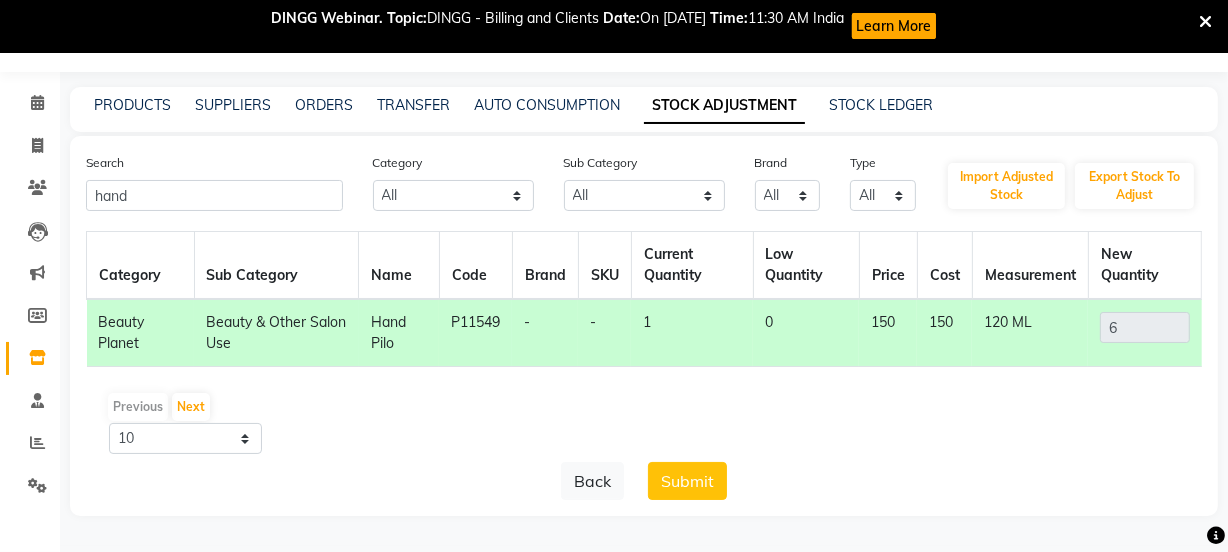 scroll, scrollTop: 52, scrollLeft: 0, axis: vertical 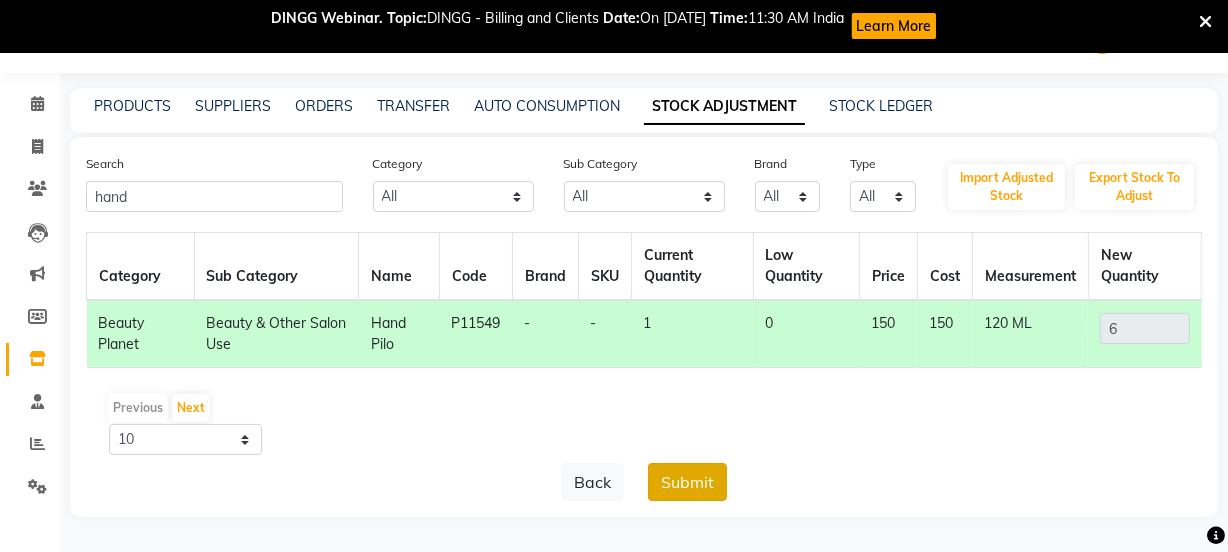 click on "Submit" 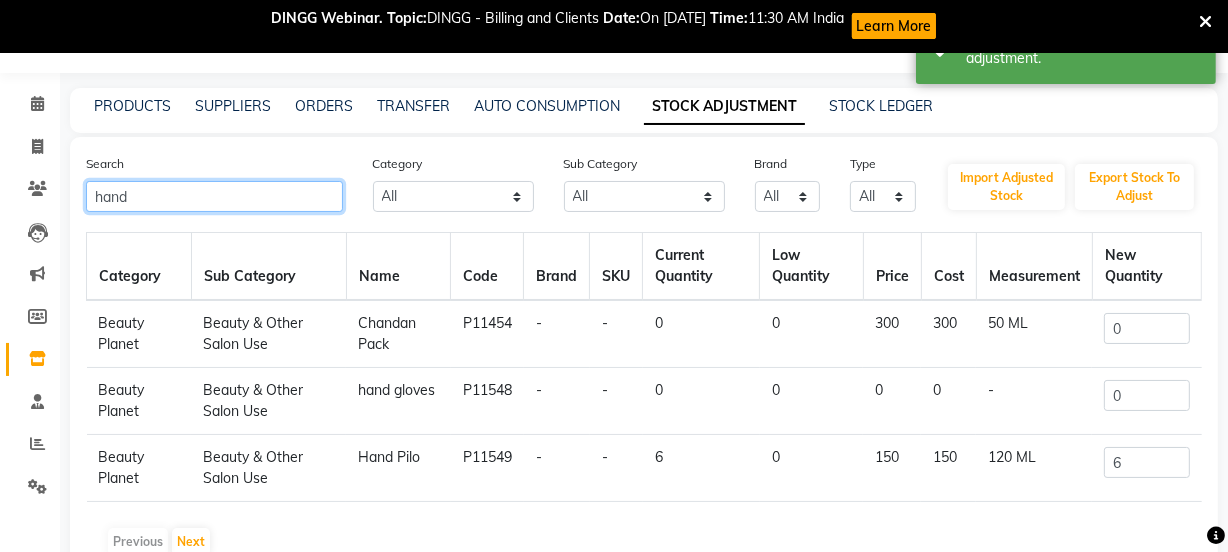 click on "hand" 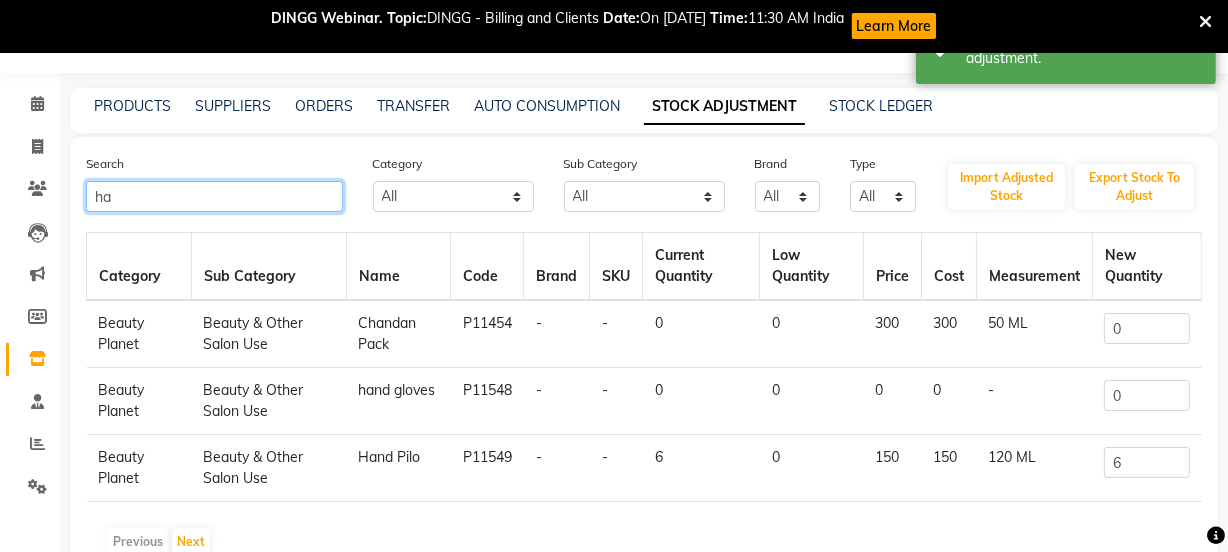 type on "h" 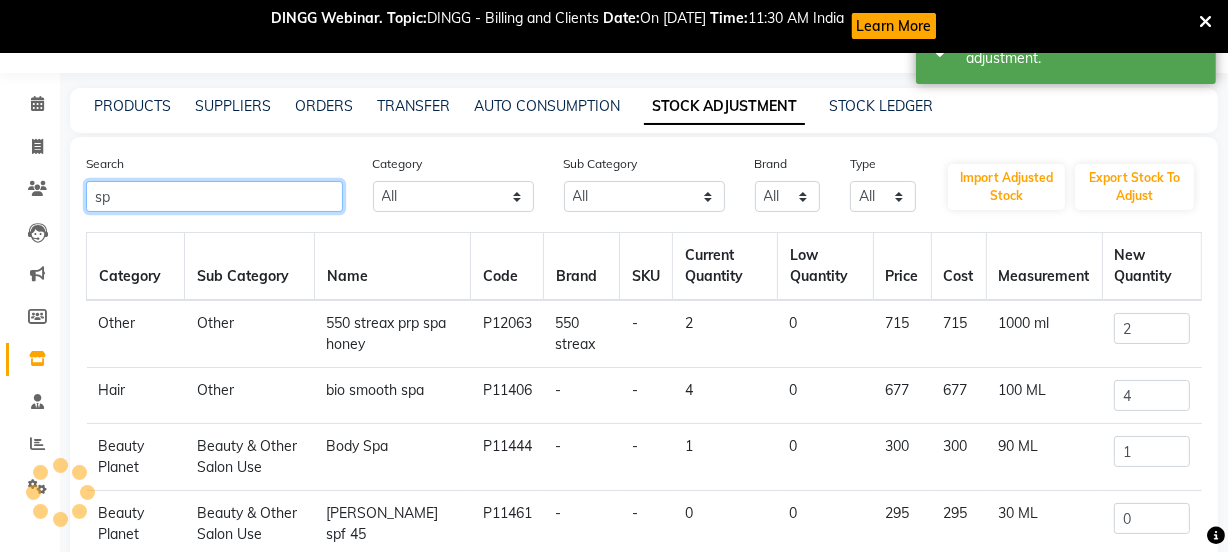 type on "s" 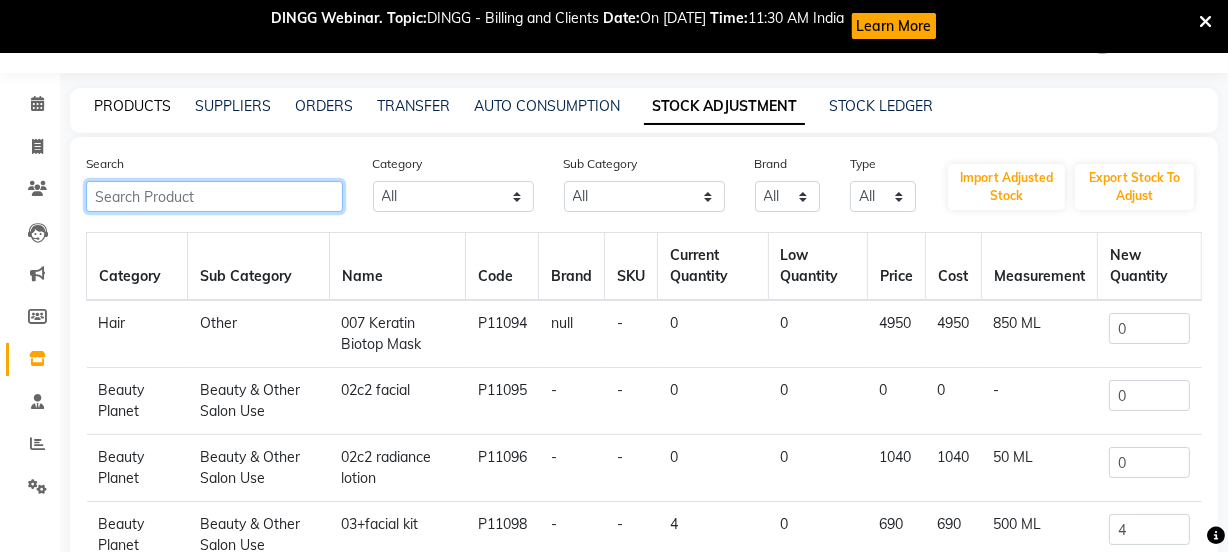 type 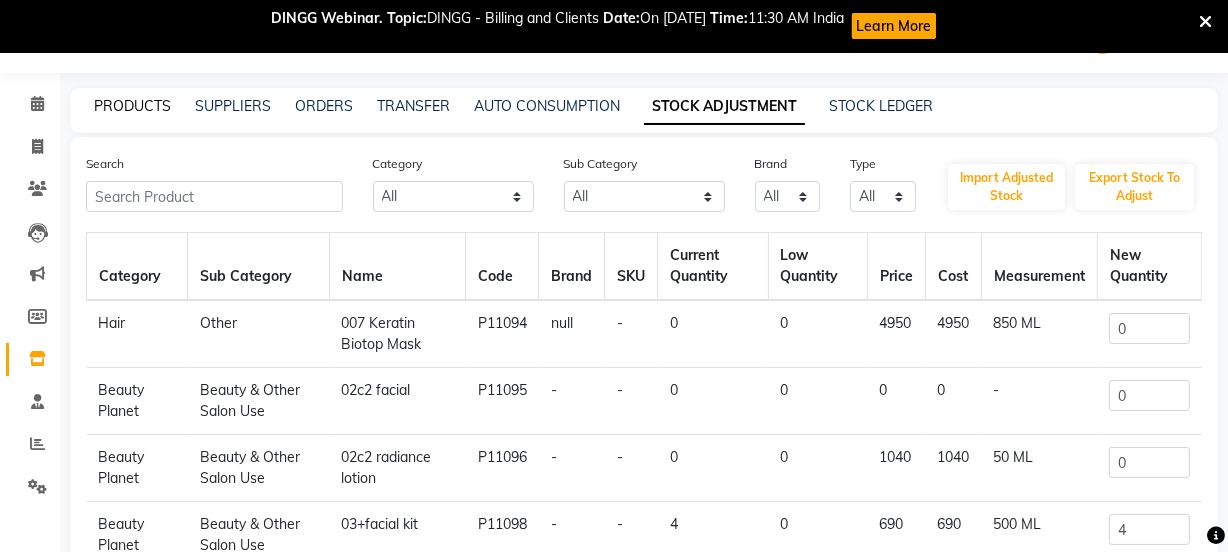 click on "PRODUCTS" 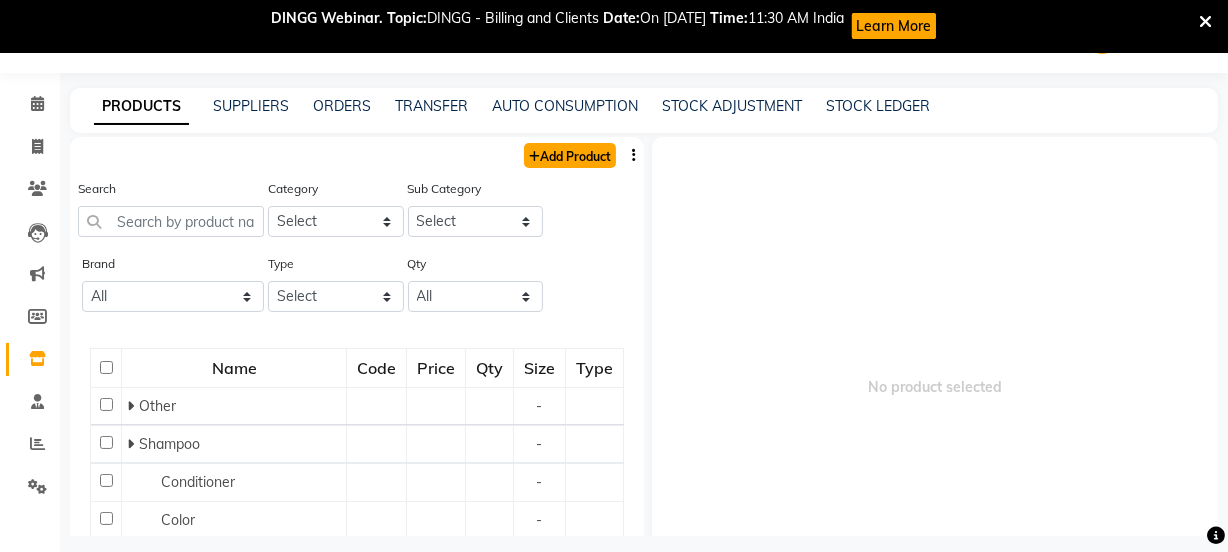 click on "Add Product" 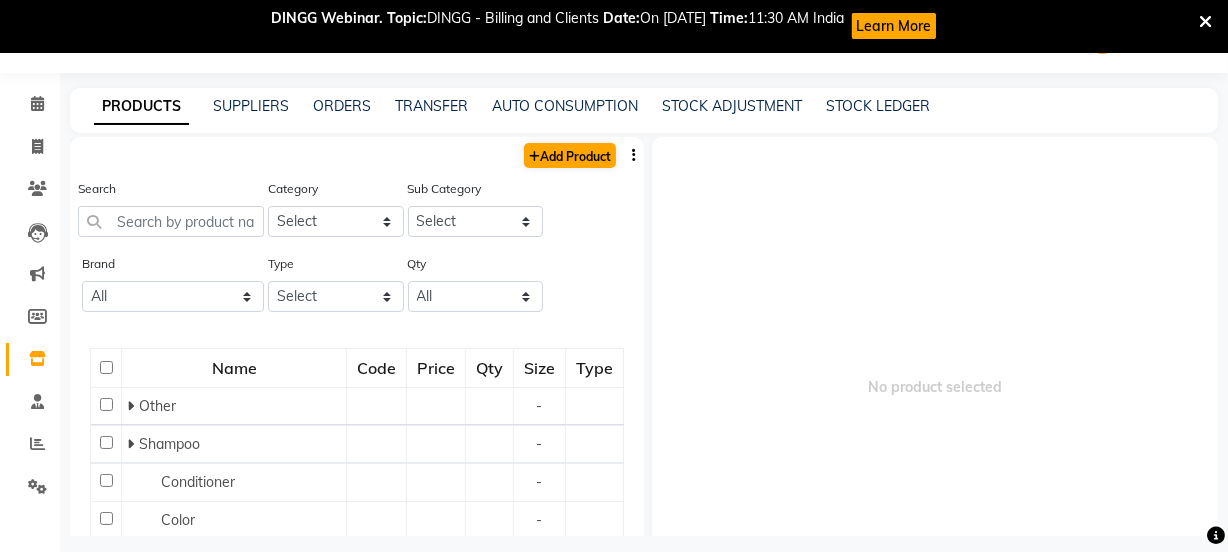 select on "true" 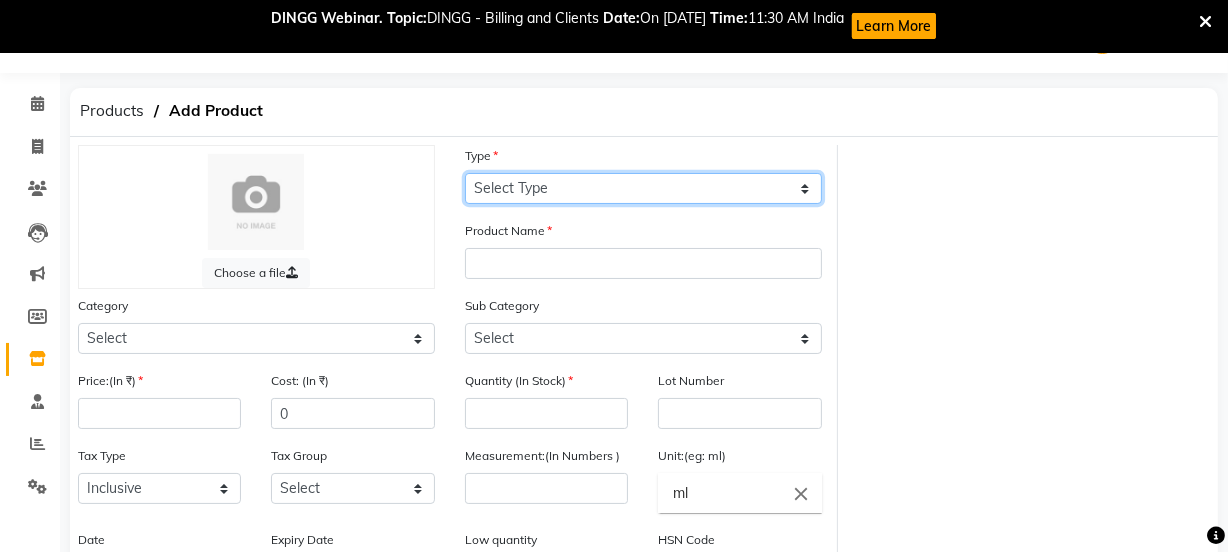 click on "Select Type Both Retail Consumable" 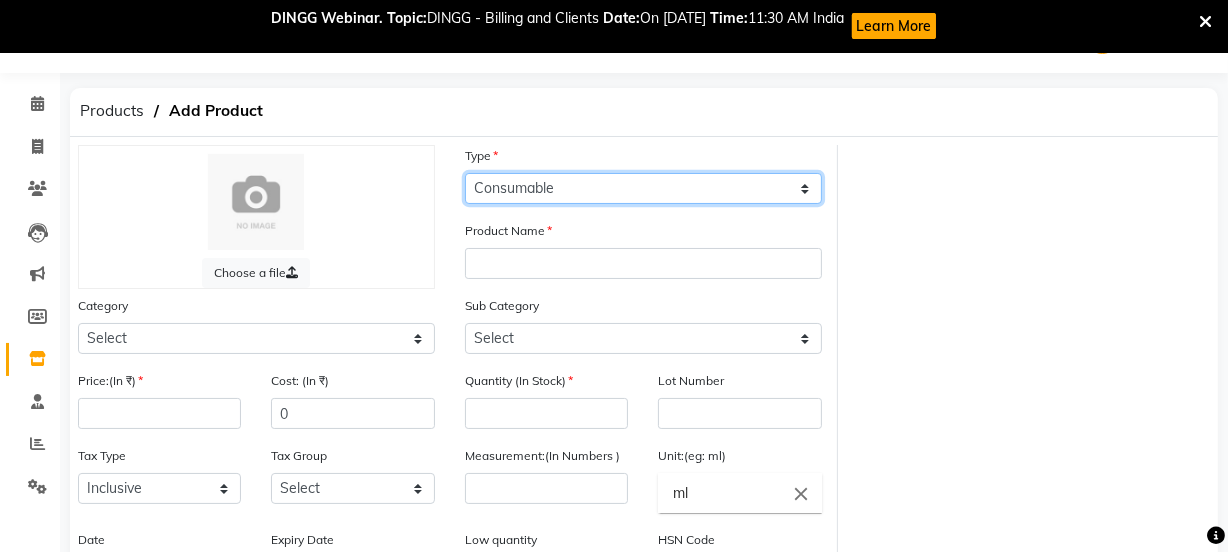 click on "Select Type Both Retail Consumable" 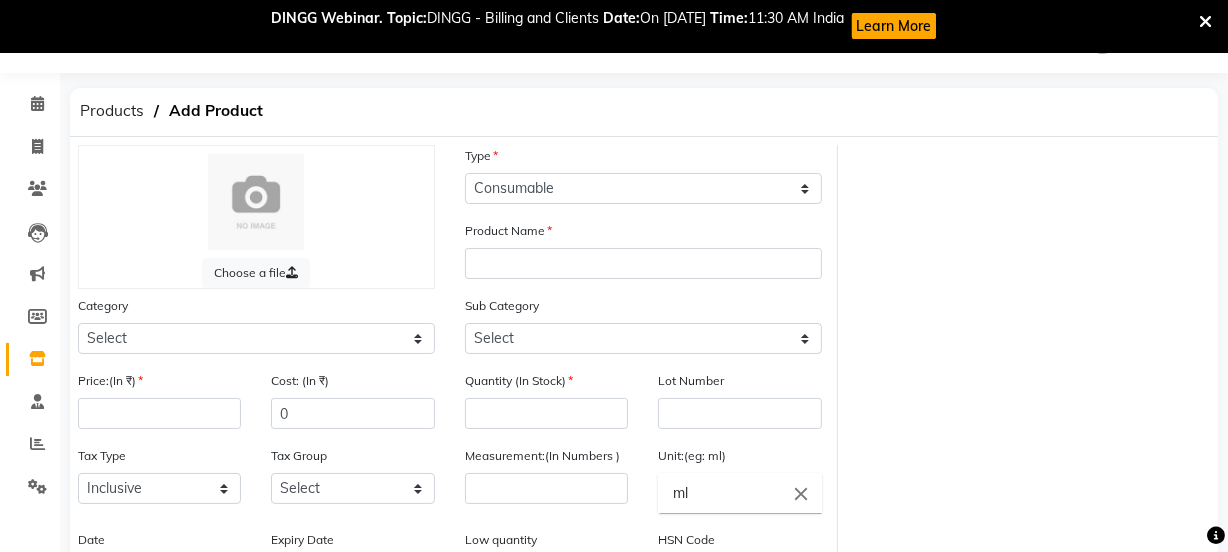 click on "Product Name" 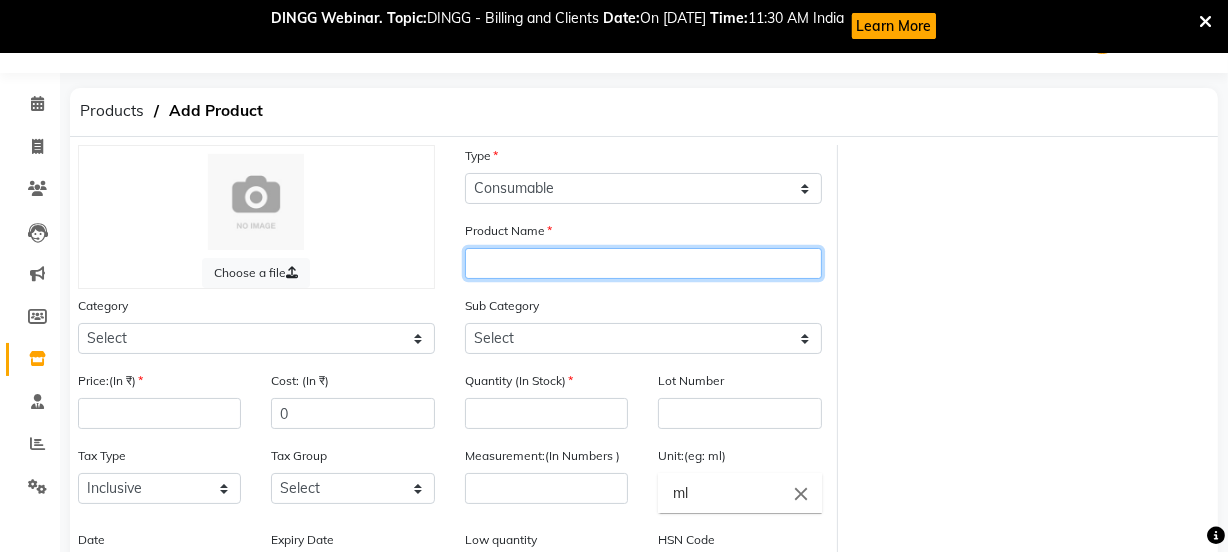 click 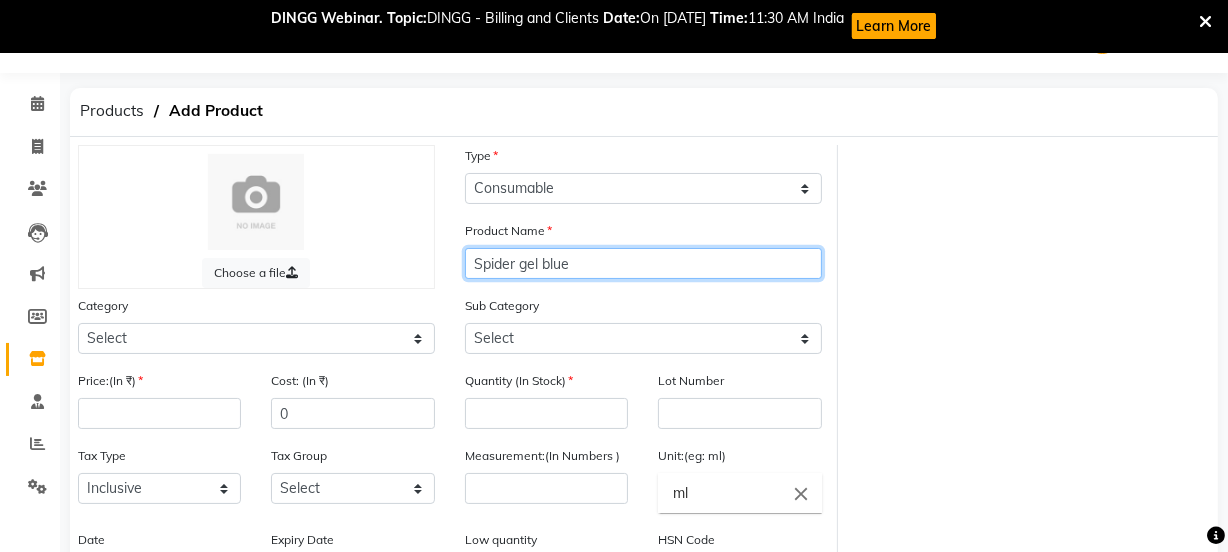 type on "Spider gel blue" 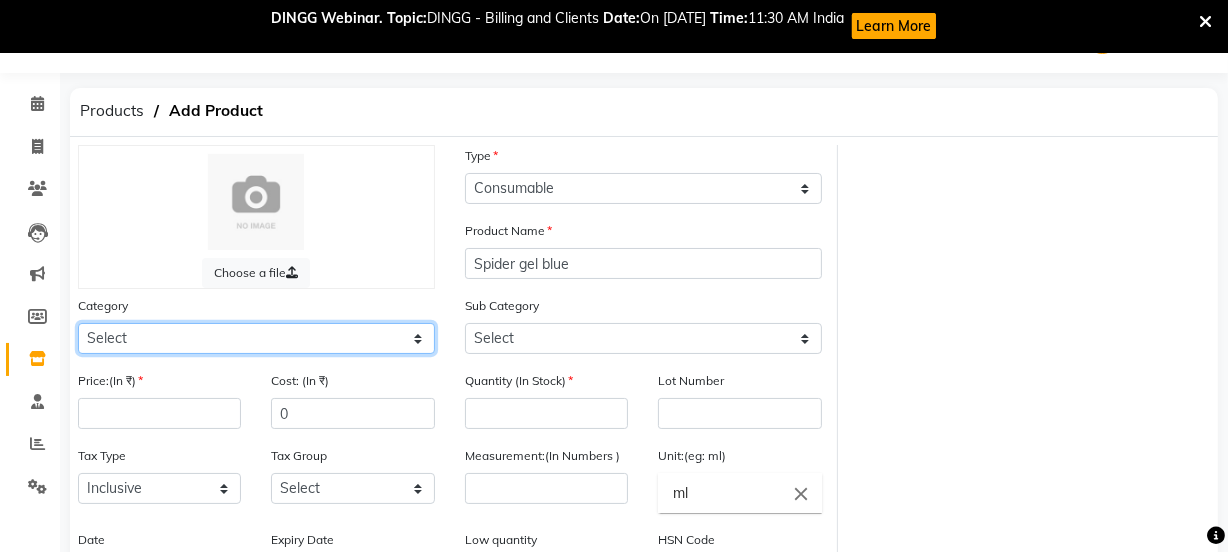 click on "Select Hair Skin Makeup Personal Care Appliances [PERSON_NAME] Waxing Disposable Threading Hands and Feet Beauty Planet [MEDICAL_DATA] Cadiveu Casmara Cheryls Loreal Olaplex Other" 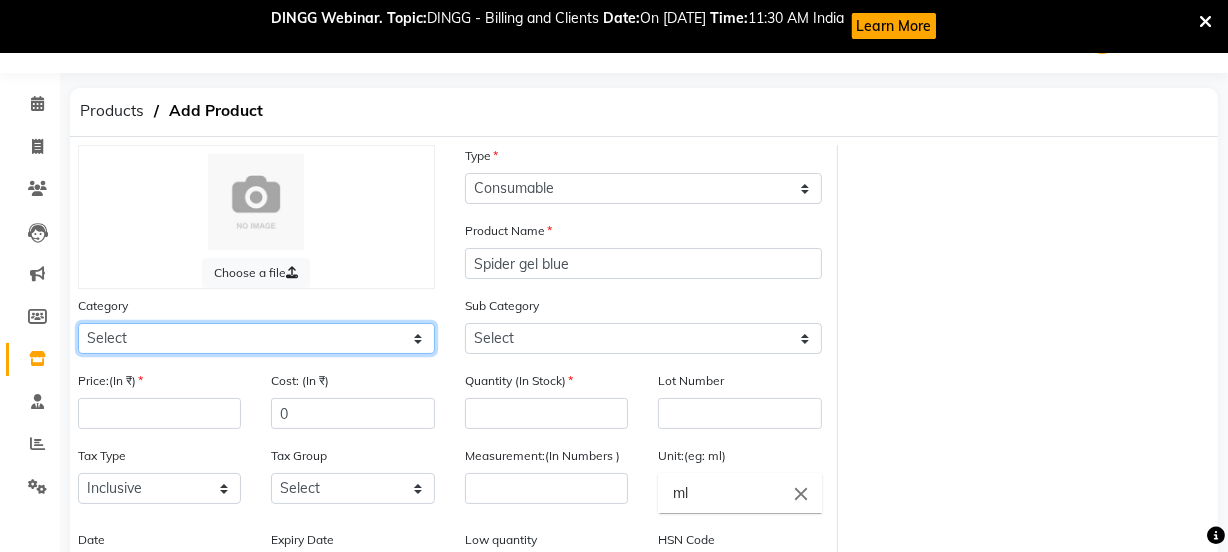 select on "1000" 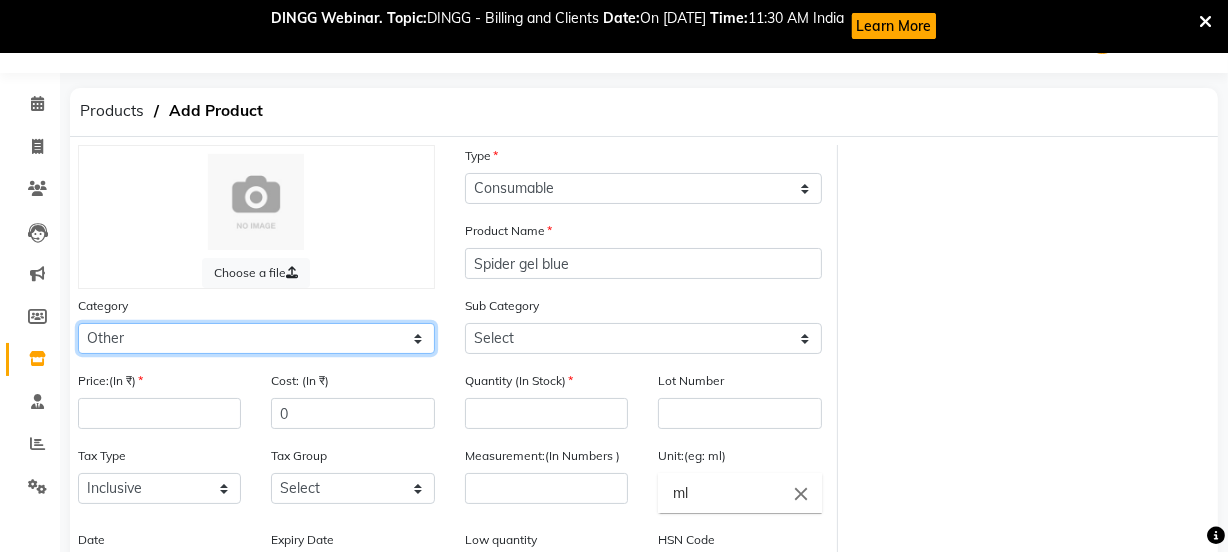 click on "Select Hair Skin Makeup Personal Care Appliances [PERSON_NAME] Waxing Disposable Threading Hands and Feet Beauty Planet [MEDICAL_DATA] Cadiveu Casmara Cheryls Loreal Olaplex Other" 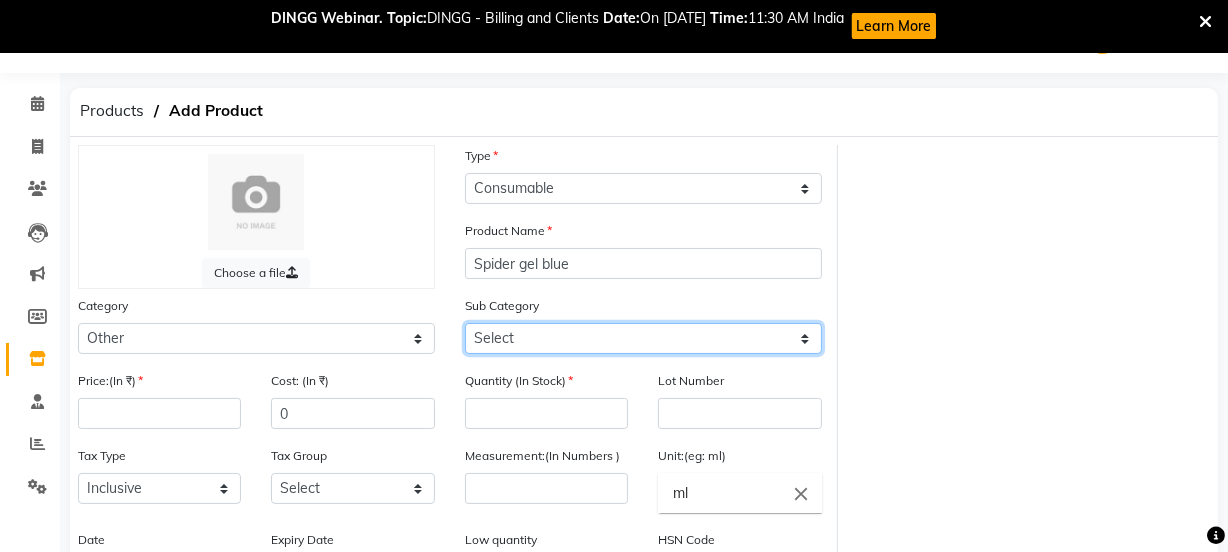 click on "Select Houskeeping Other" 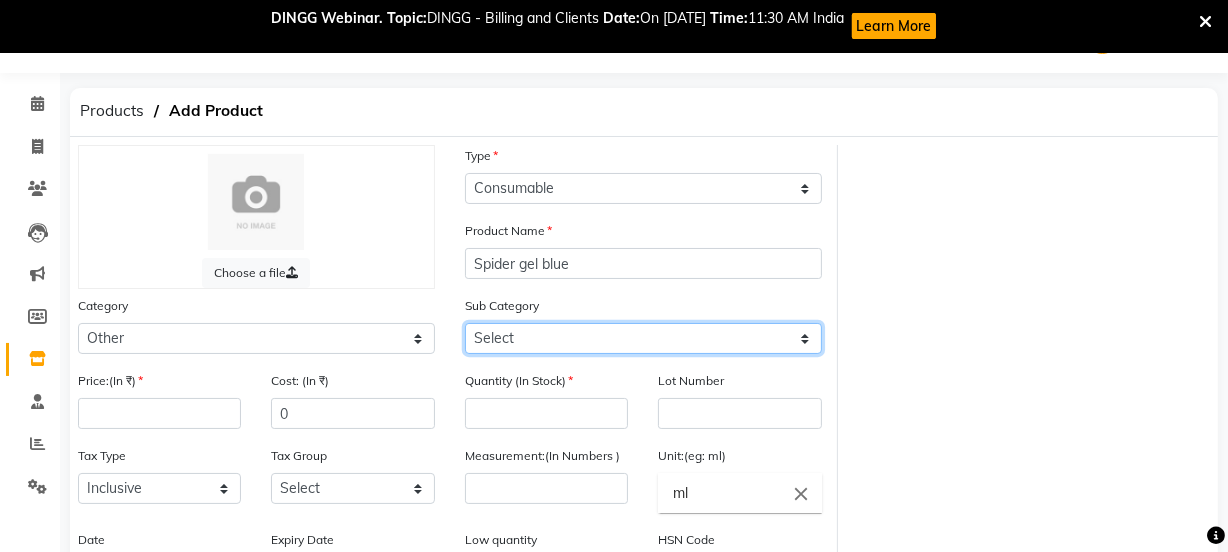select on "1002" 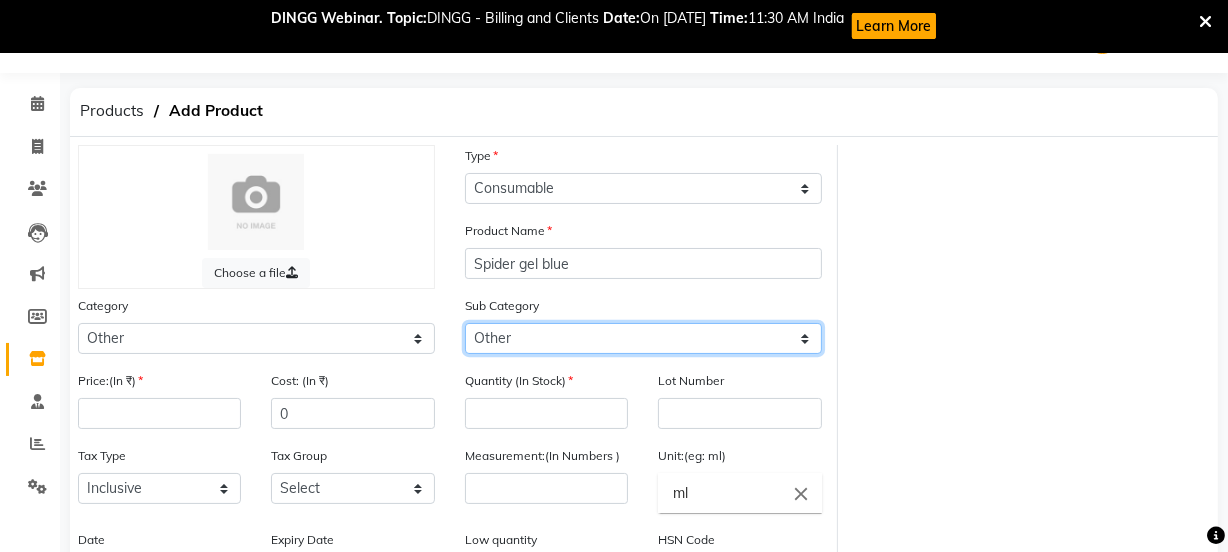 click on "Select Houskeeping Other" 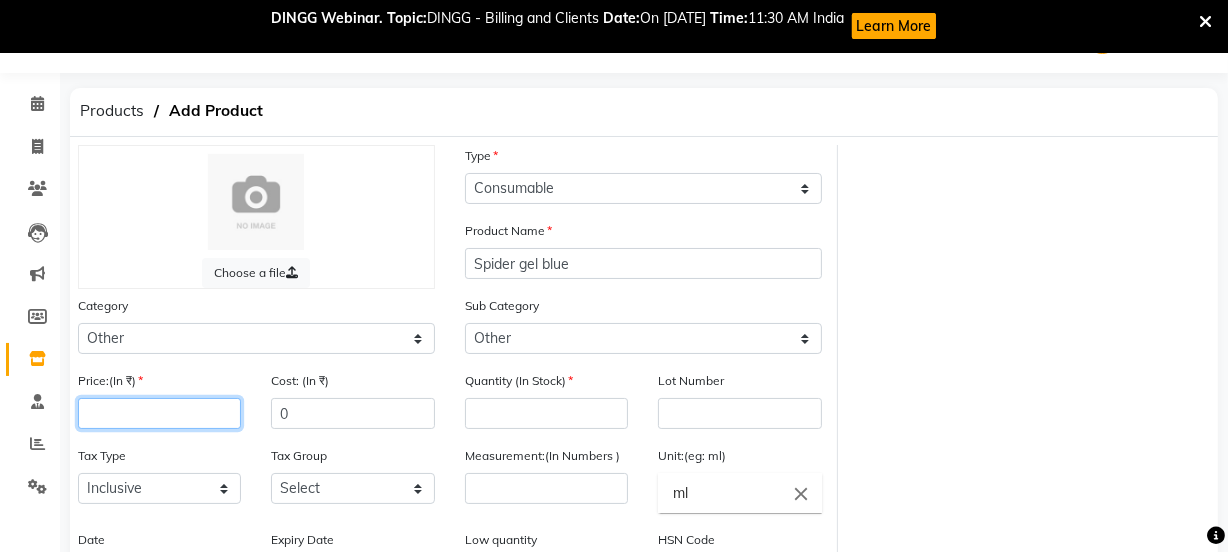 click 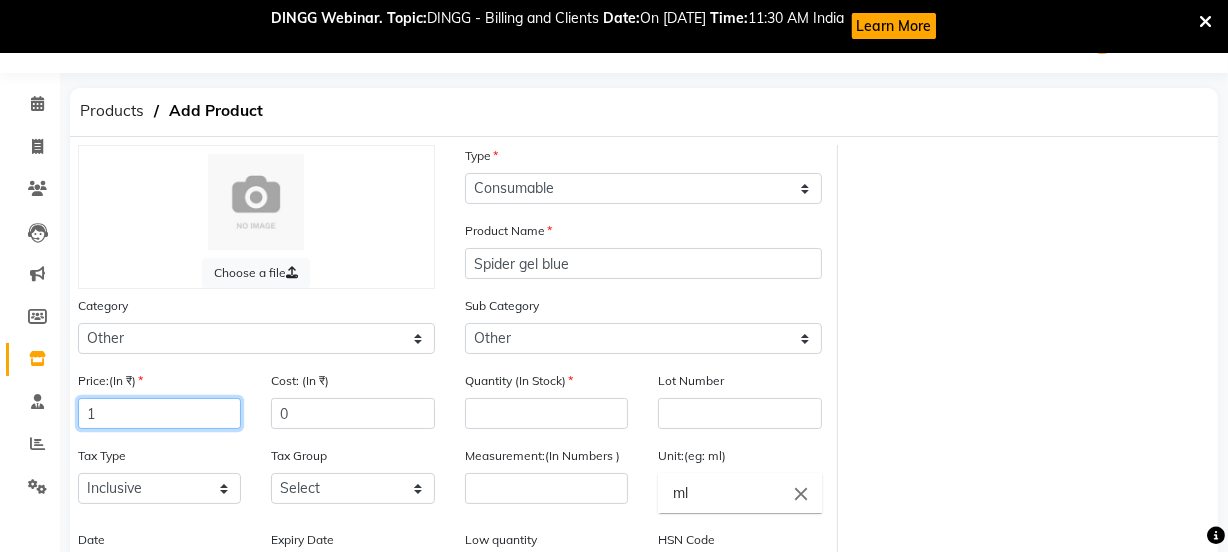 type on "1" 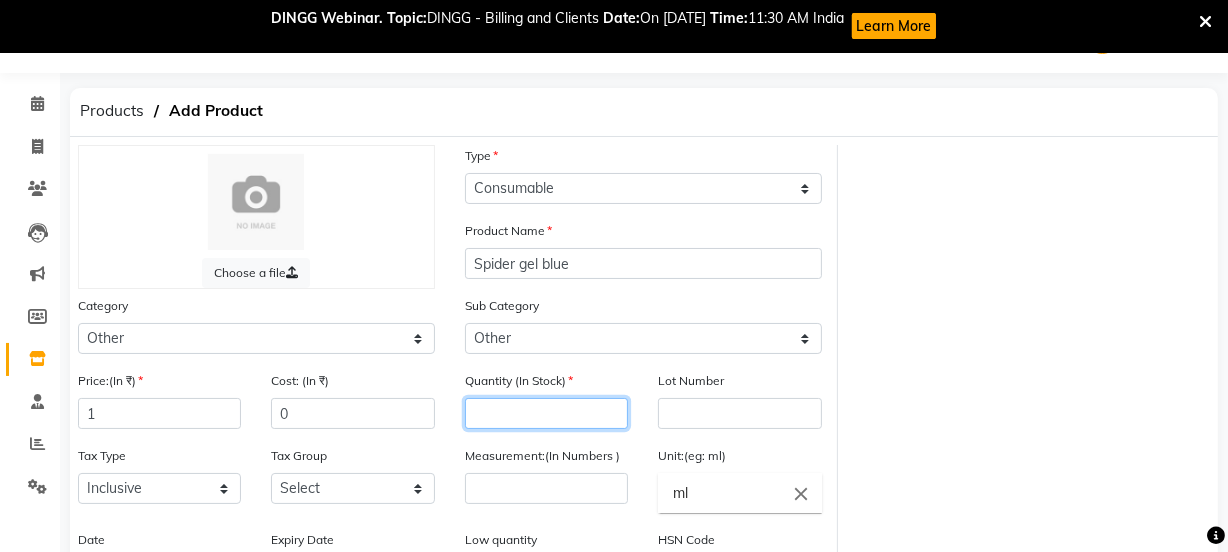 click 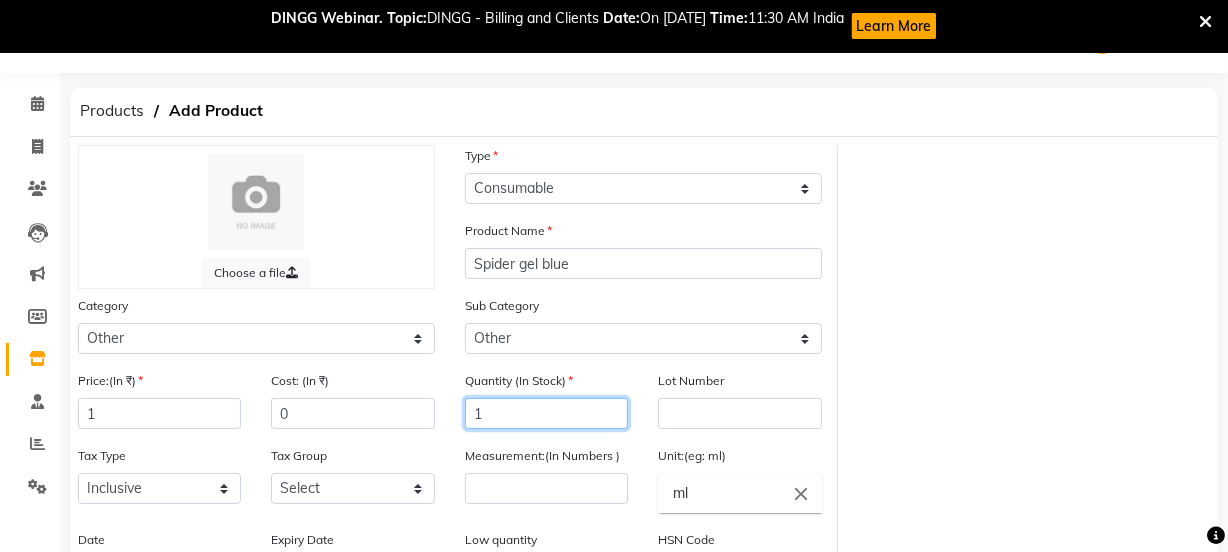 type on "1" 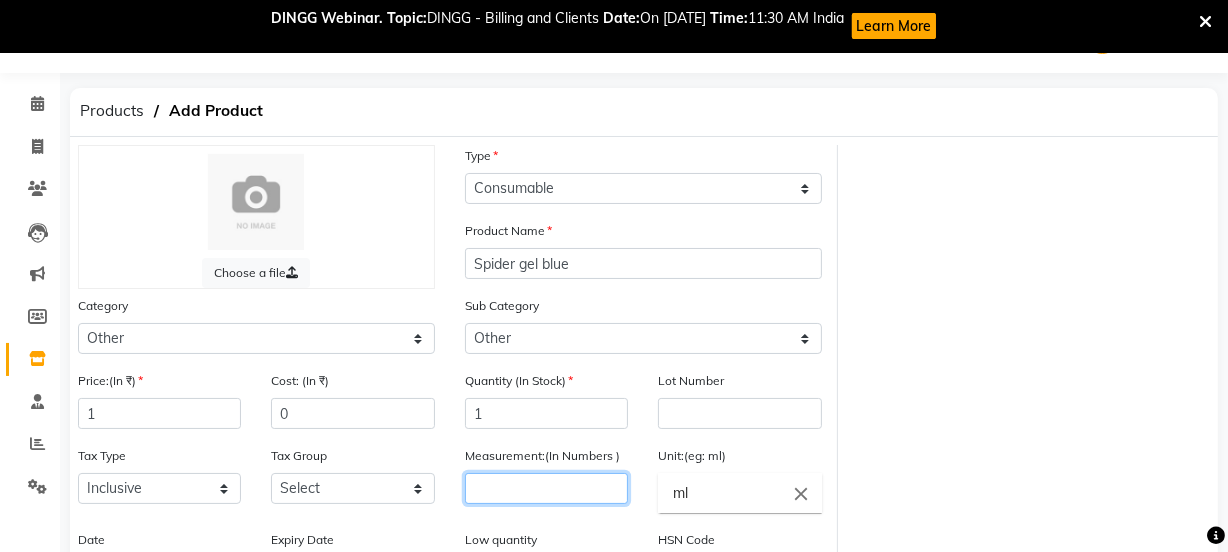 click 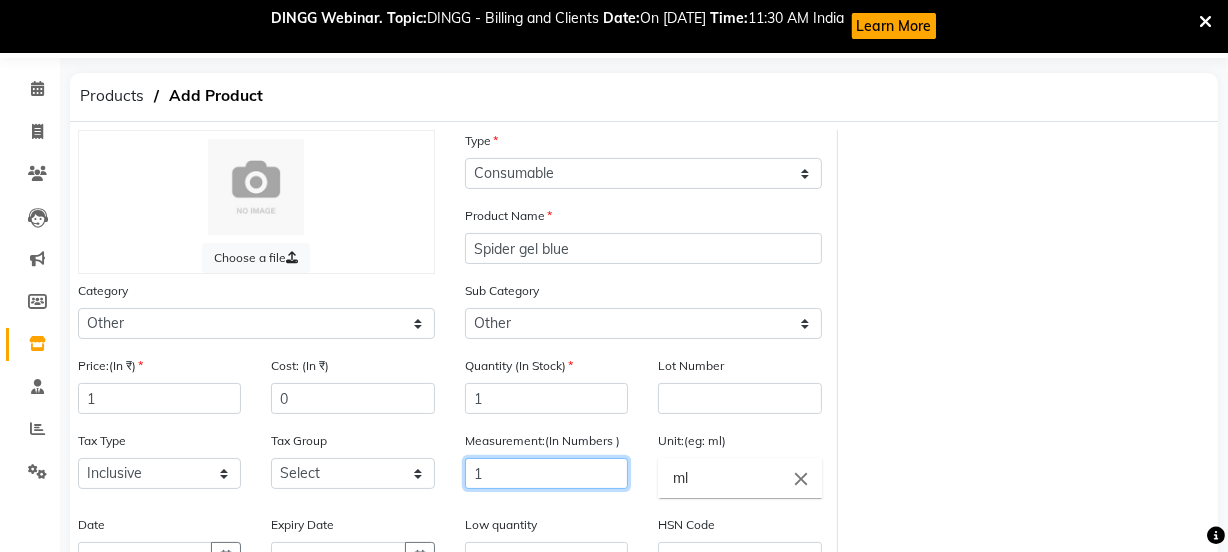 scroll, scrollTop: 381, scrollLeft: 0, axis: vertical 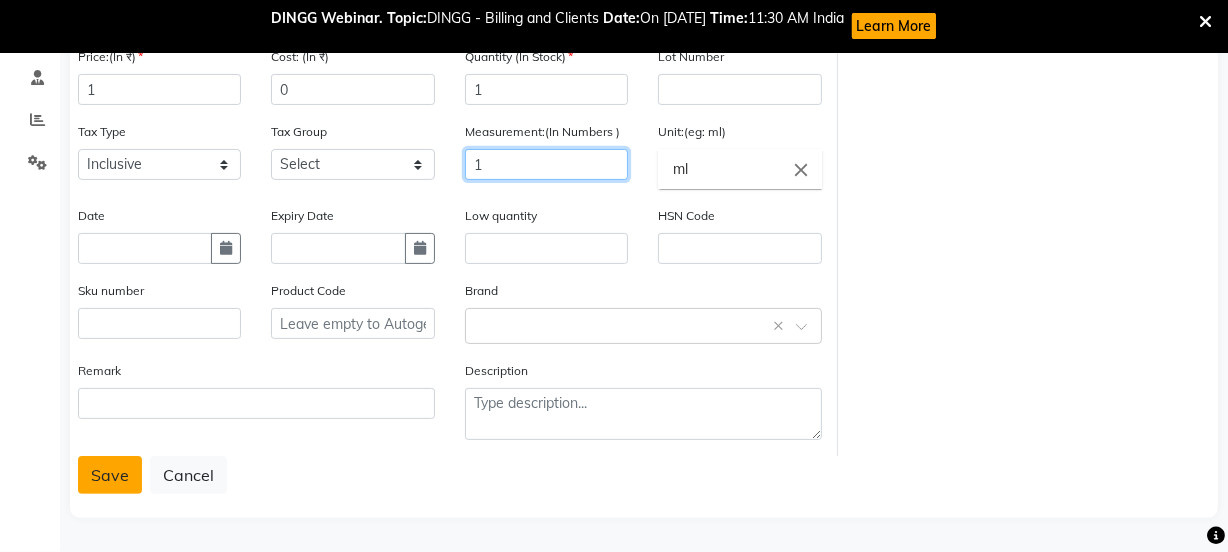 type on "1" 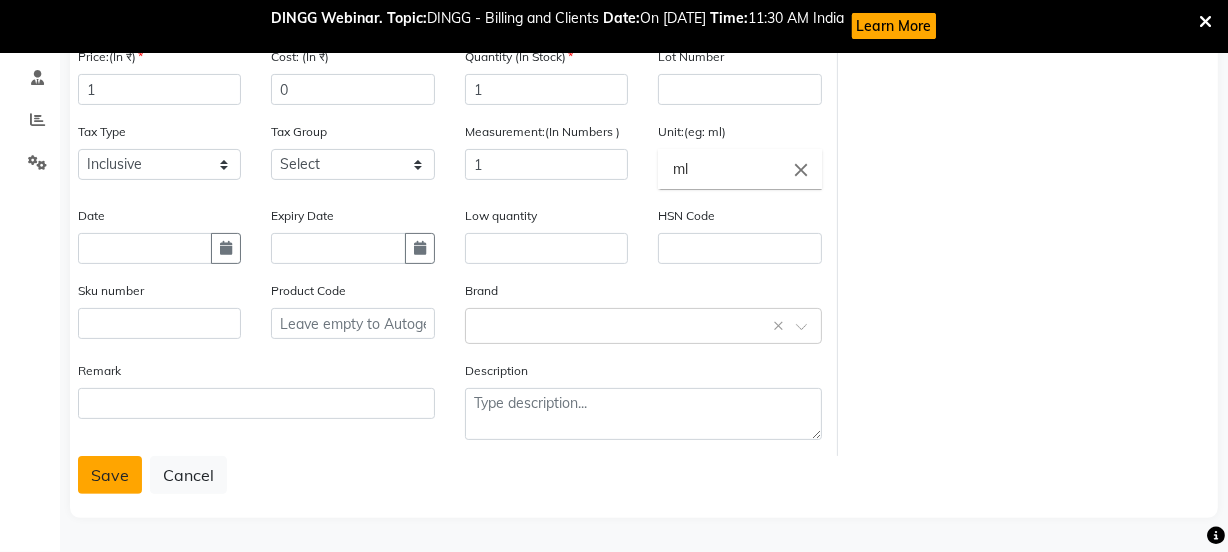click on "Save" 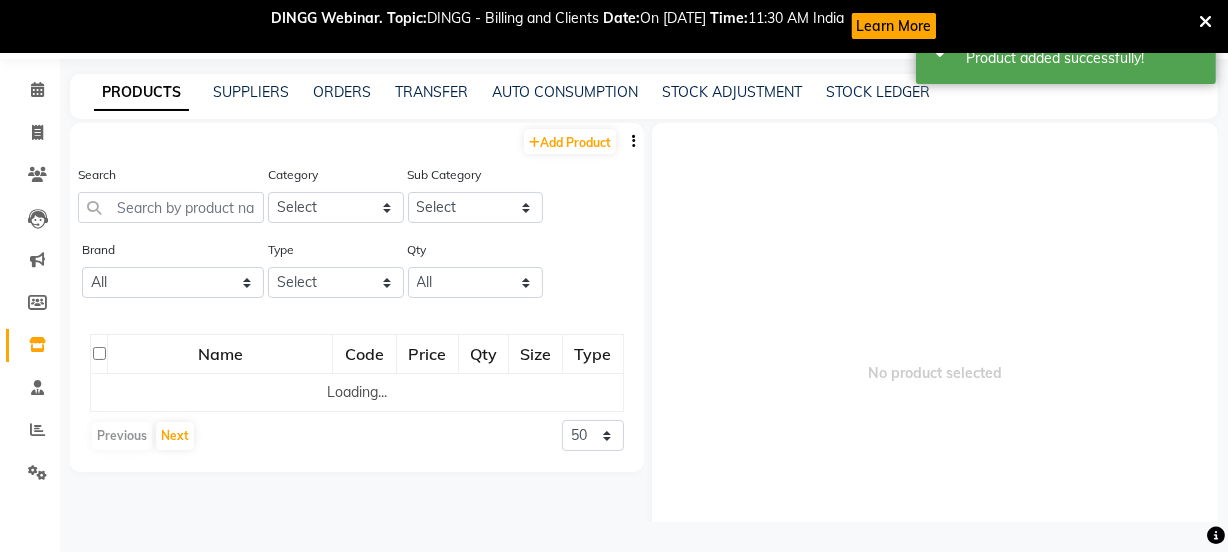 scroll, scrollTop: 66, scrollLeft: 0, axis: vertical 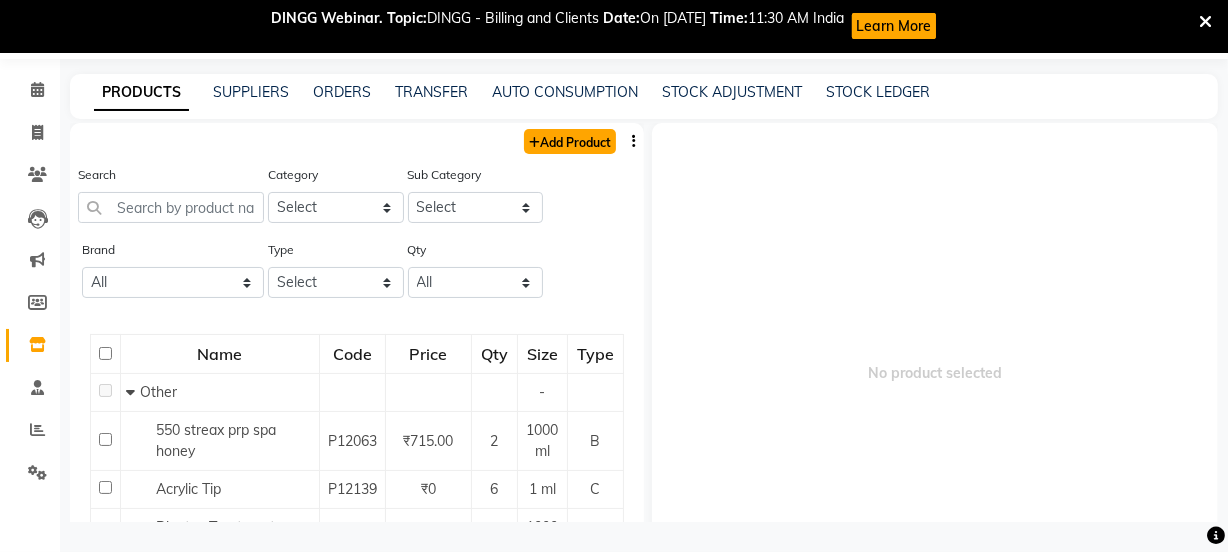 click on "Add Product" 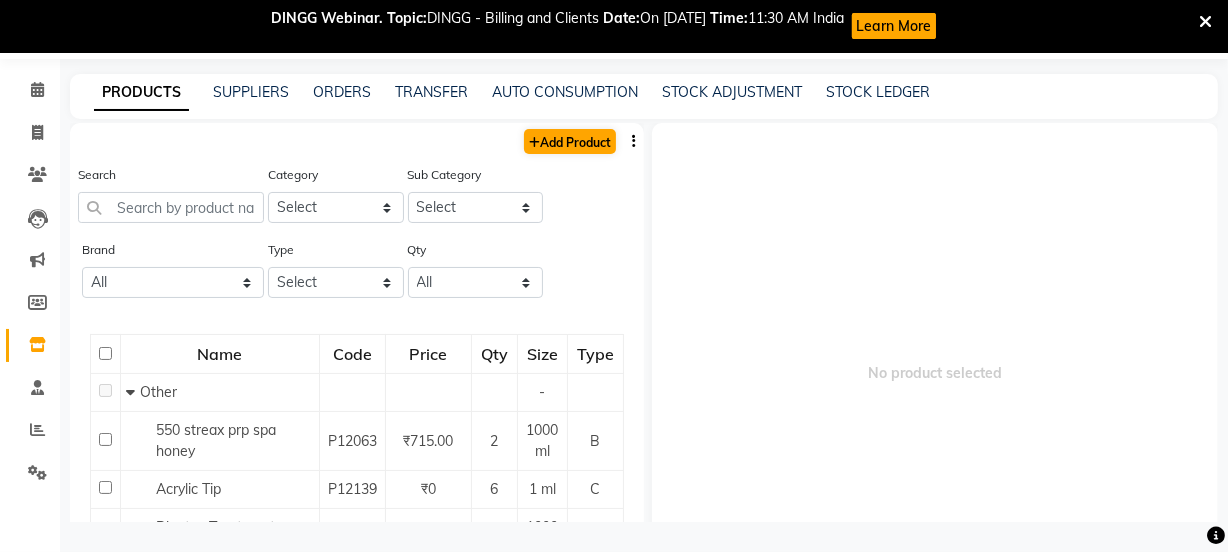 select on "true" 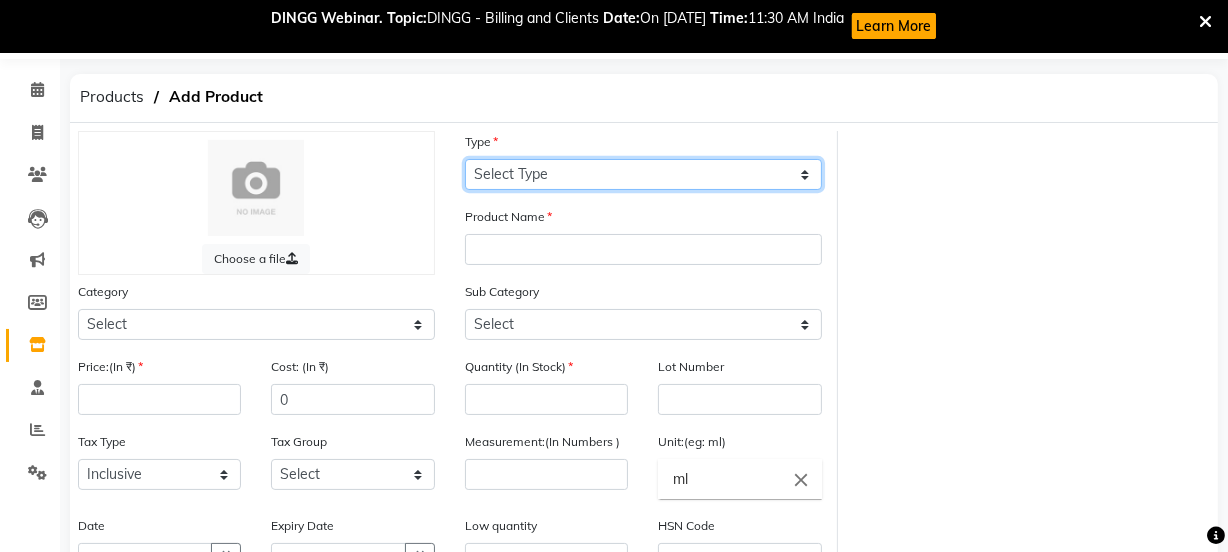 click on "Select Type Both Retail Consumable" 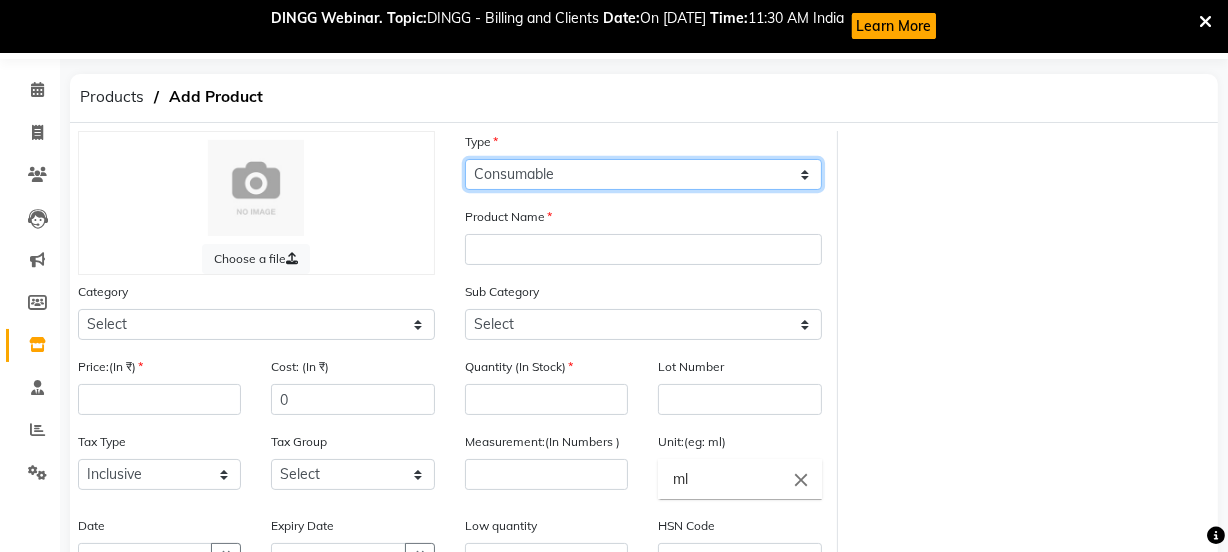 click on "Select Type Both Retail Consumable" 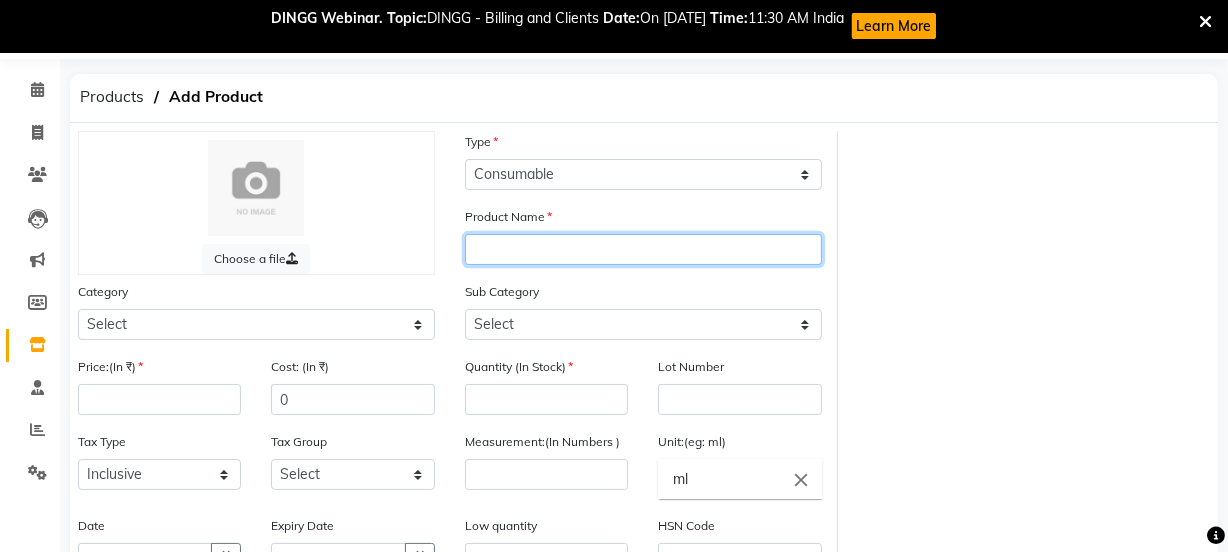 click 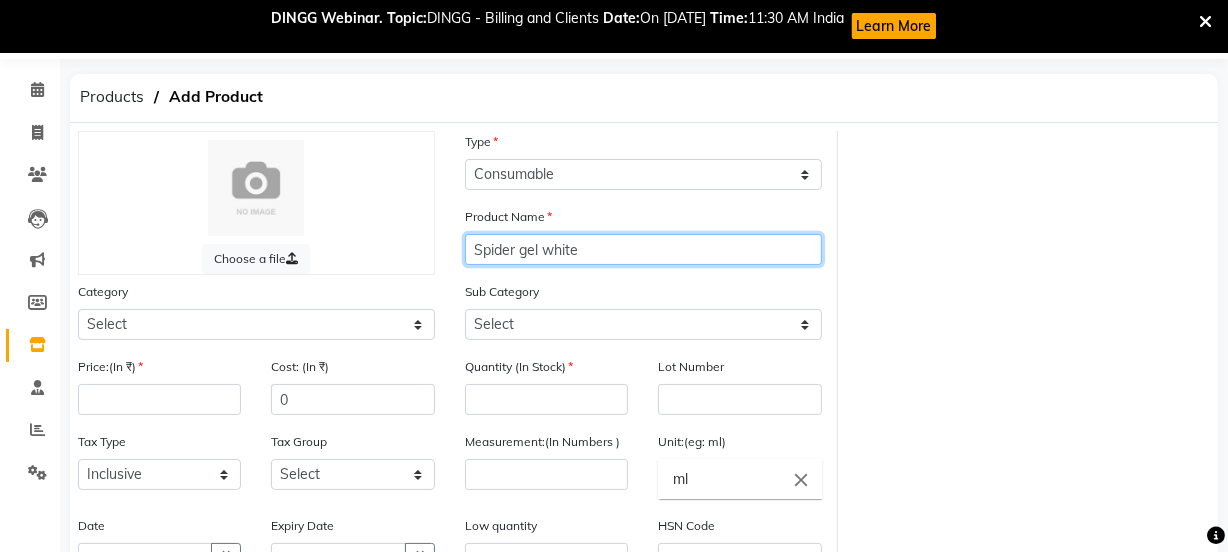 type on "Spider gel white" 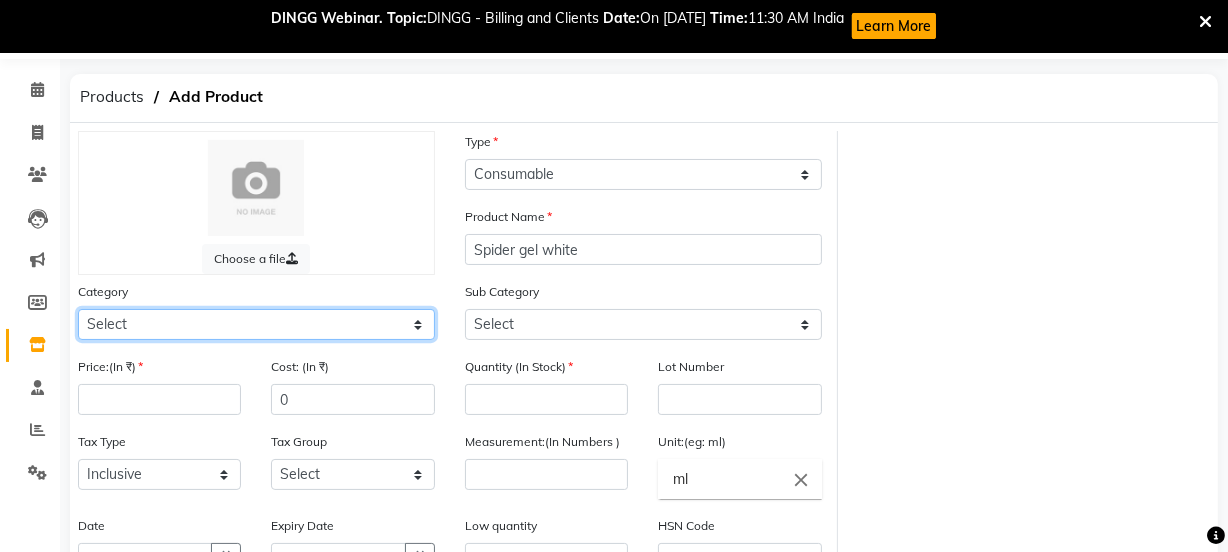 click on "Select Hair Skin Makeup Personal Care Appliances [PERSON_NAME] Waxing Disposable Threading Hands and Feet Beauty Planet [MEDICAL_DATA] Cadiveu Casmara Cheryls Loreal Olaplex Other" 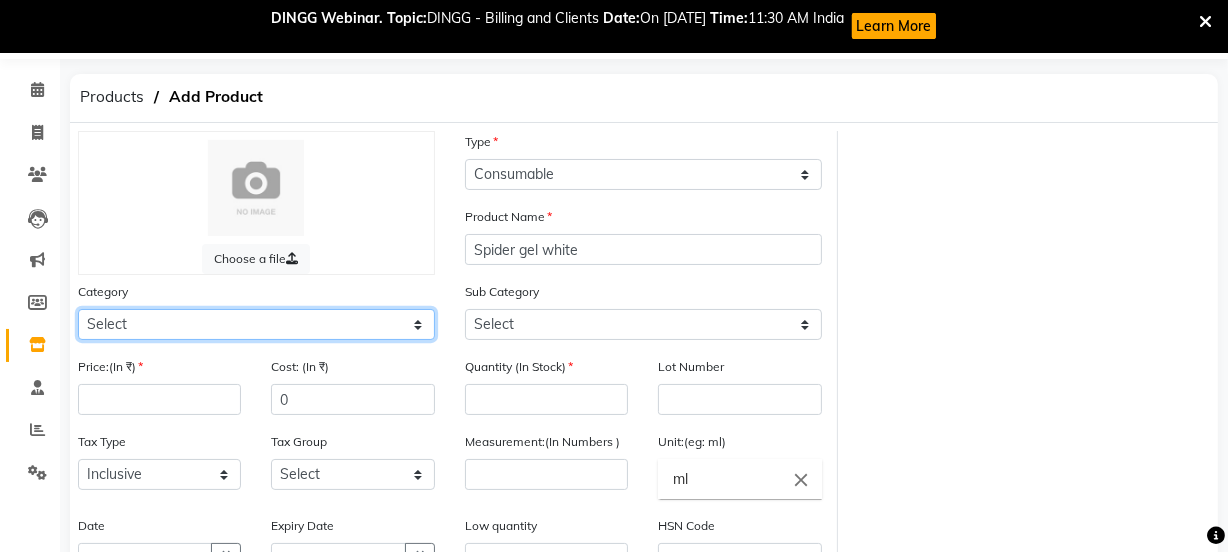 select on "1000" 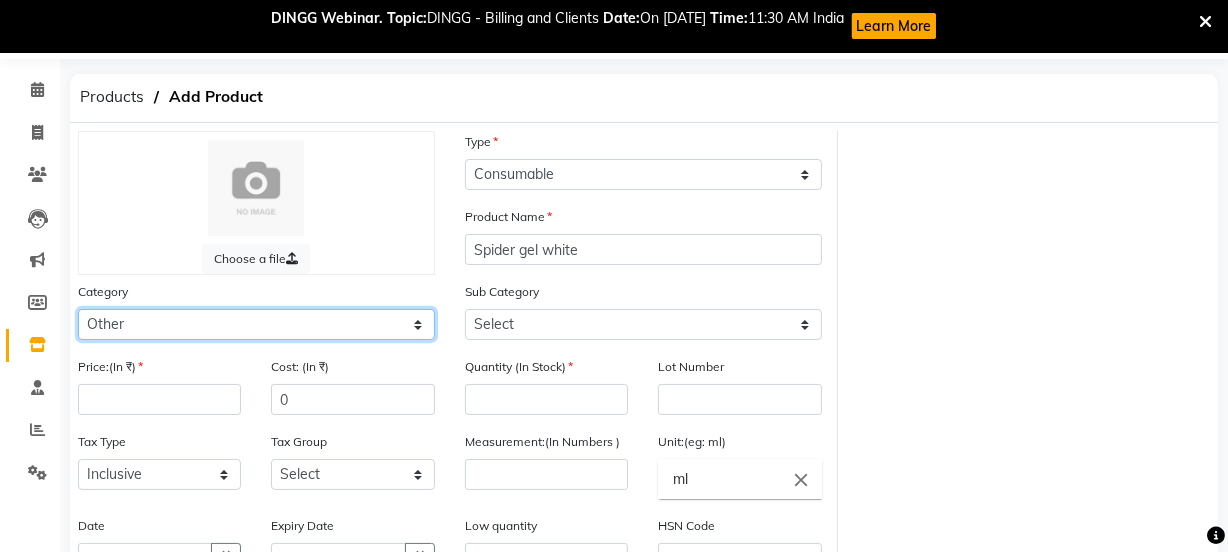 click on "Select Hair Skin Makeup Personal Care Appliances [PERSON_NAME] Waxing Disposable Threading Hands and Feet Beauty Planet [MEDICAL_DATA] Cadiveu Casmara Cheryls Loreal Olaplex Other" 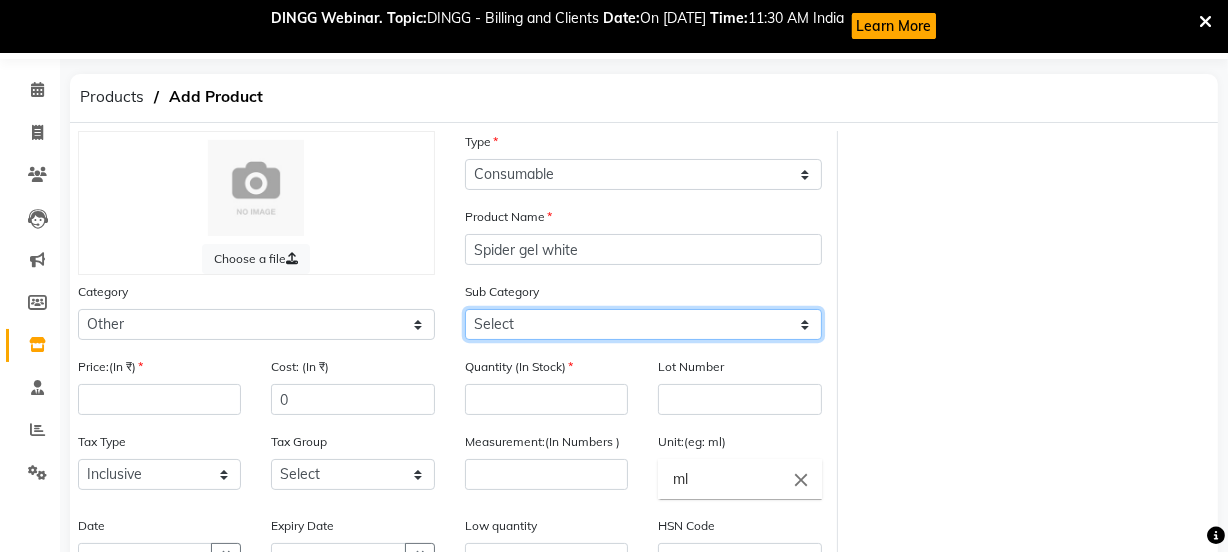 click on "Select Houskeeping Other" 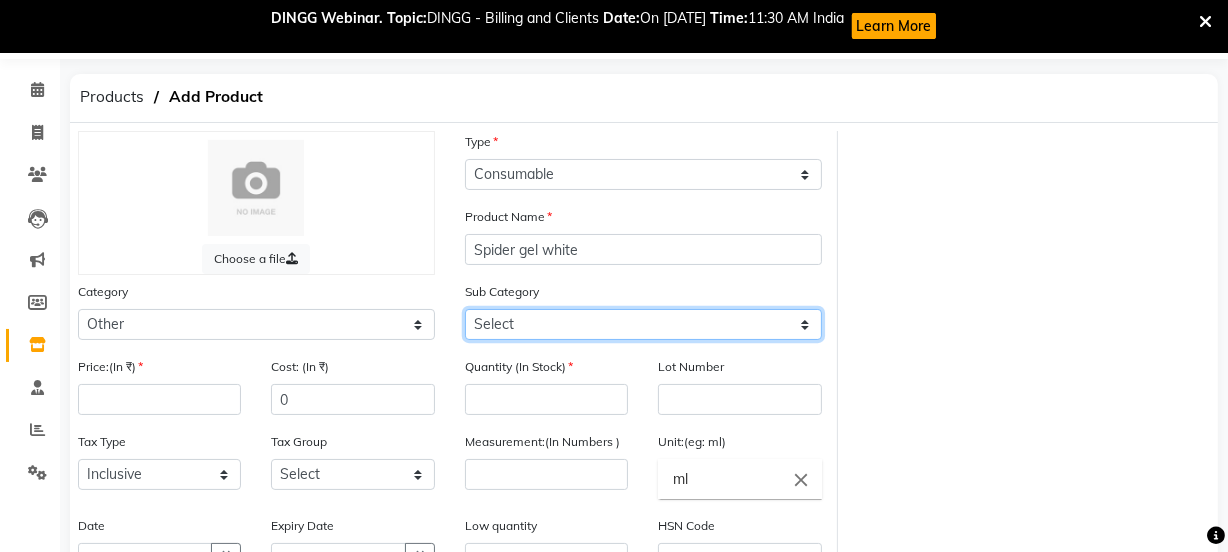 select on "1002" 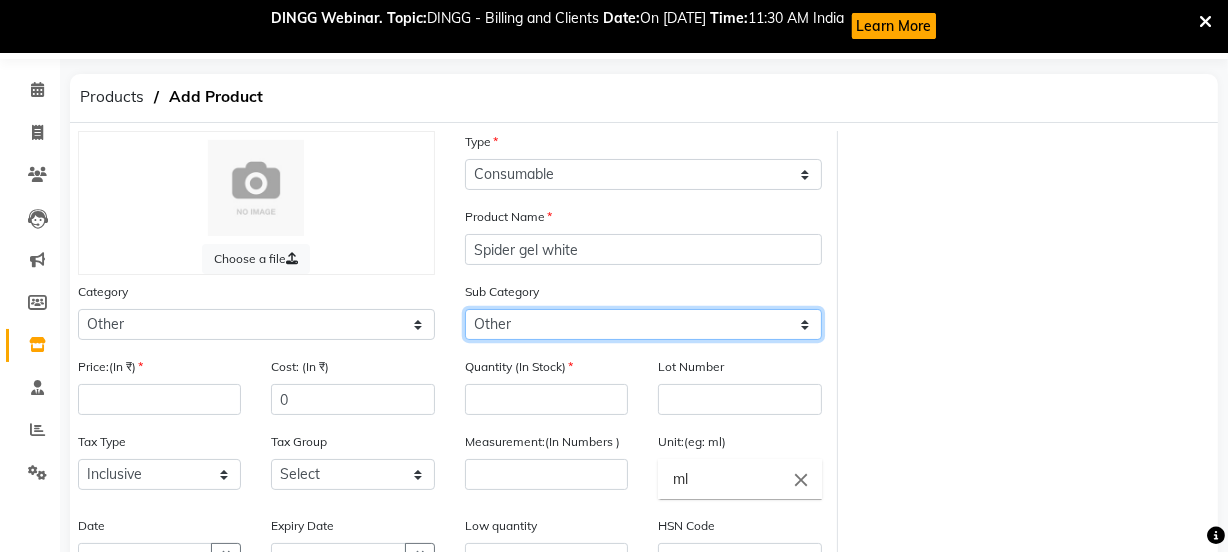 click on "Select Houskeeping Other" 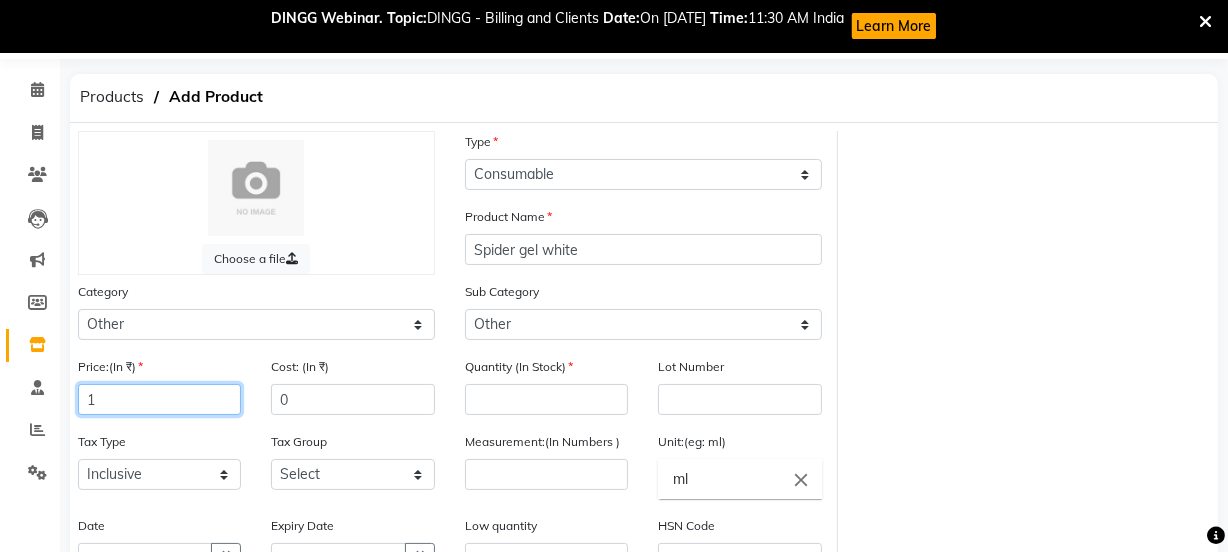 click on "1" 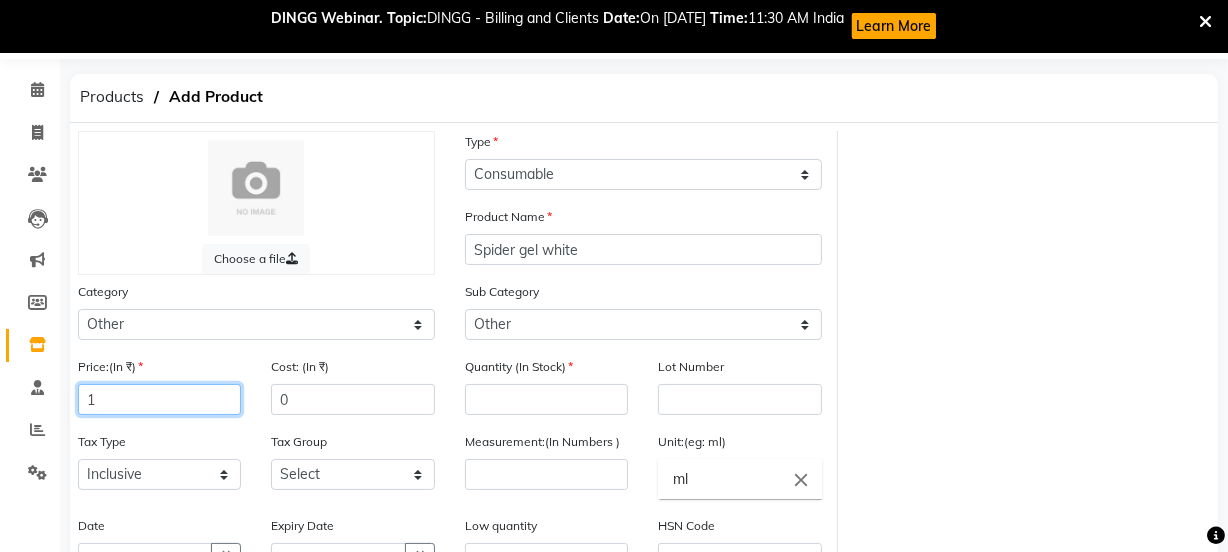 type on "1" 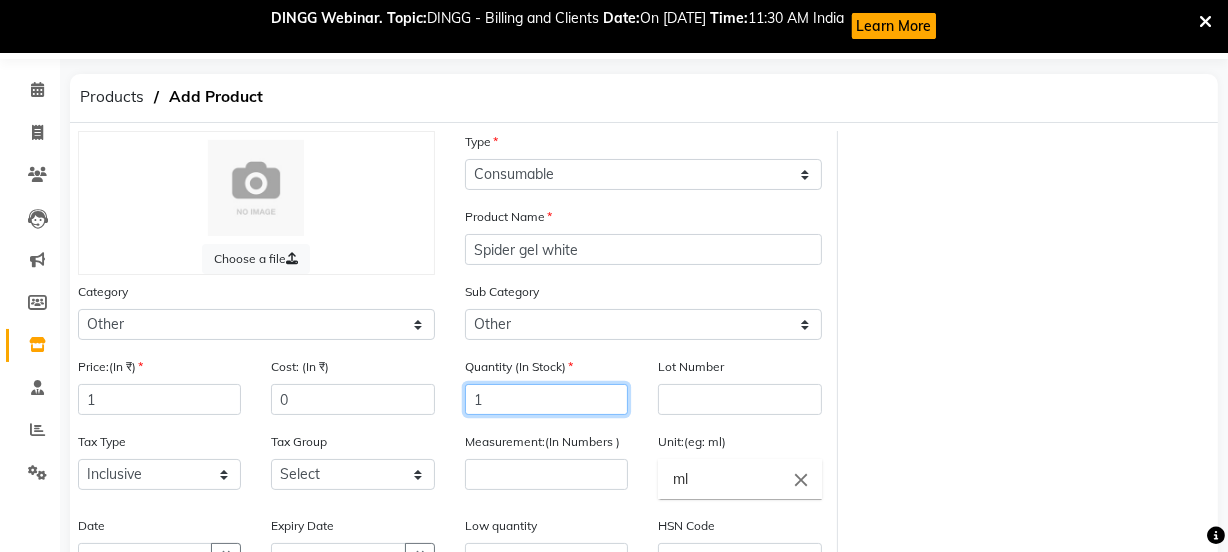 click on "1" 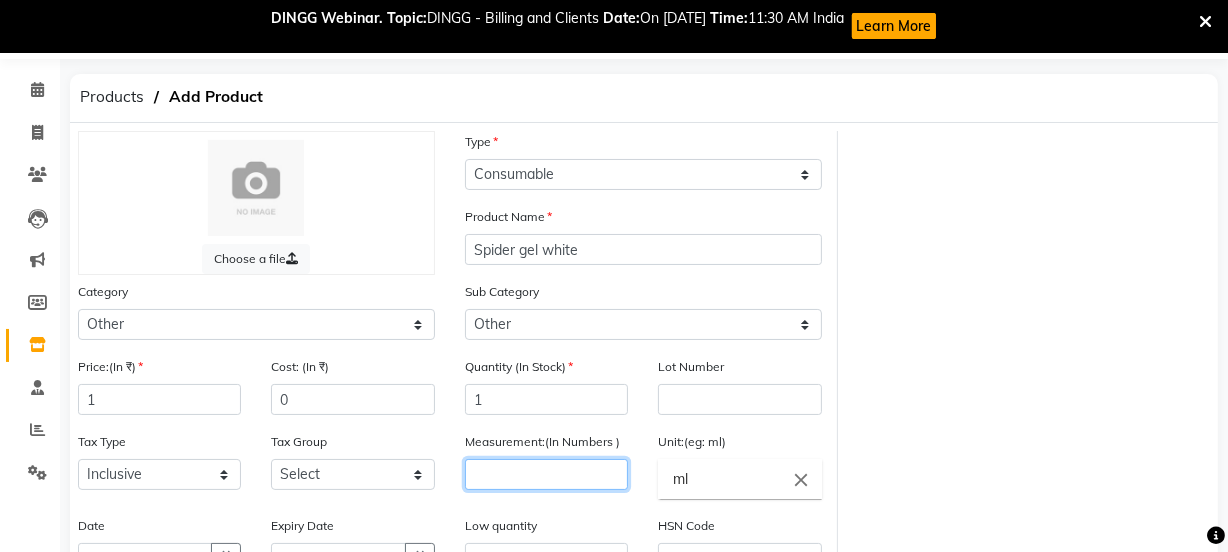 click 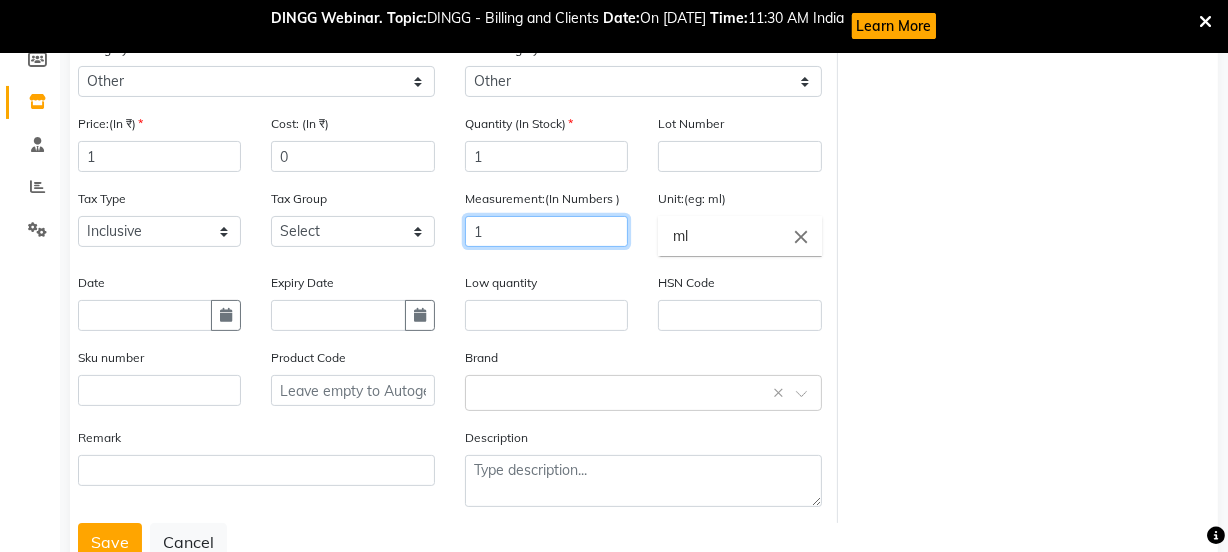 scroll, scrollTop: 351, scrollLeft: 0, axis: vertical 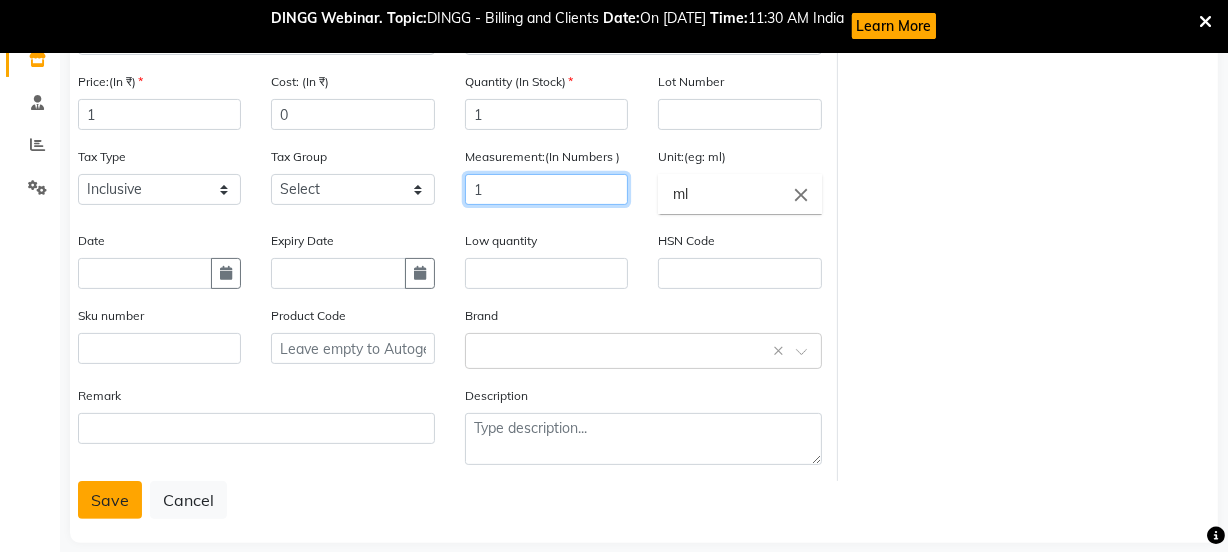 type on "1" 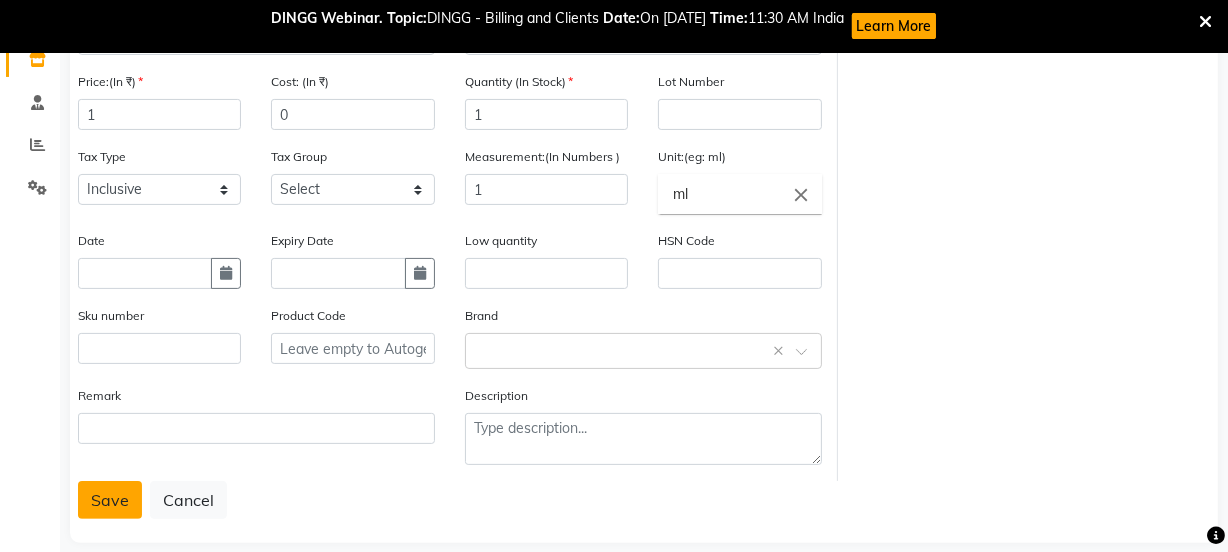 click on "Save" 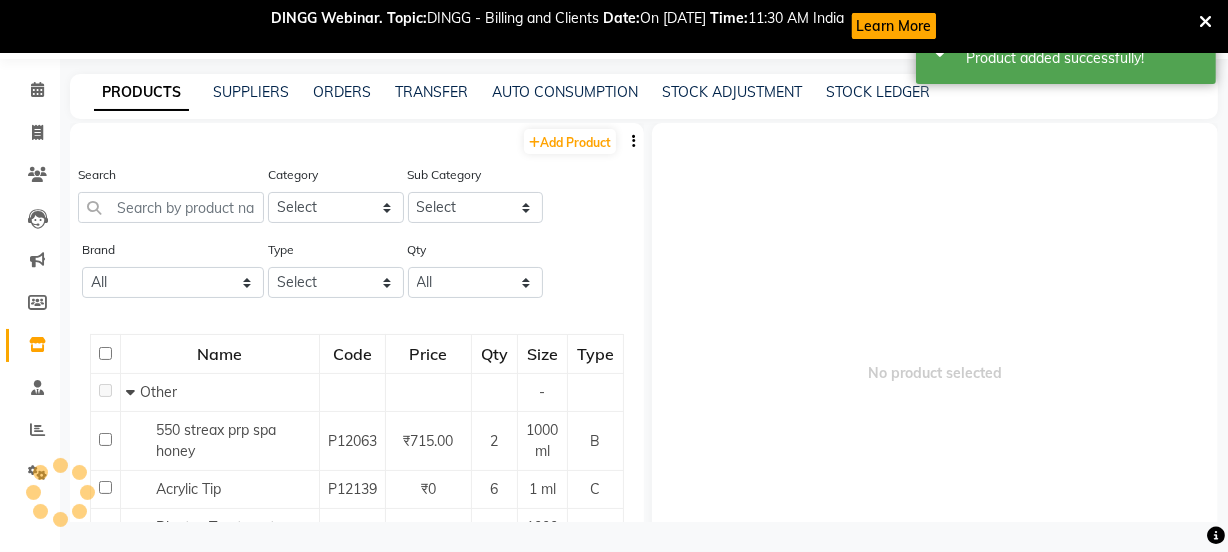scroll, scrollTop: 66, scrollLeft: 0, axis: vertical 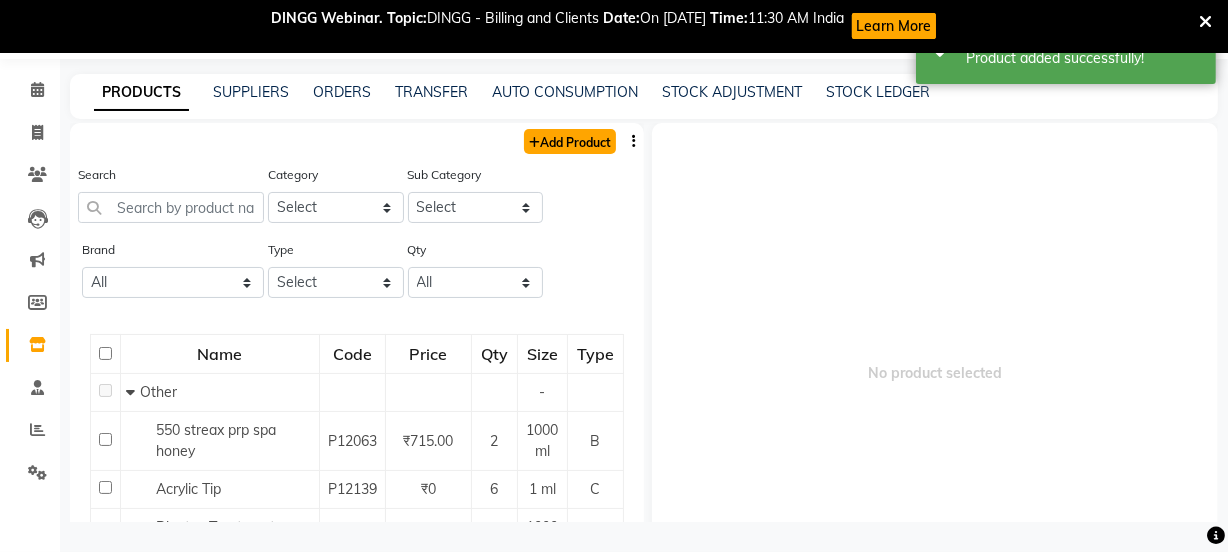 click on "Add Product" 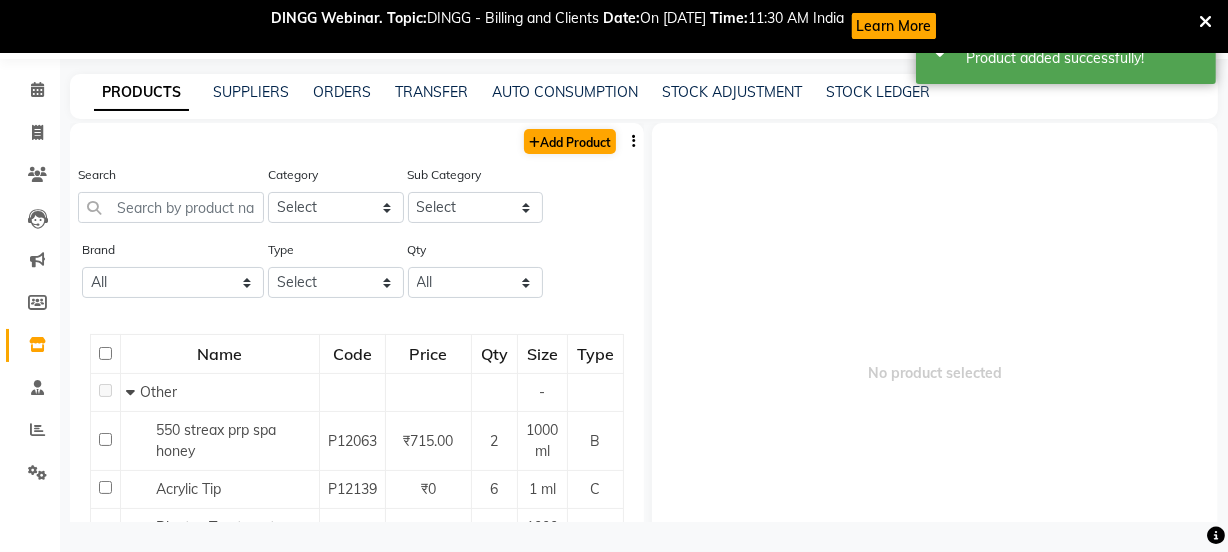 select on "true" 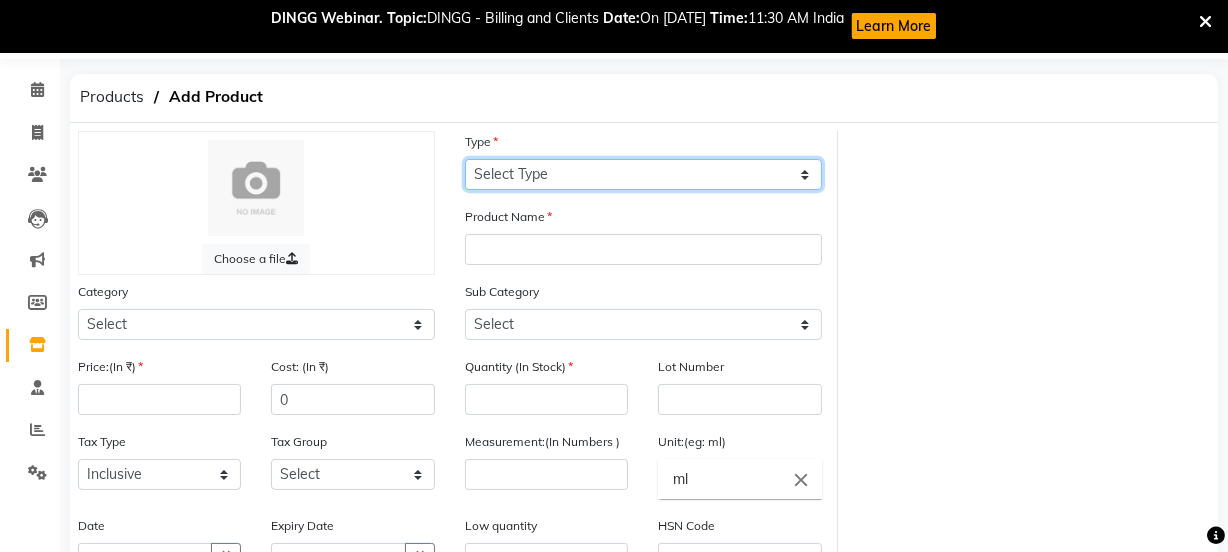 click on "Select Type Both Retail Consumable" 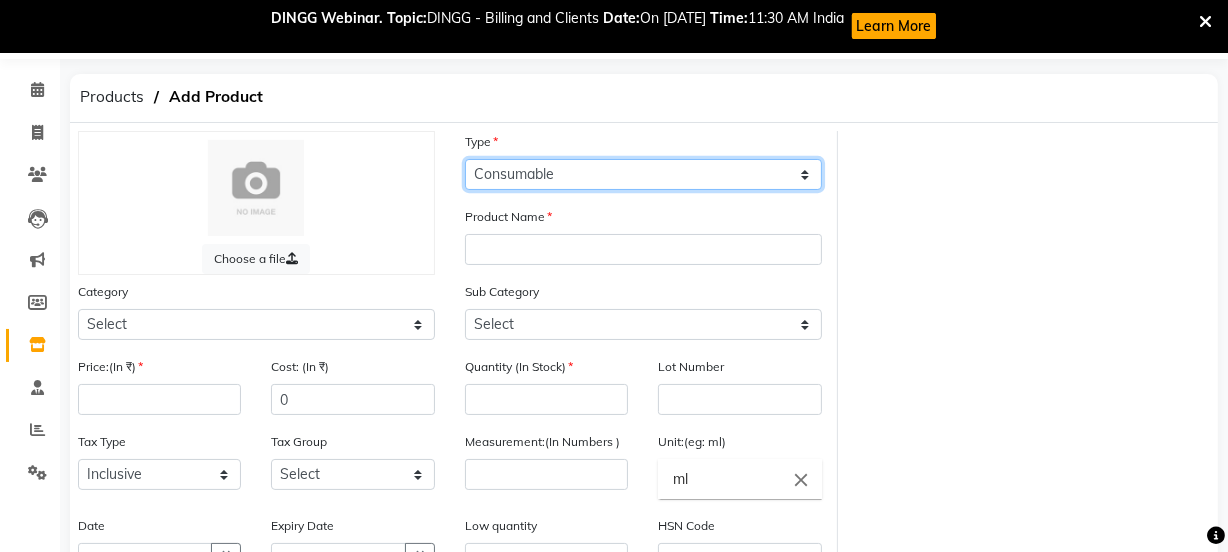 click on "Select Type Both Retail Consumable" 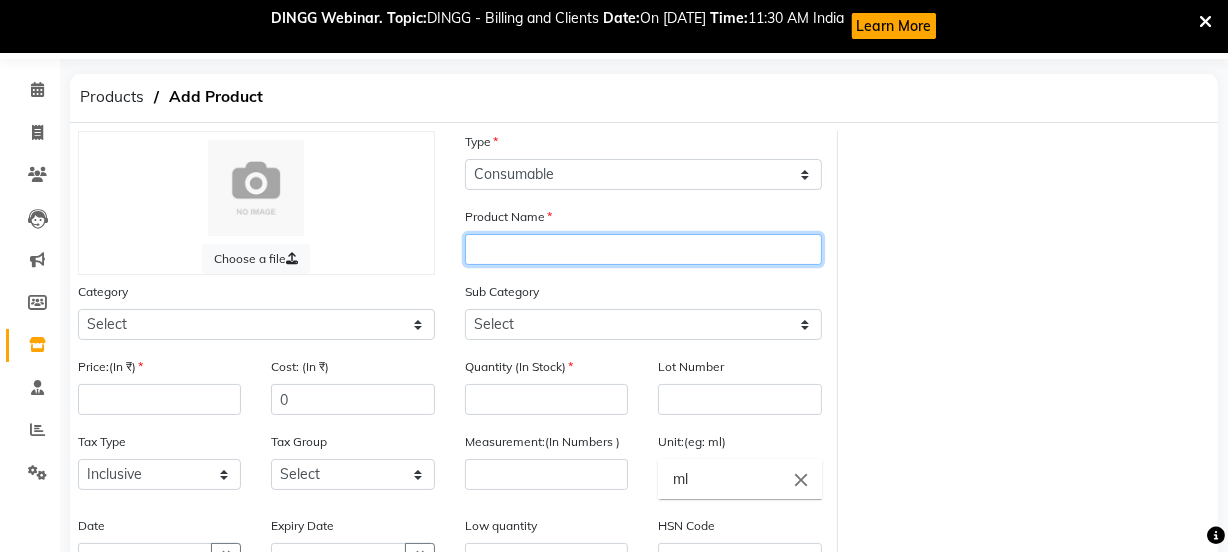 click 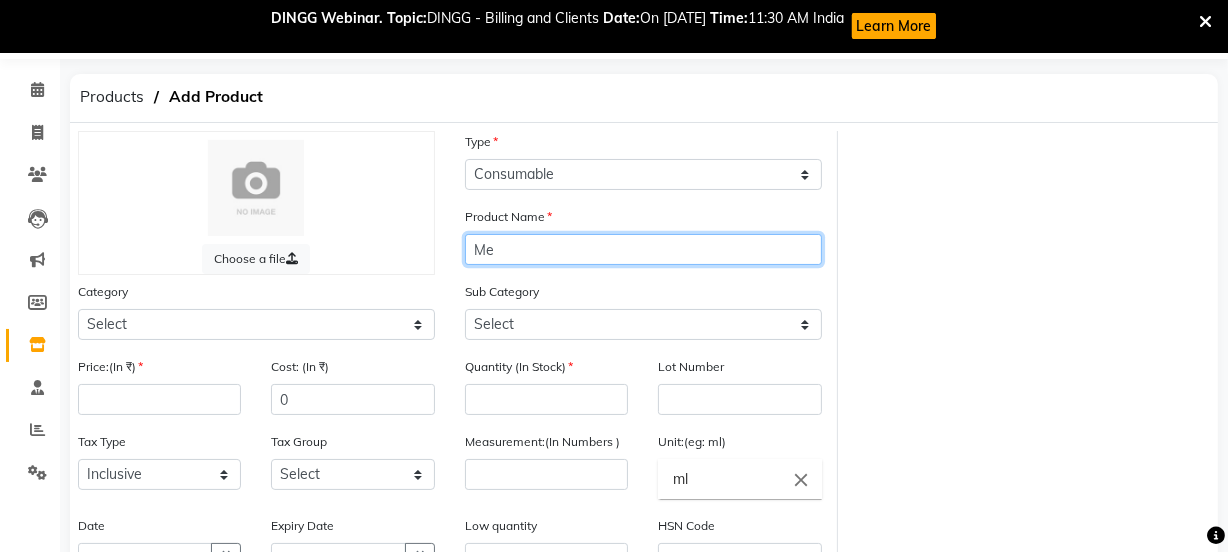 click on "Me" 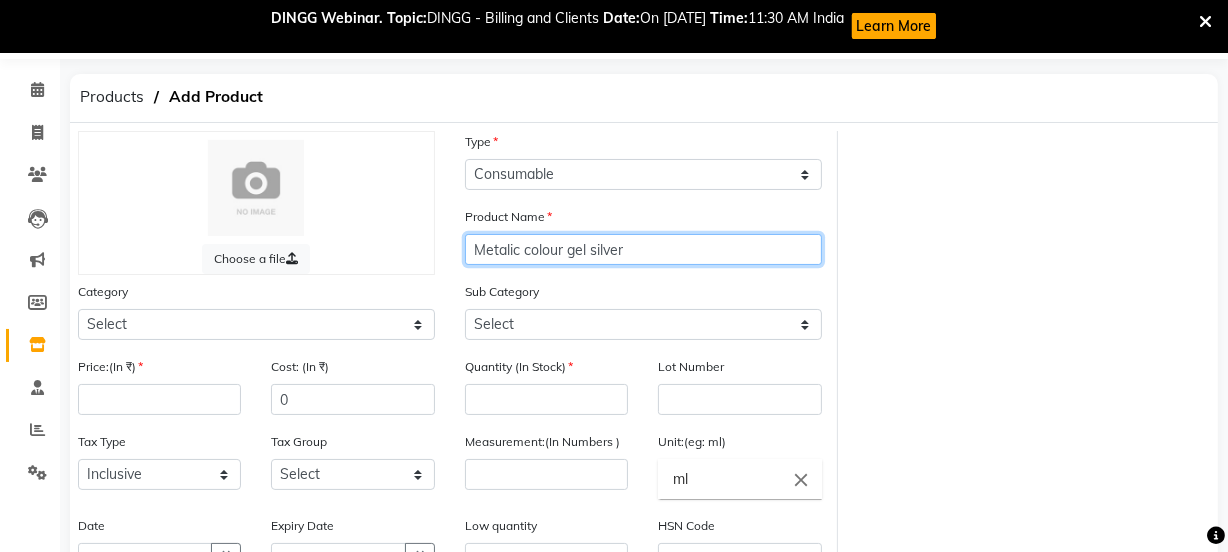 type on "Metalic colour gel silver" 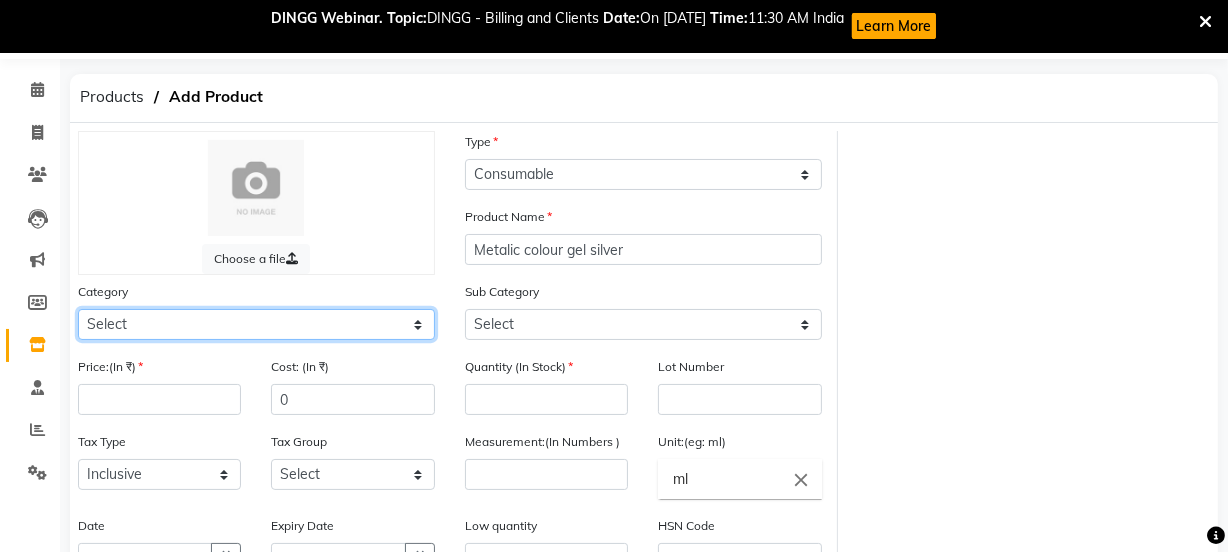 click on "Select Hair Skin Makeup Personal Care Appliances [PERSON_NAME] Waxing Disposable Threading Hands and Feet Beauty Planet [MEDICAL_DATA] Cadiveu Casmara Cheryls Loreal Olaplex Other" 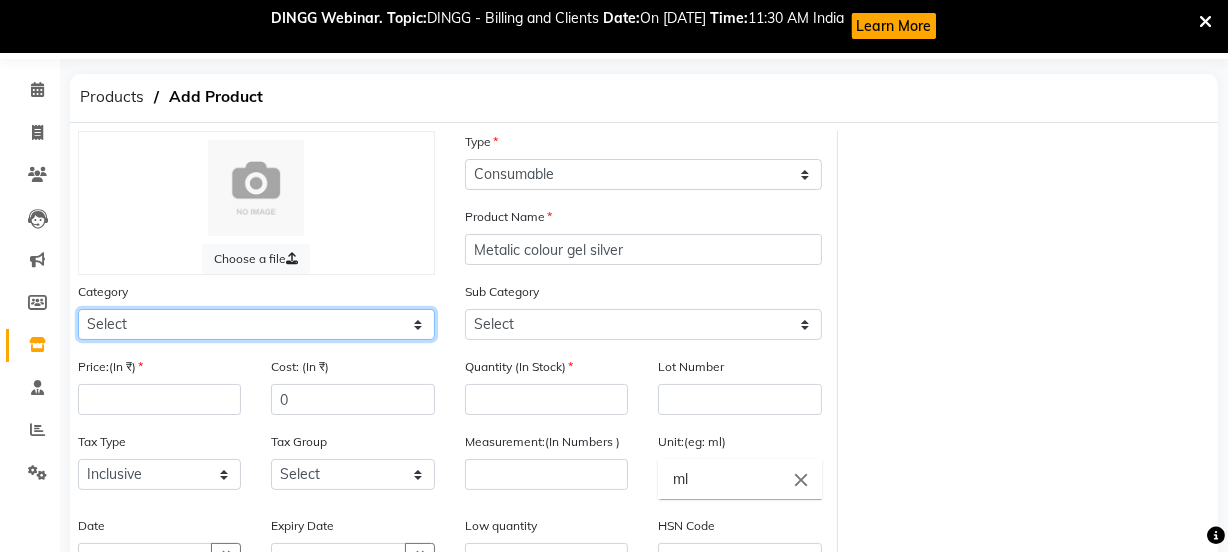 select on "1000" 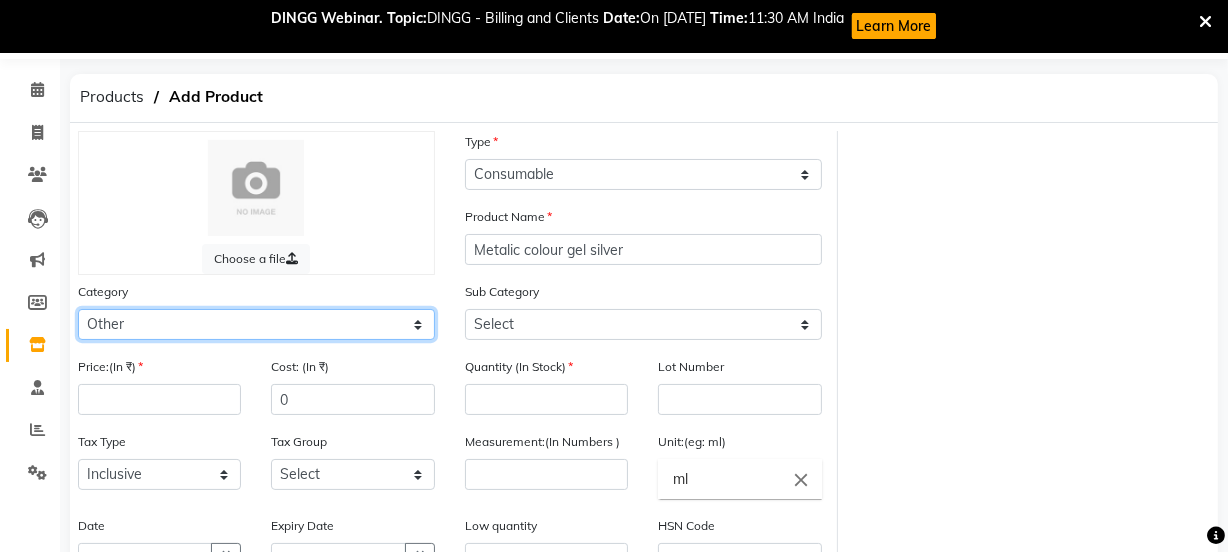 click on "Select Hair Skin Makeup Personal Care Appliances [PERSON_NAME] Waxing Disposable Threading Hands and Feet Beauty Planet [MEDICAL_DATA] Cadiveu Casmara Cheryls Loreal Olaplex Other" 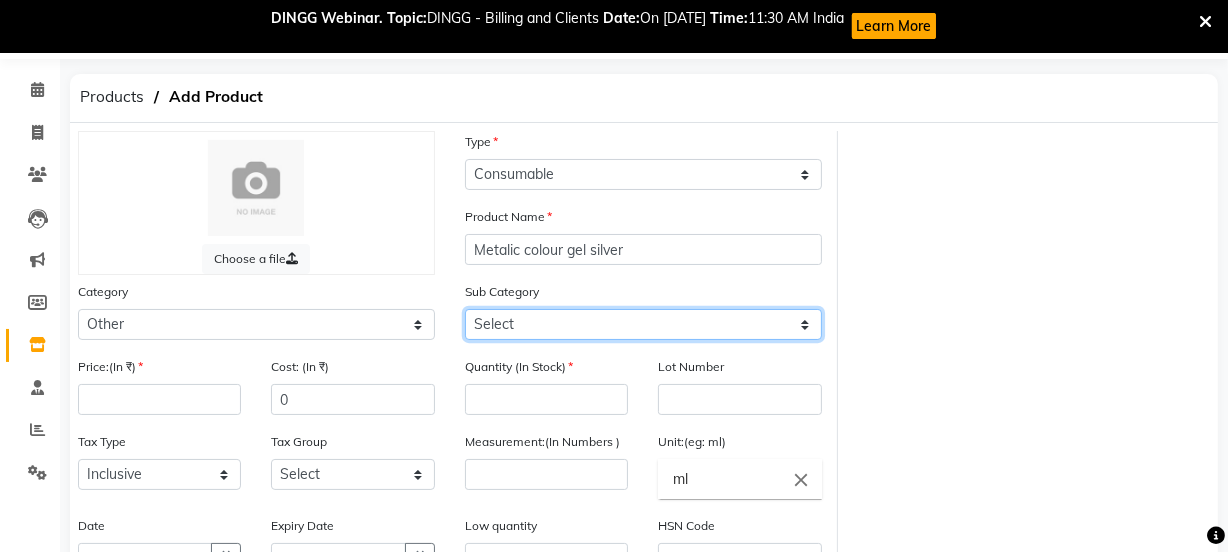 click on "Select Houskeeping Other" 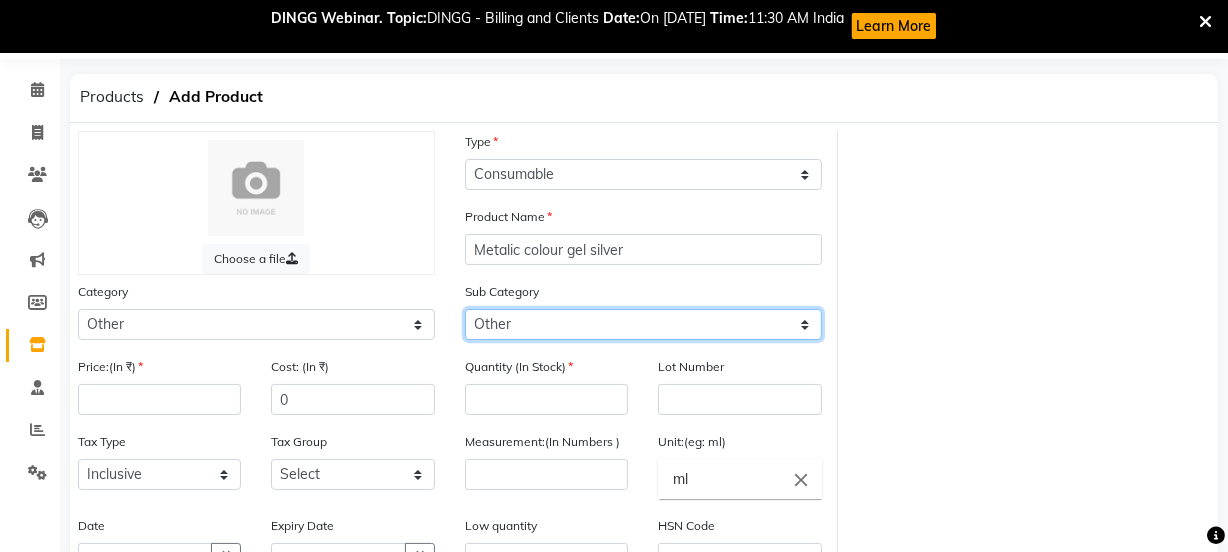 click on "Select Houskeeping Other" 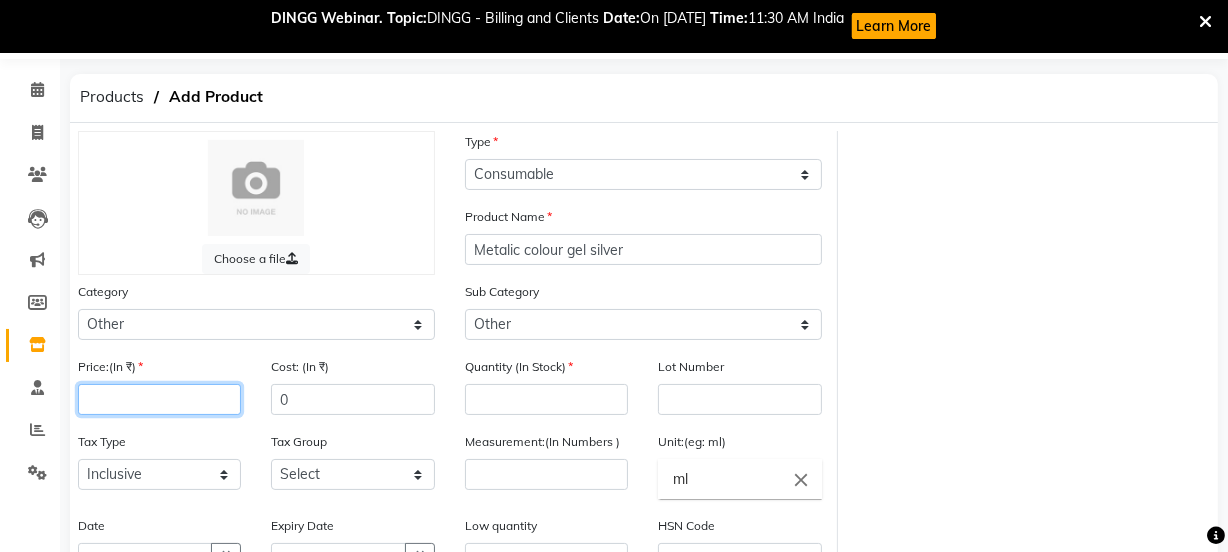 click 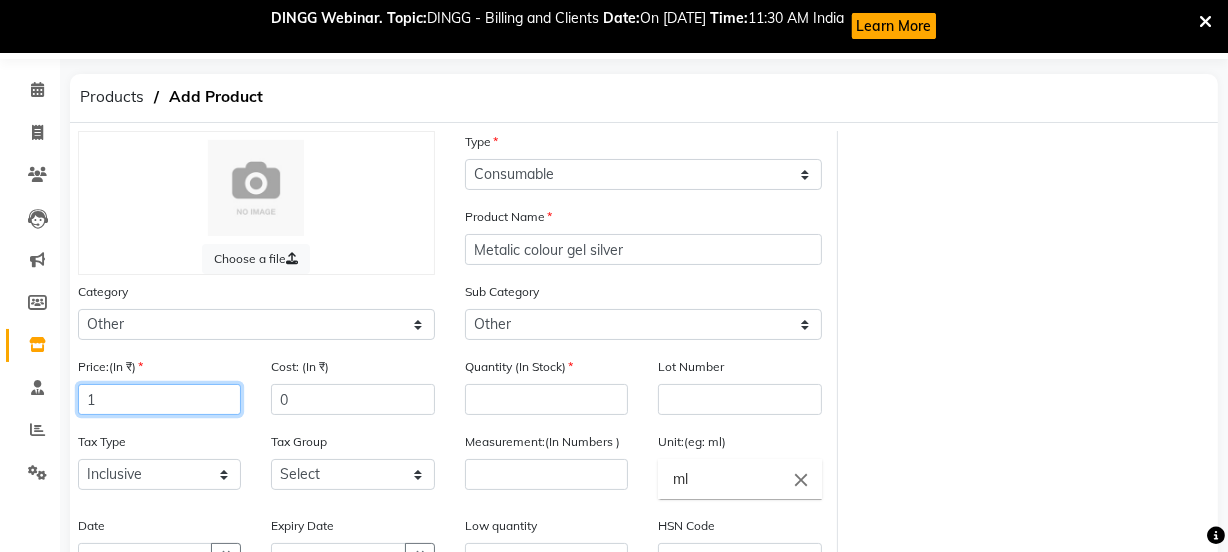 type on "1" 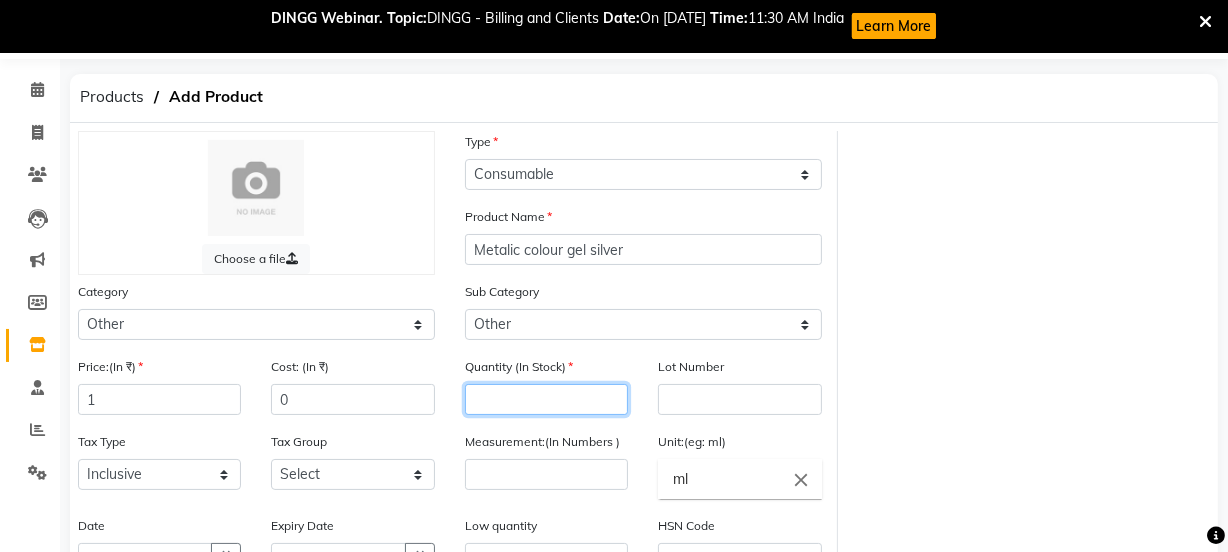 click 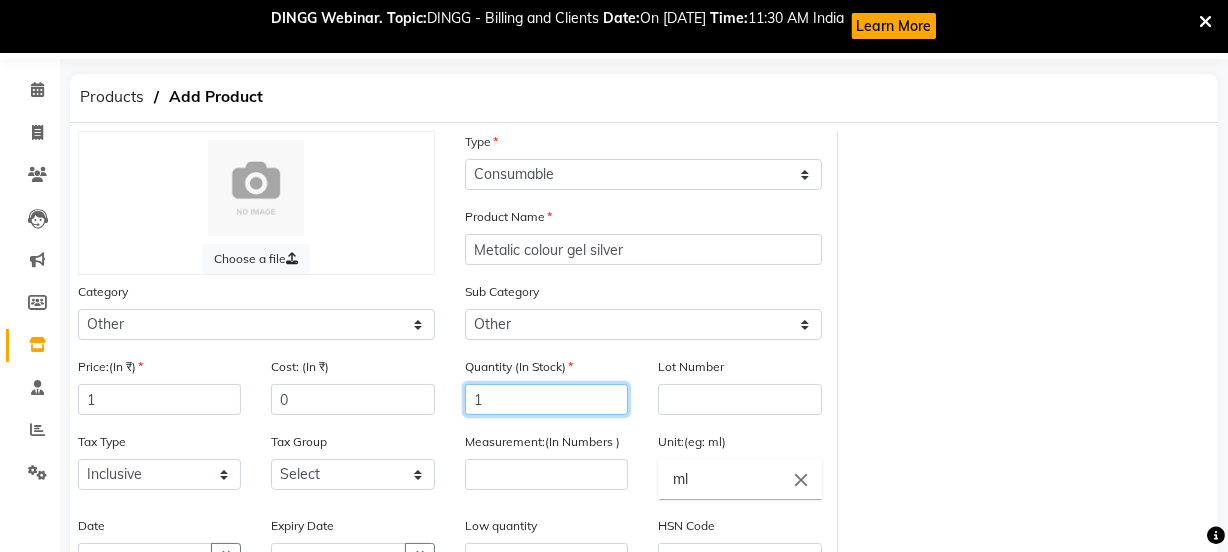 type on "1" 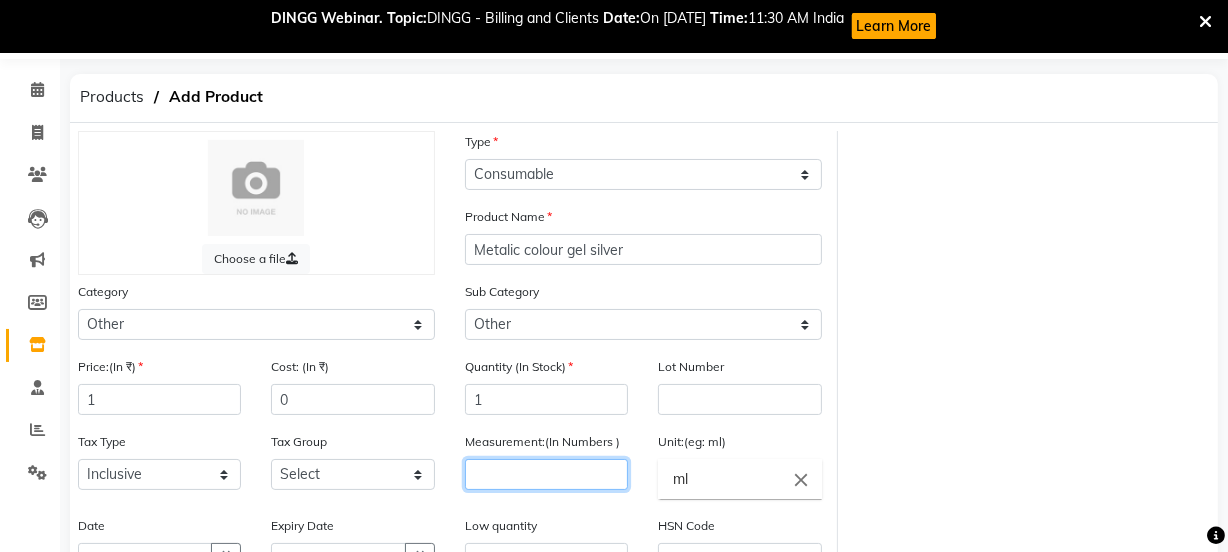 click 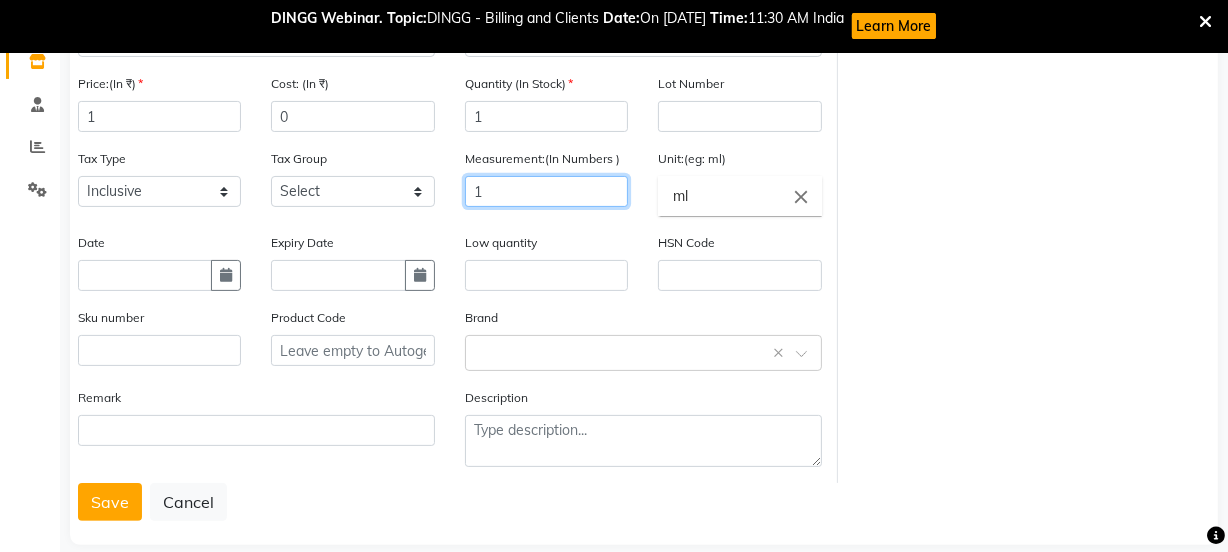 scroll, scrollTop: 381, scrollLeft: 0, axis: vertical 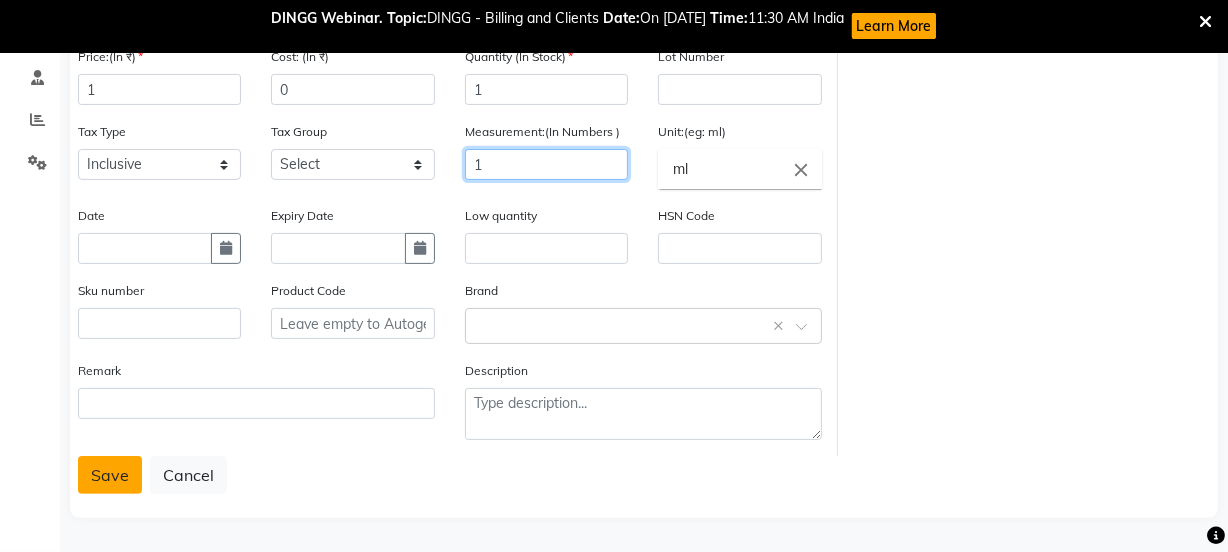 type on "1" 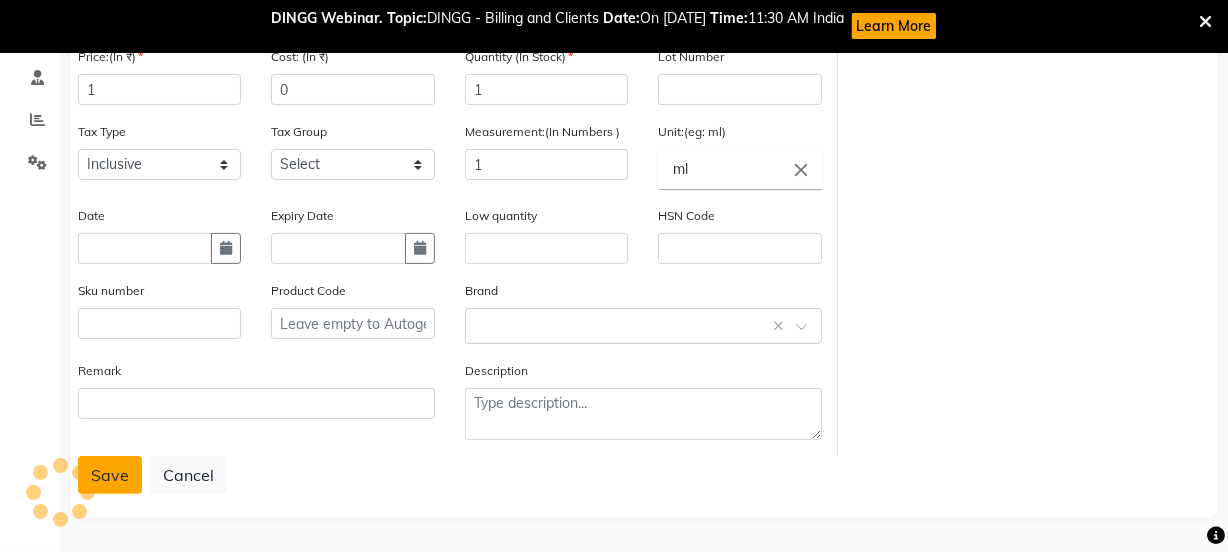 click at bounding box center [60, 492] 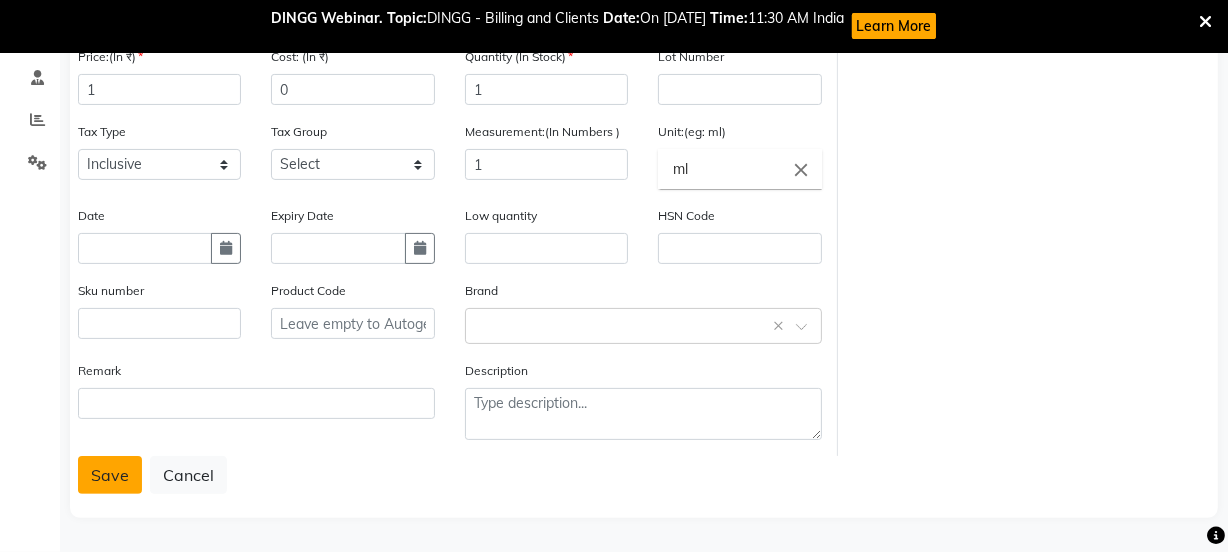 click on "Save" 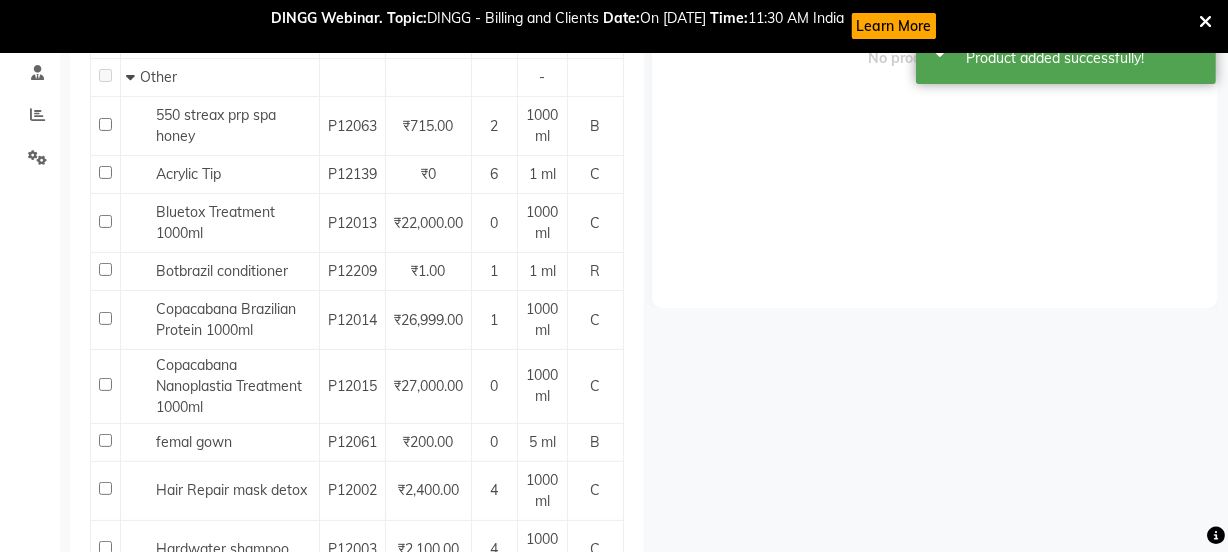 scroll, scrollTop: 66, scrollLeft: 0, axis: vertical 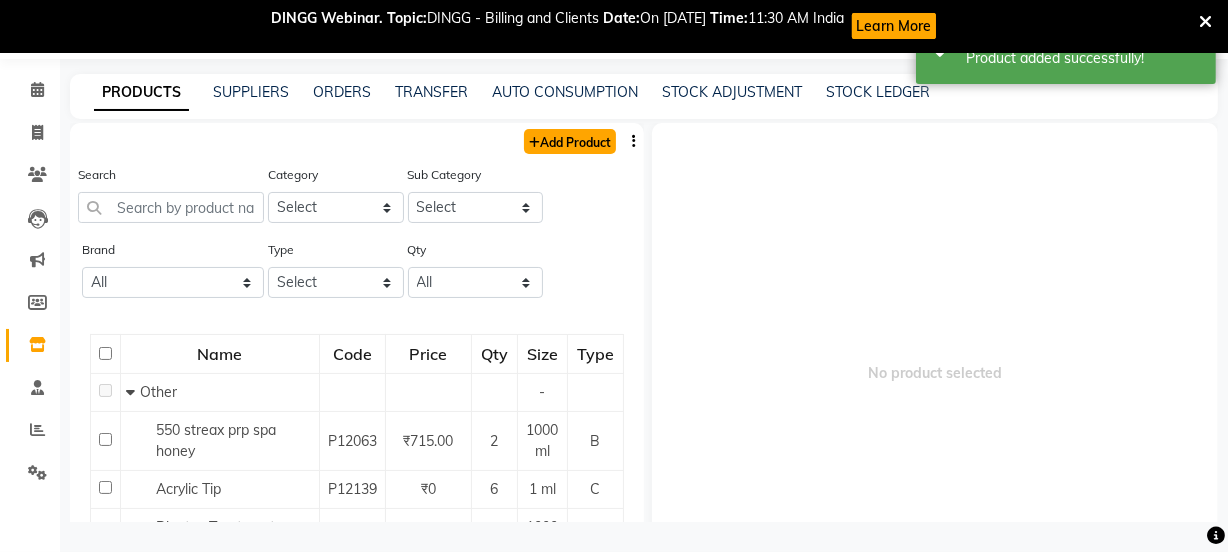 click on "Add Product" 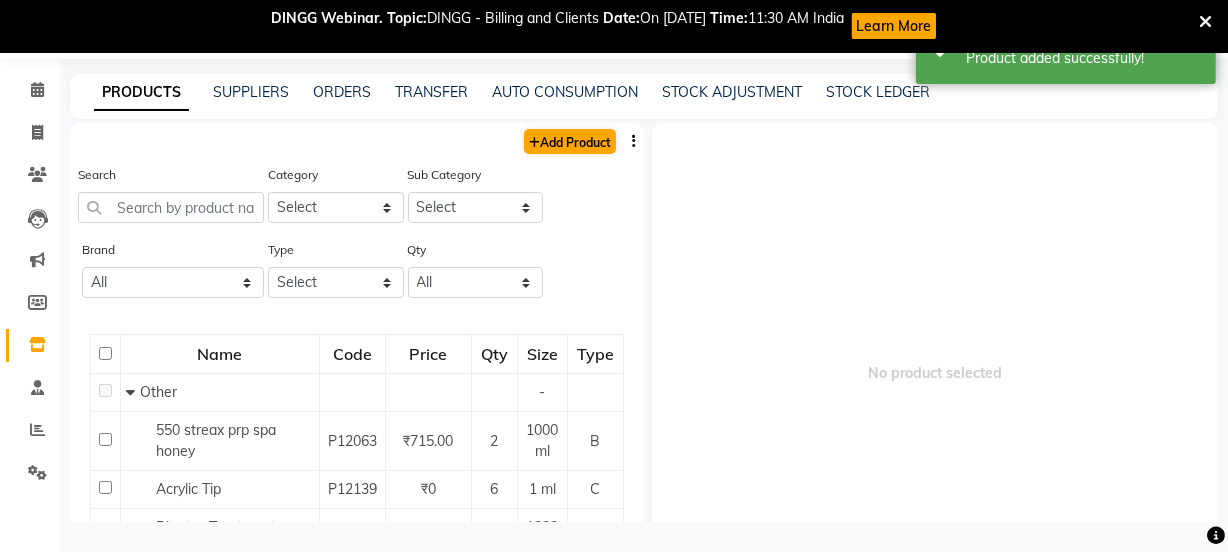 select on "true" 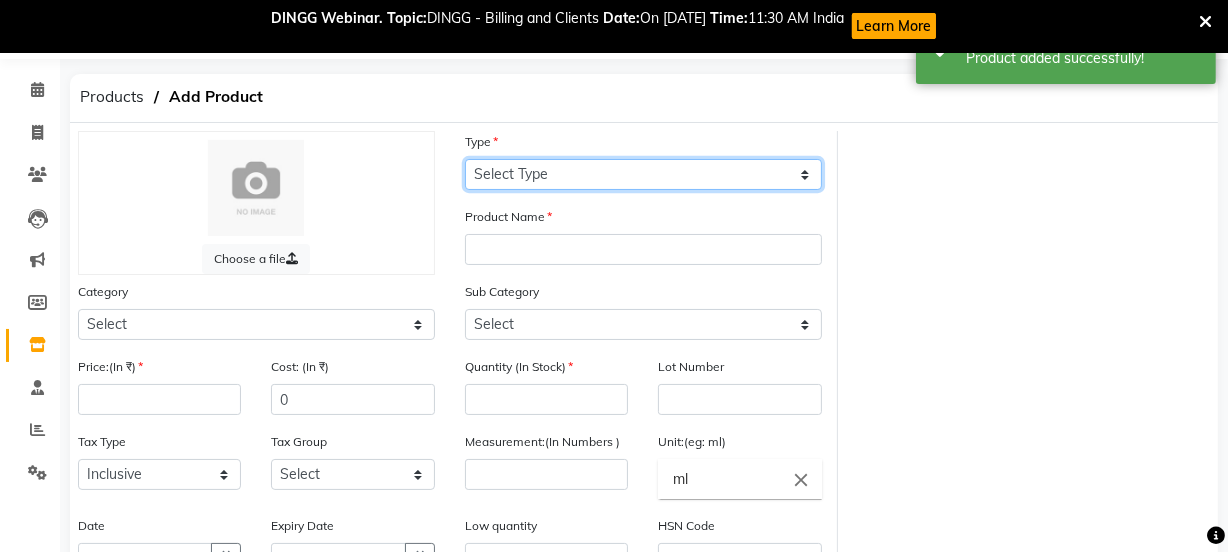 click on "Select Type Both Retail Consumable" 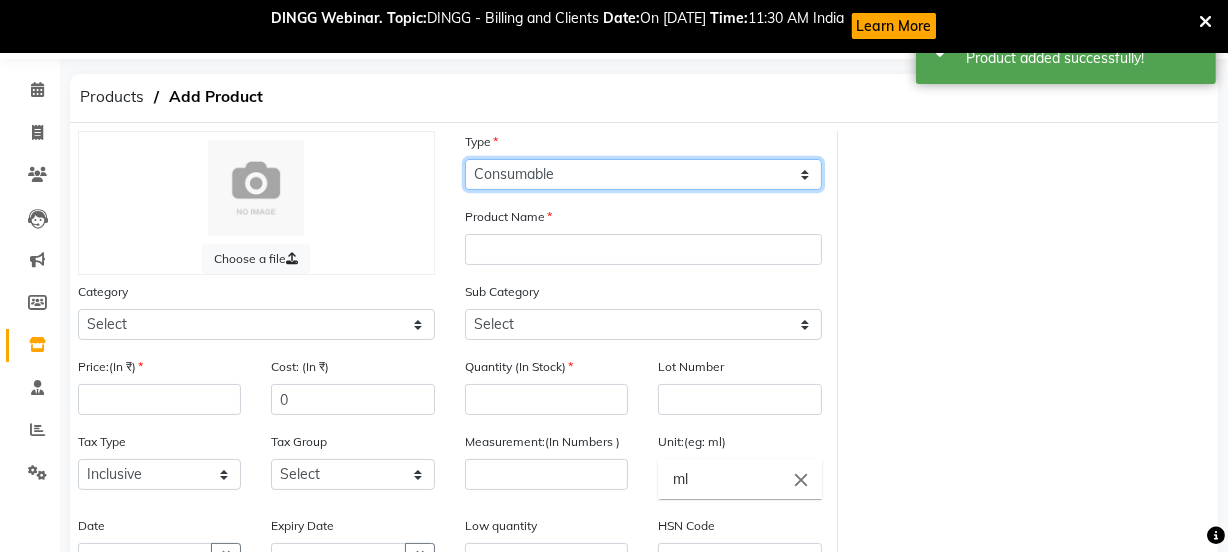 click on "Select Type Both Retail Consumable" 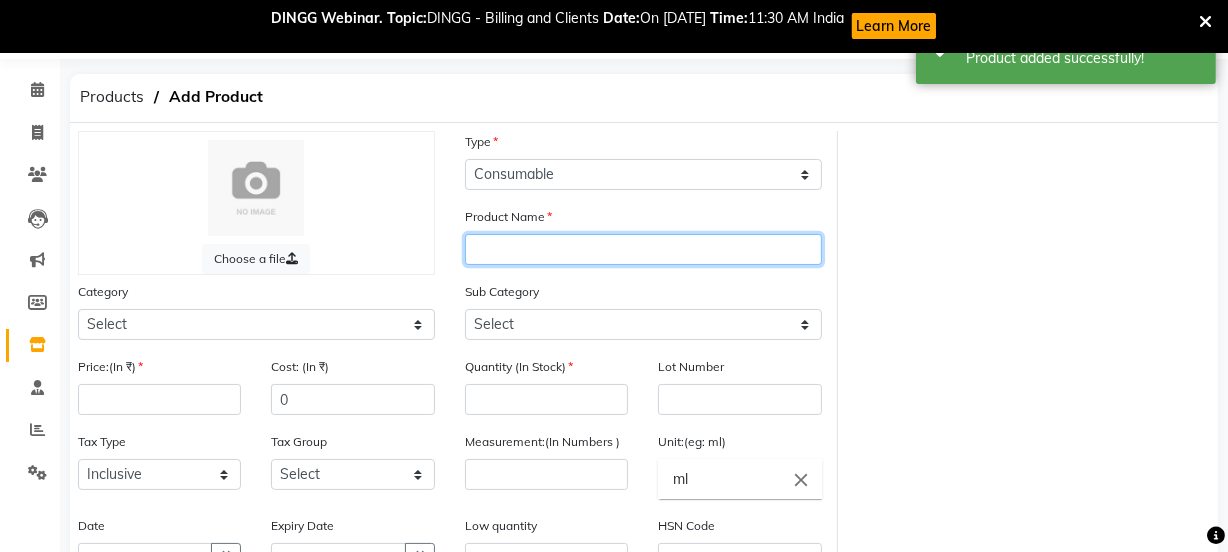click 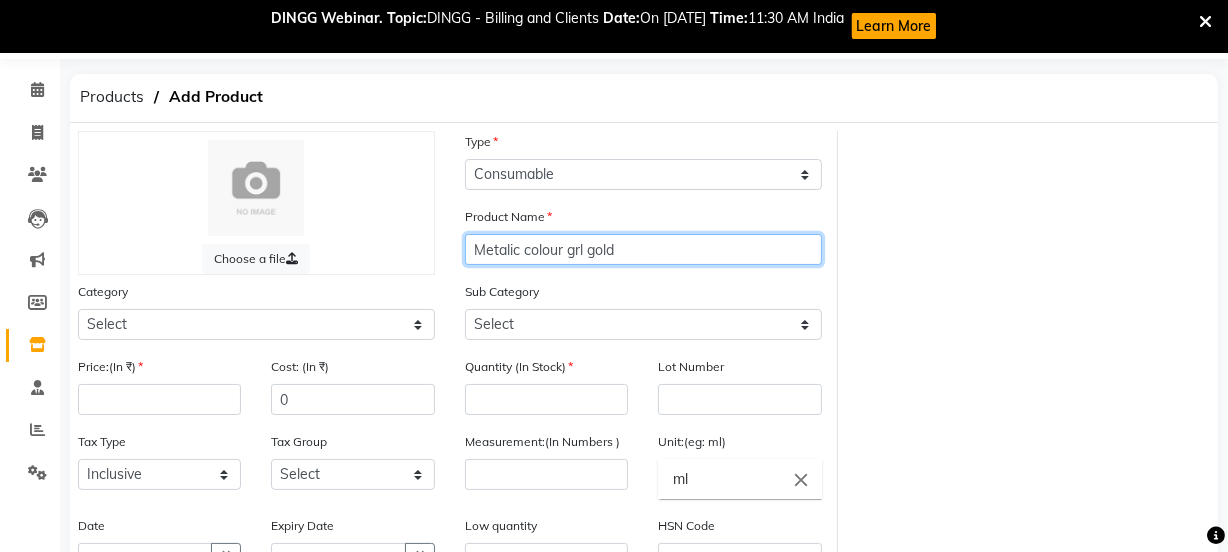 click on "Metalic colour grl gold" 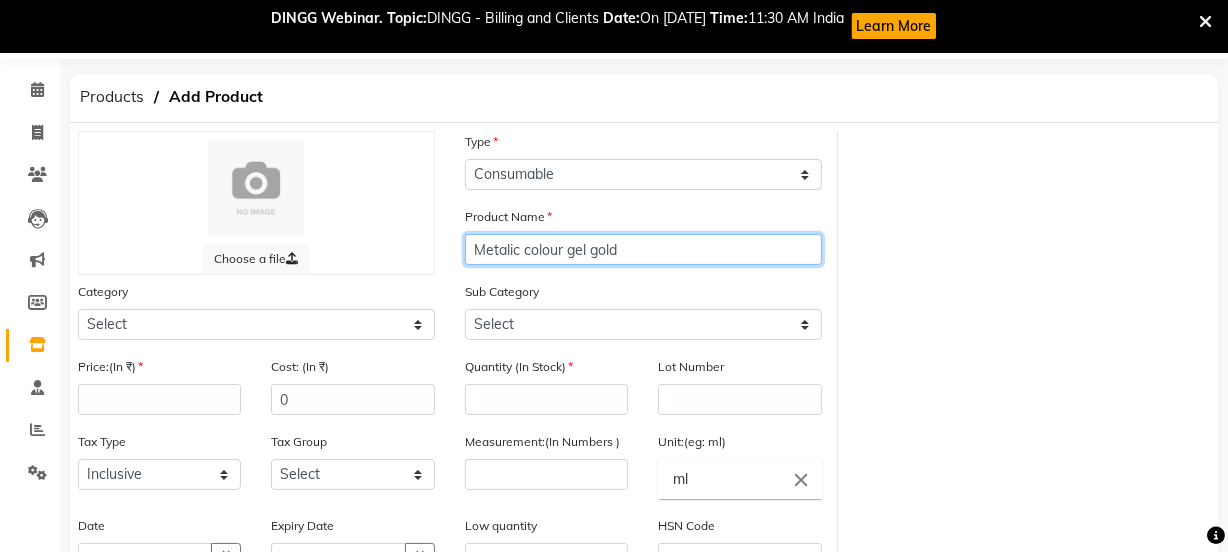 type on "Metalic colour gel gold" 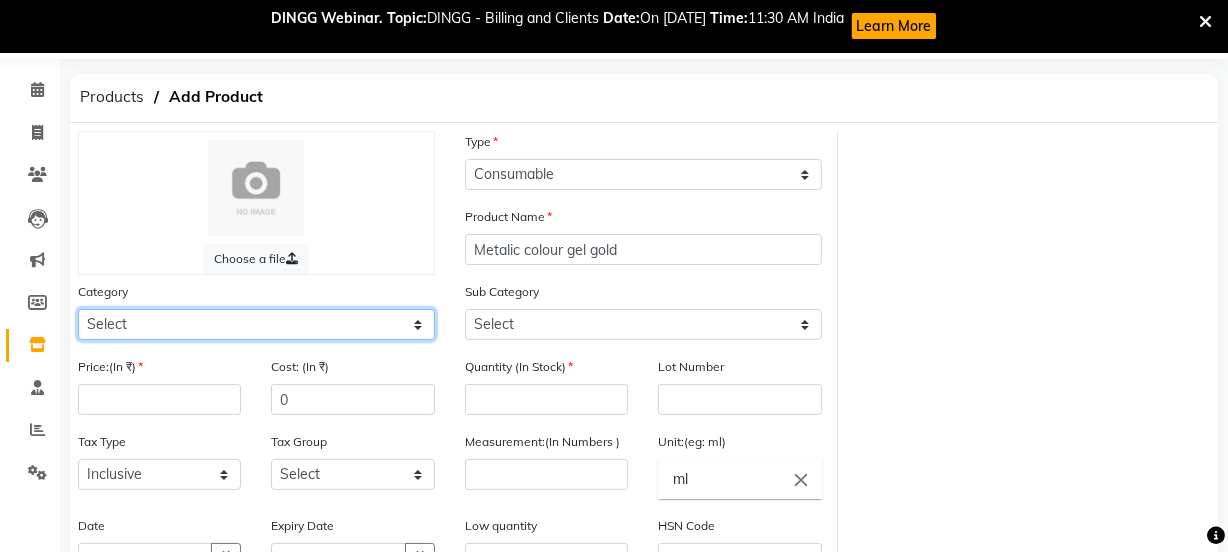click on "Select Hair Skin Makeup Personal Care Appliances [PERSON_NAME] Waxing Disposable Threading Hands and Feet Beauty Planet [MEDICAL_DATA] Cadiveu Casmara Cheryls Loreal Olaplex Other" 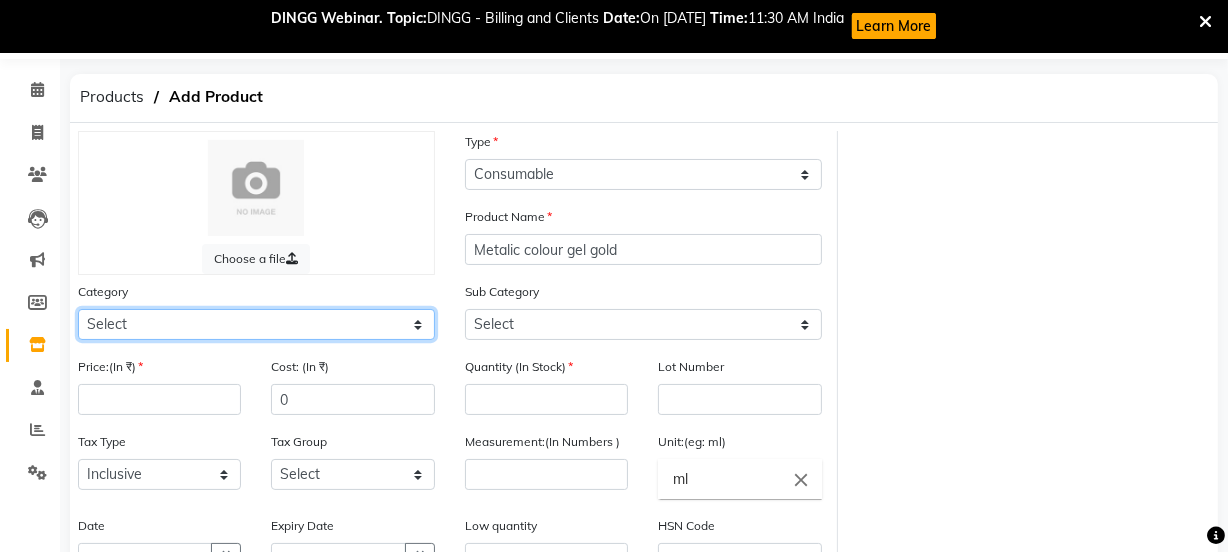 select on "1000" 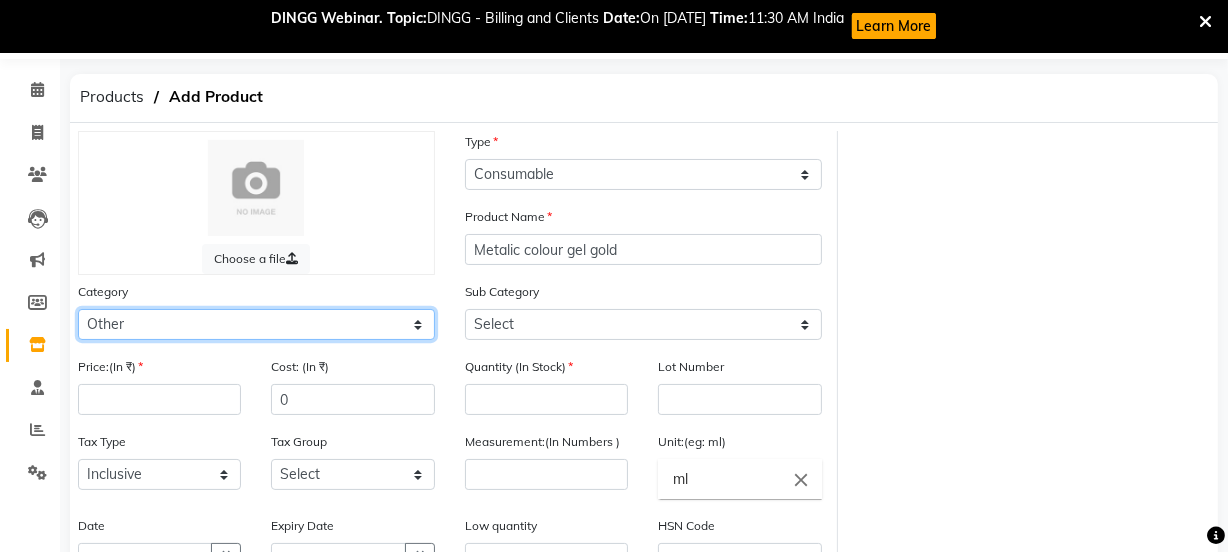 click on "Select Hair Skin Makeup Personal Care Appliances [PERSON_NAME] Waxing Disposable Threading Hands and Feet Beauty Planet [MEDICAL_DATA] Cadiveu Casmara Cheryls Loreal Olaplex Other" 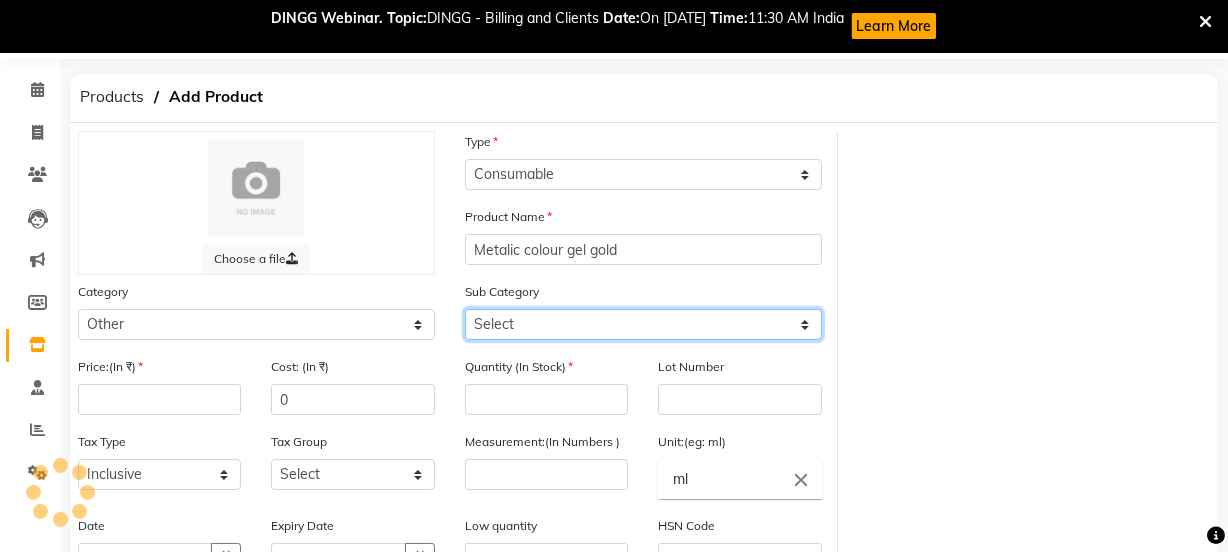 click on "Select" 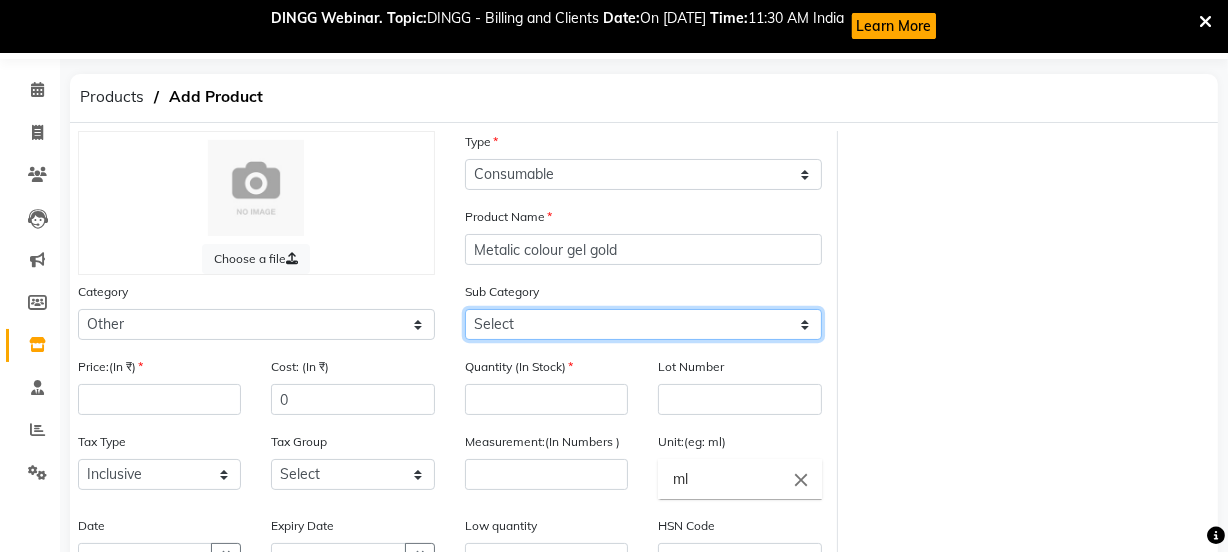 select on "1002" 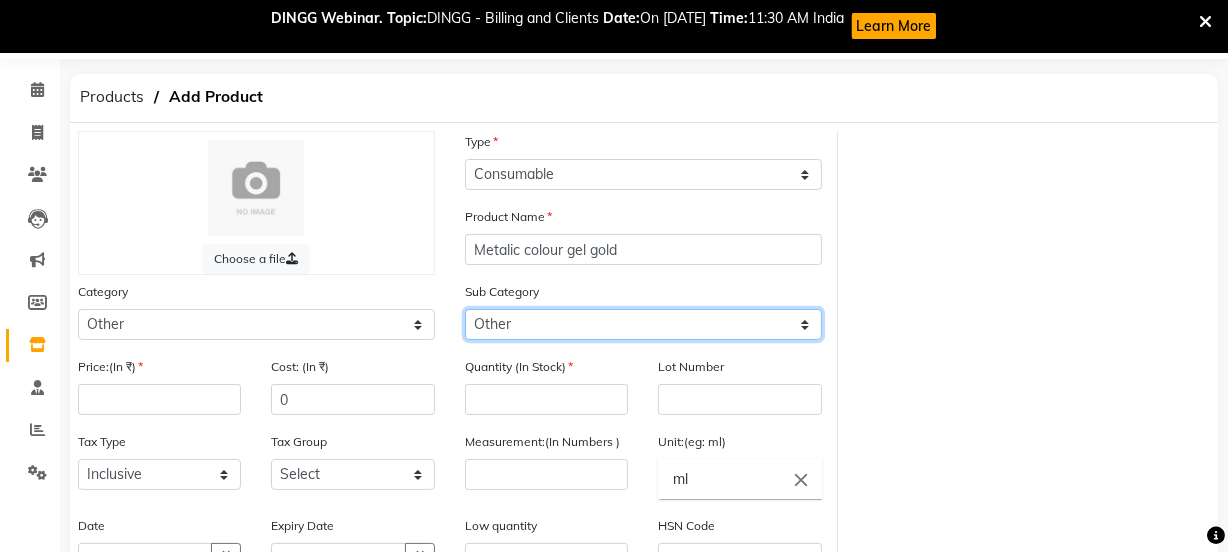 click on "Select Houskeeping Other" 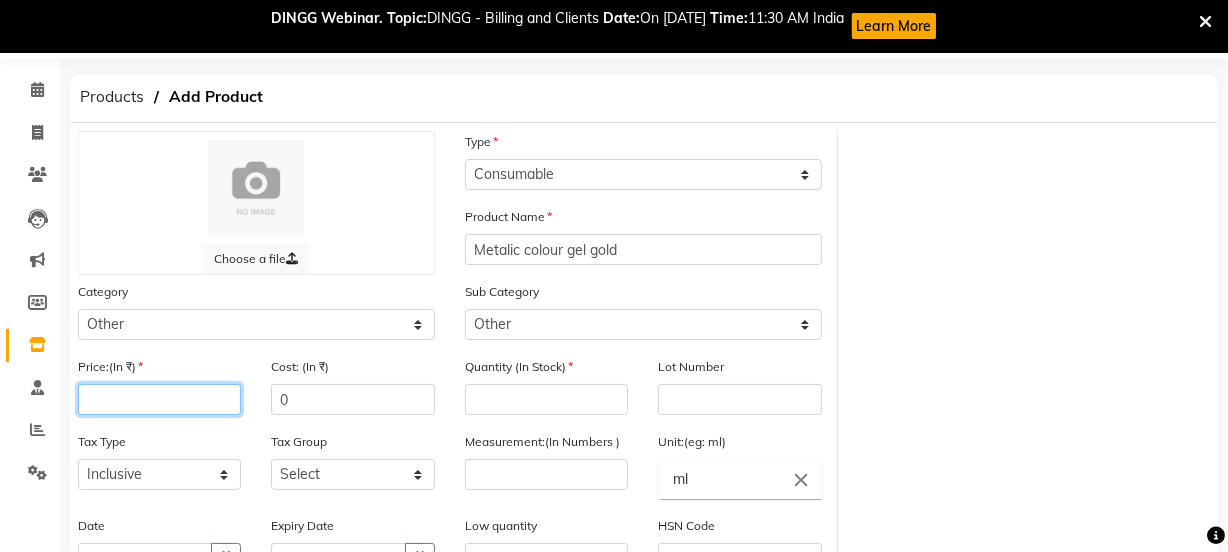 click 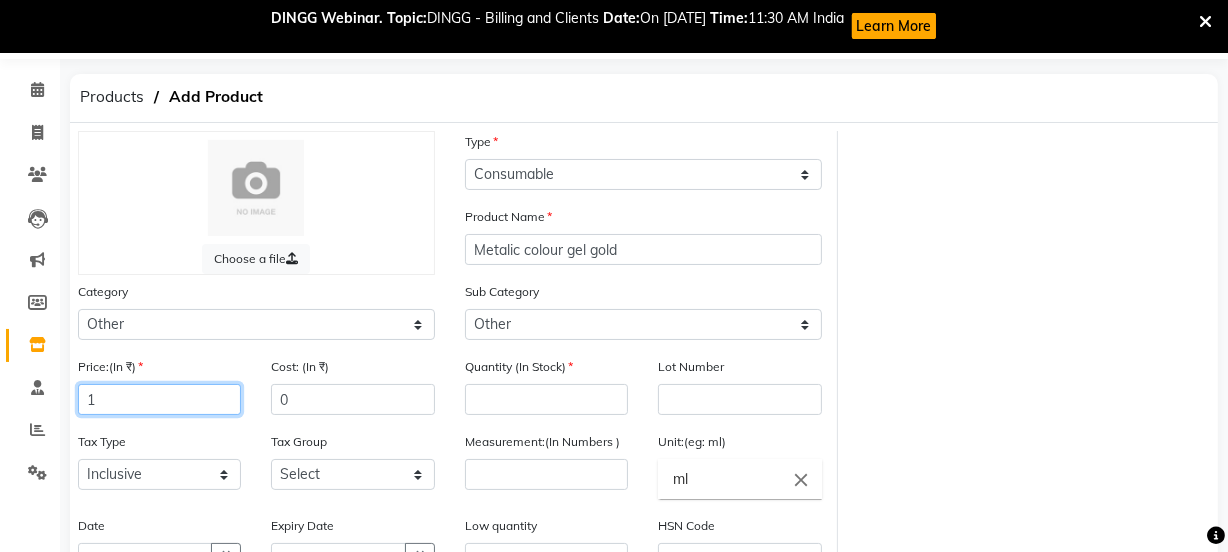 type on "1" 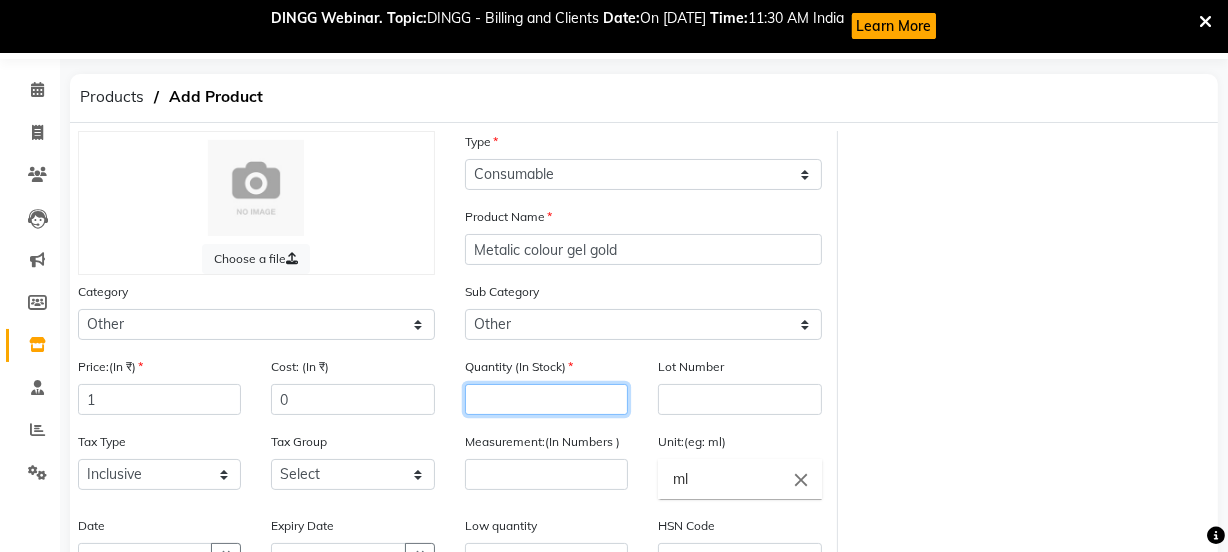 click 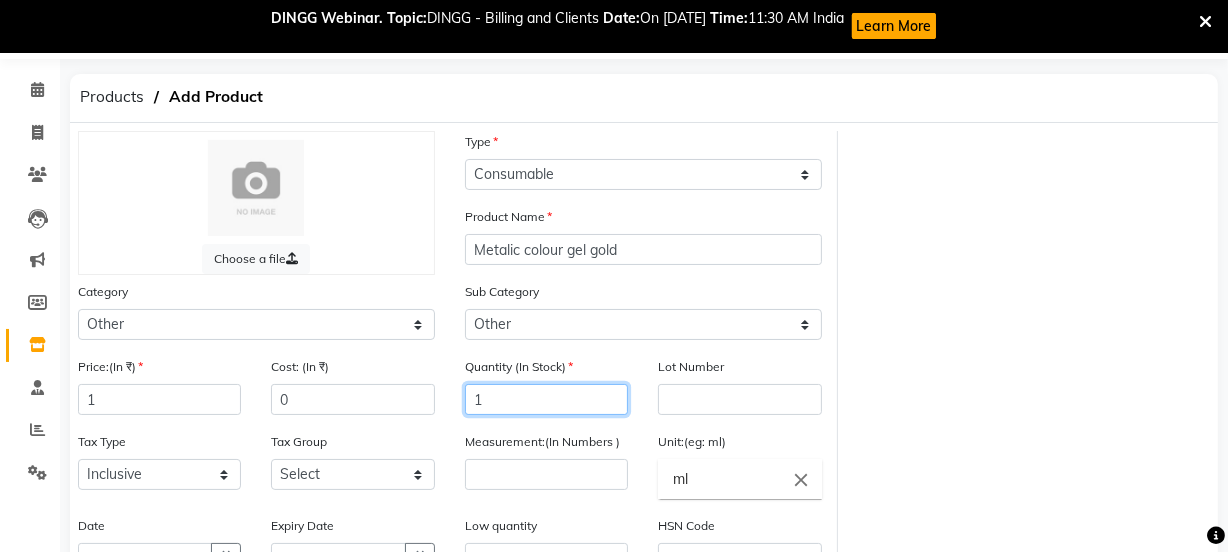 type on "1" 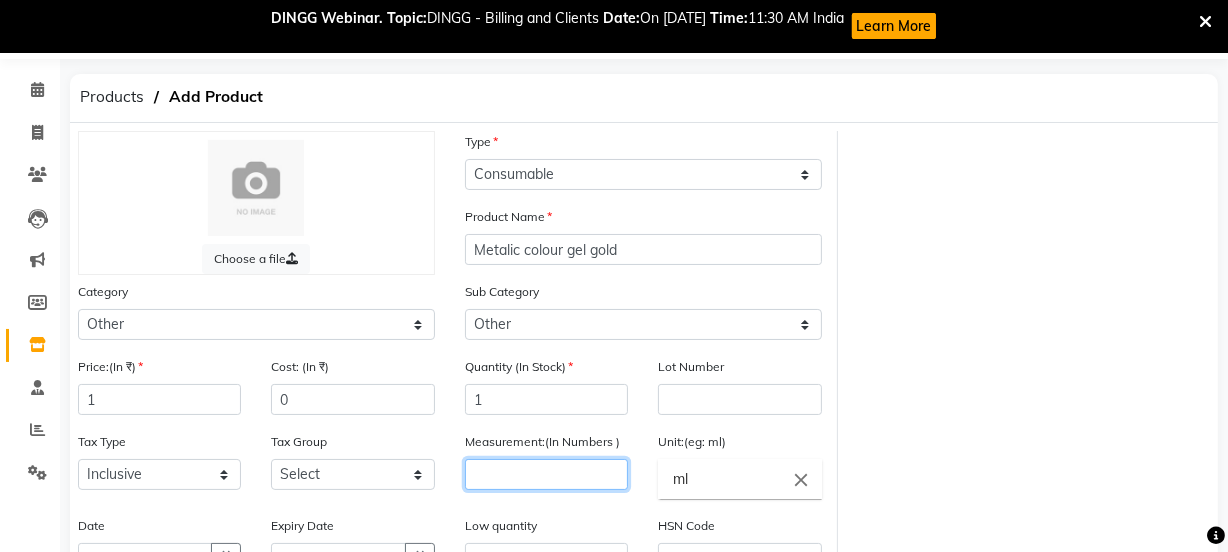 click 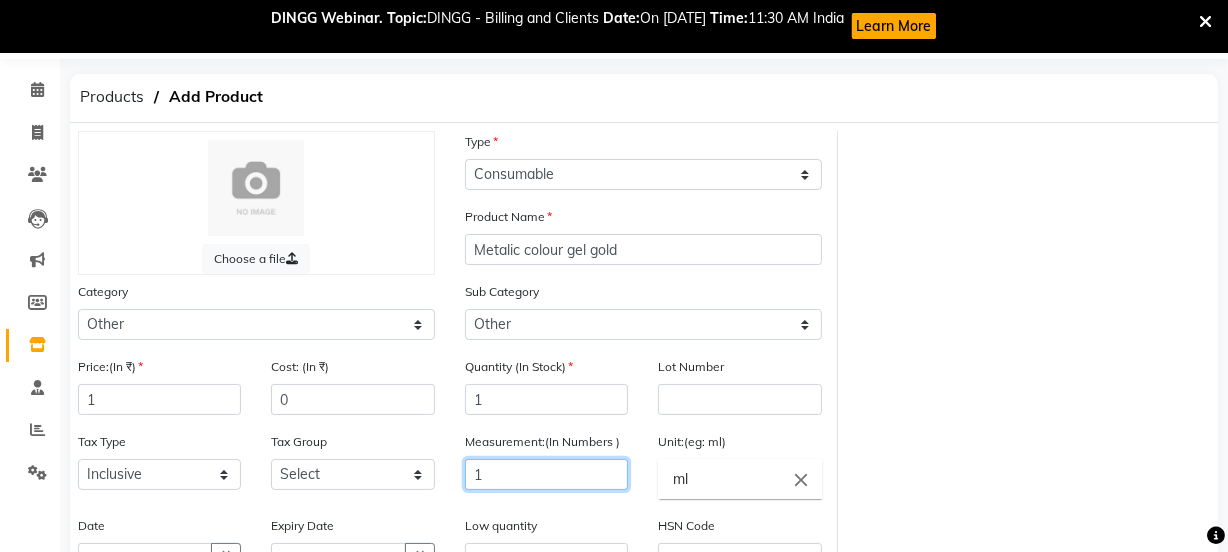 scroll, scrollTop: 381, scrollLeft: 0, axis: vertical 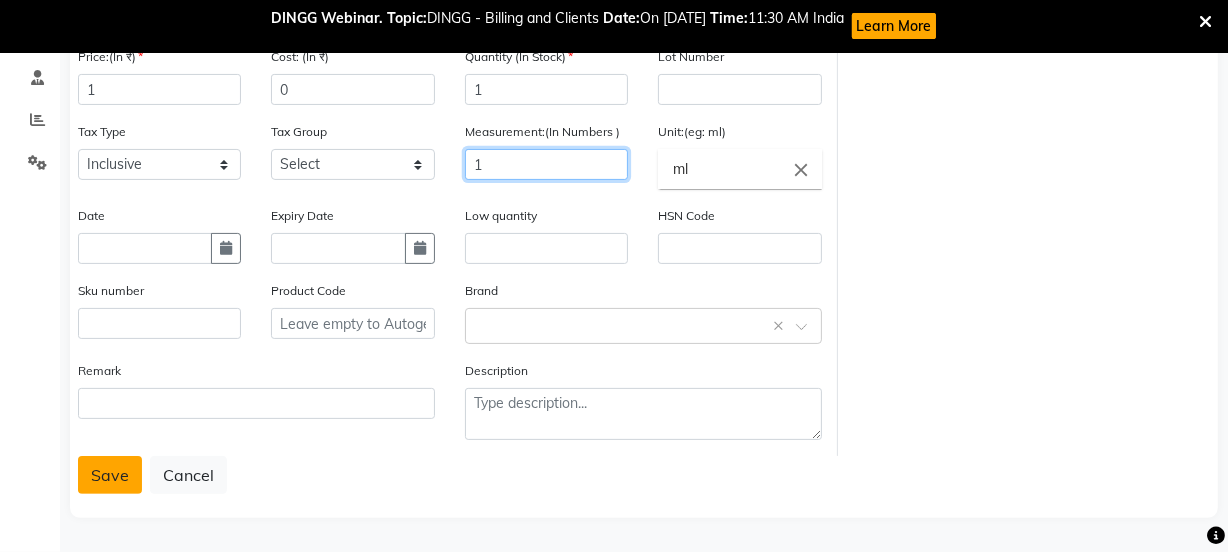 type on "1" 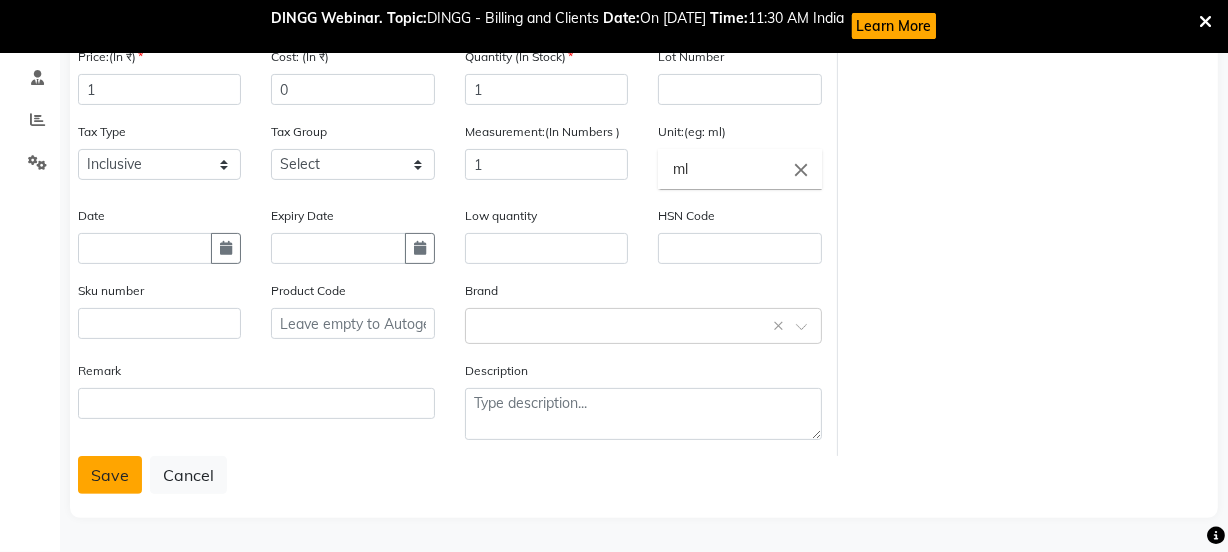 click on "Save" 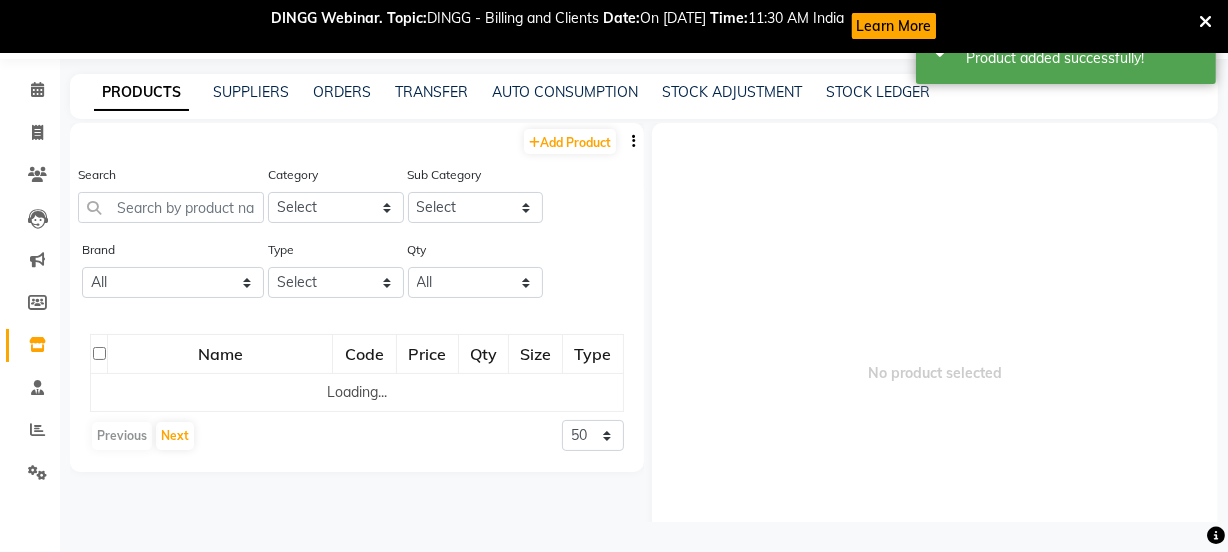 scroll, scrollTop: 66, scrollLeft: 0, axis: vertical 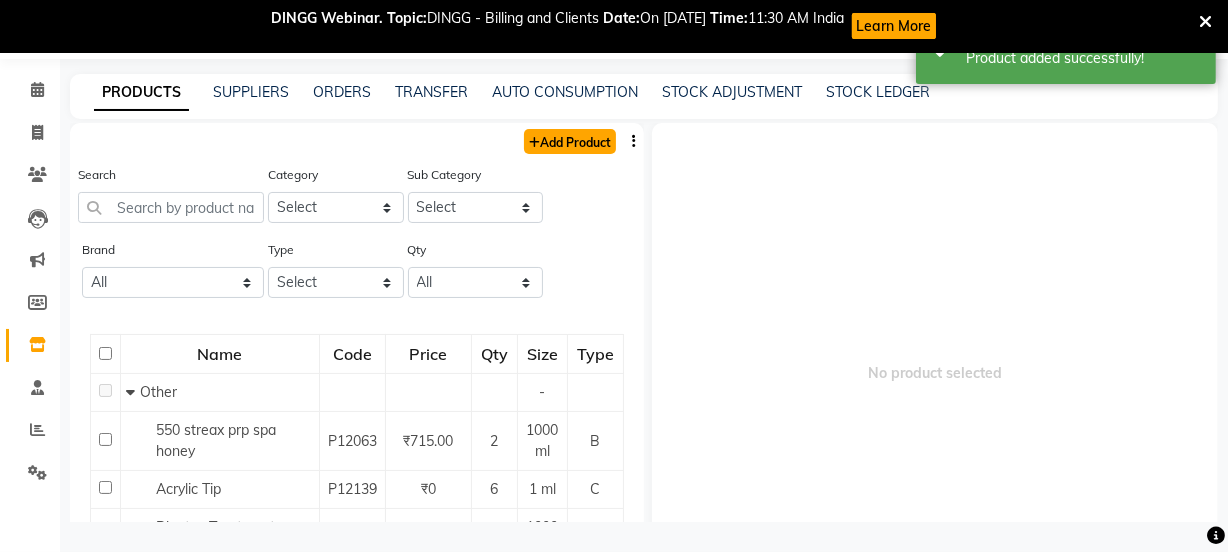 click on "Add Product" 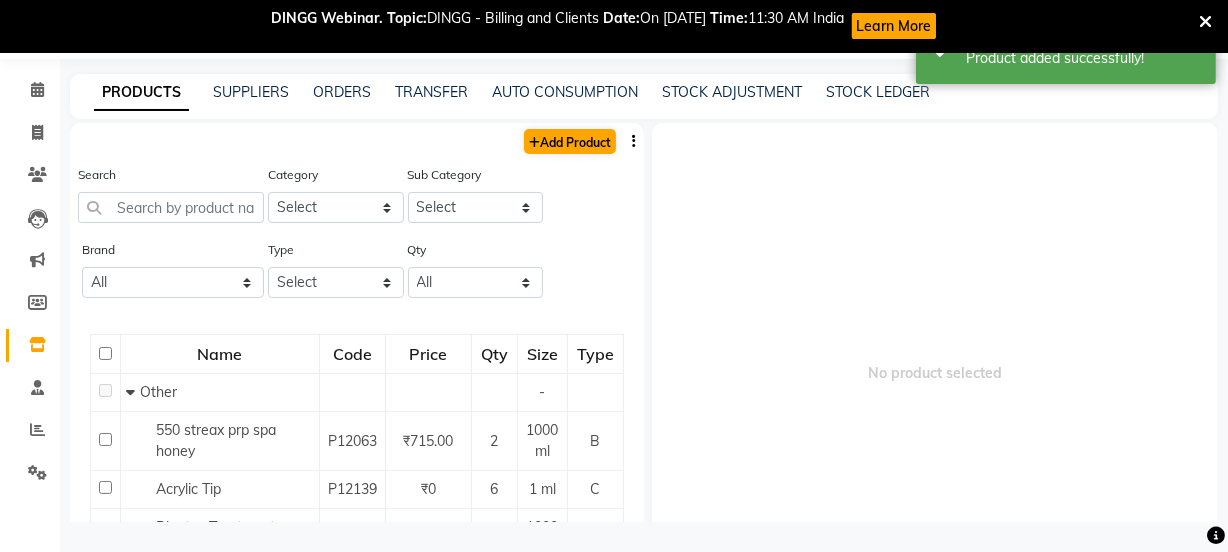 select on "true" 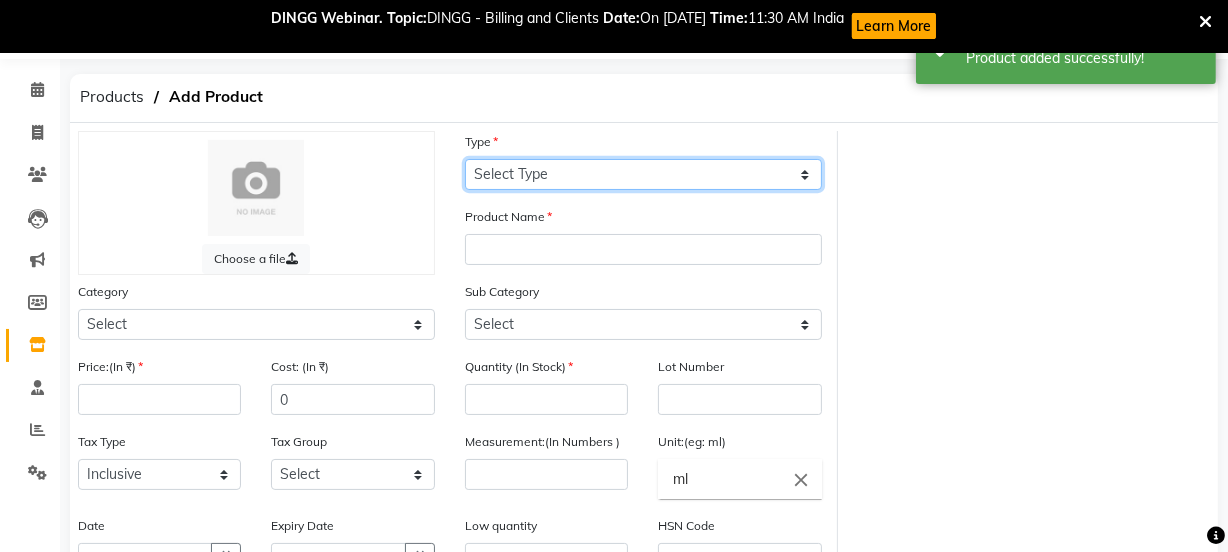 click on "Select Type Both Retail Consumable" 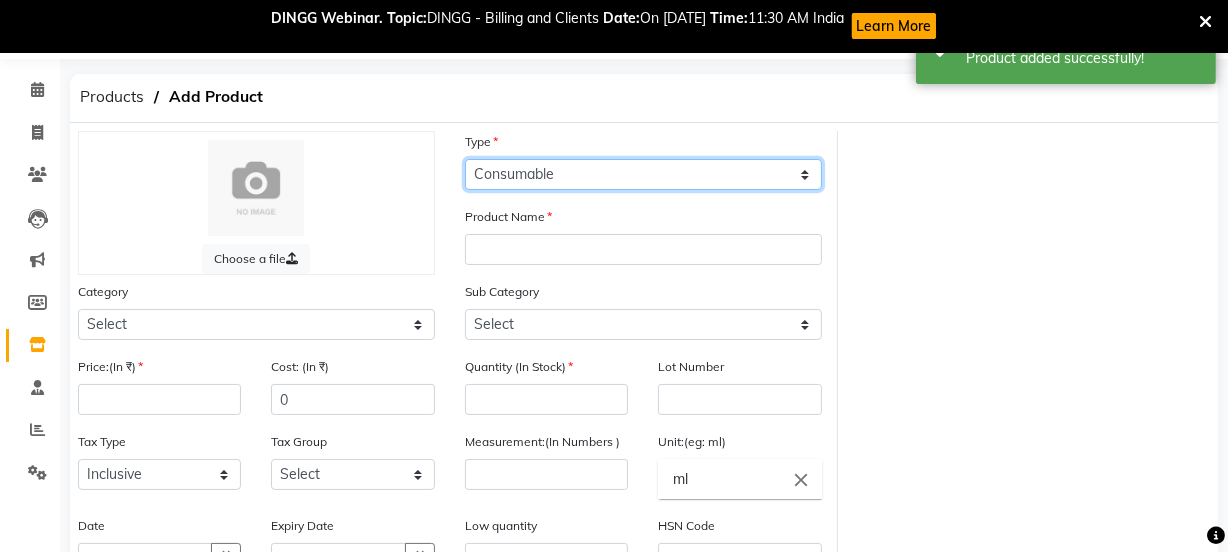 click on "Select Type Both Retail Consumable" 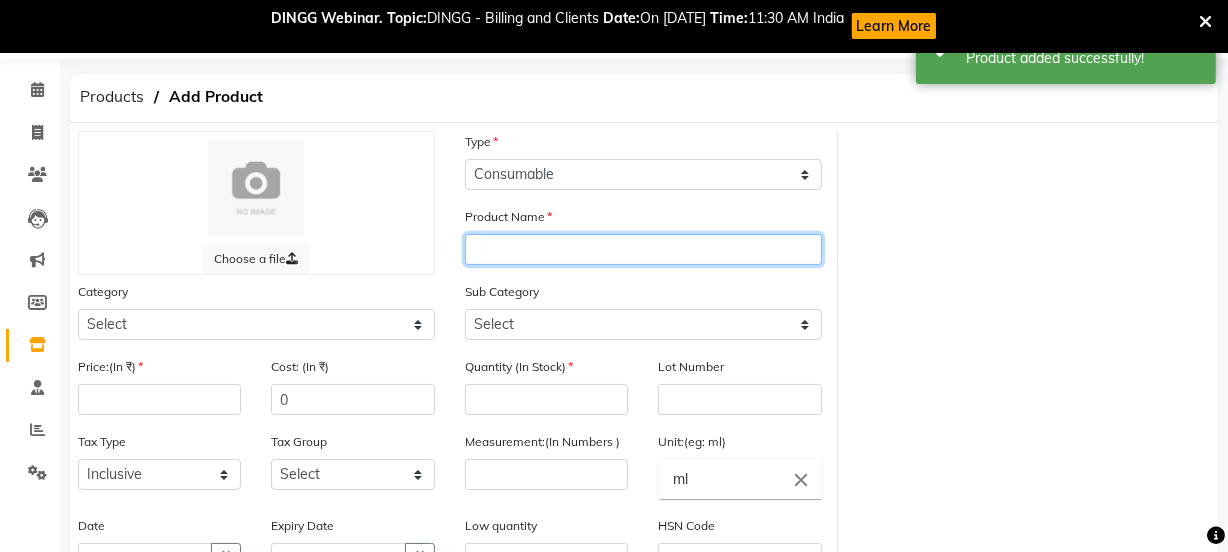 click 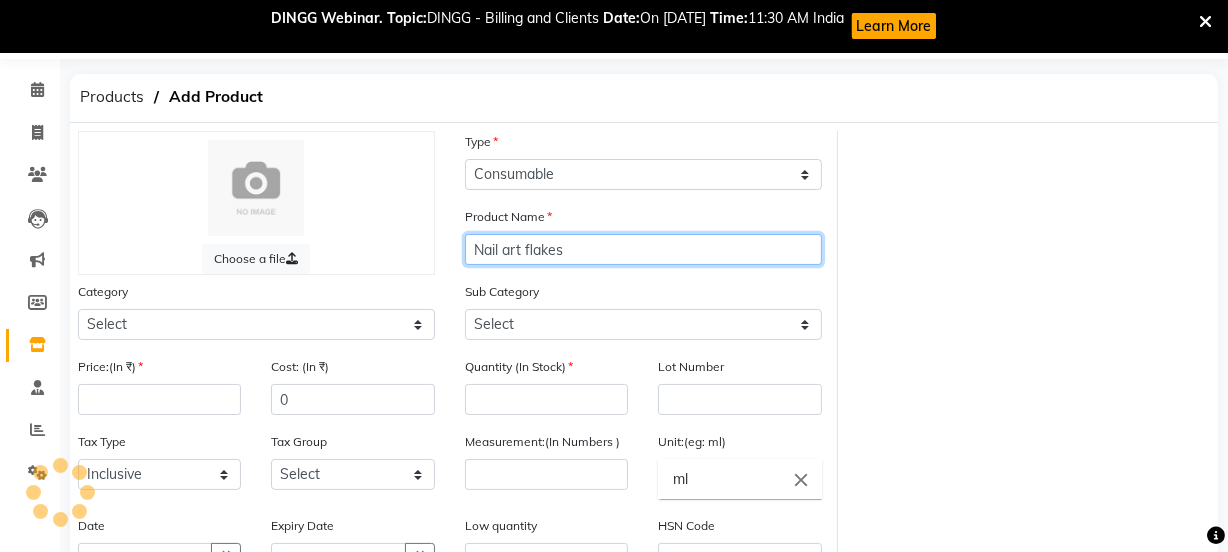 type on "Nail art flakes" 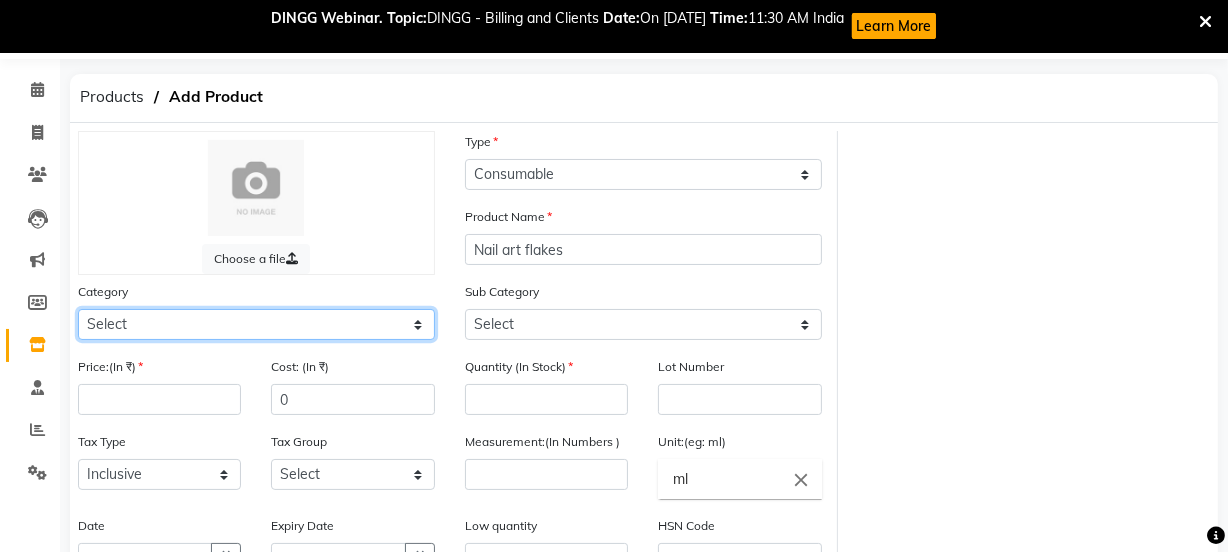 click on "Select Hair Skin Makeup Personal Care Appliances [PERSON_NAME] Waxing Disposable Threading Hands and Feet Beauty Planet [MEDICAL_DATA] Cadiveu Casmara Cheryls Loreal Olaplex Other" 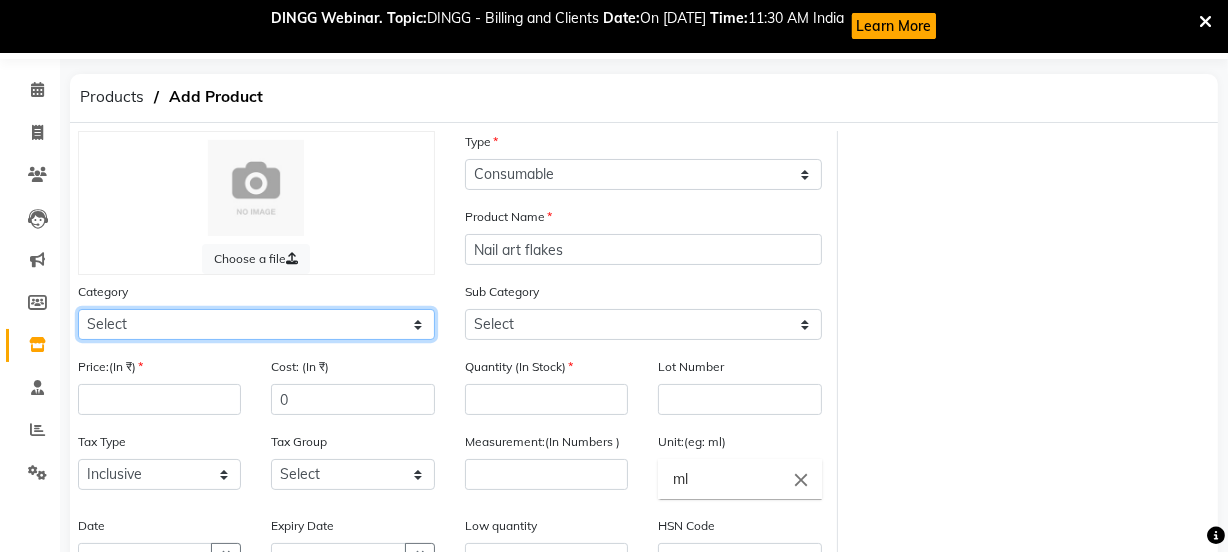 select on "1000" 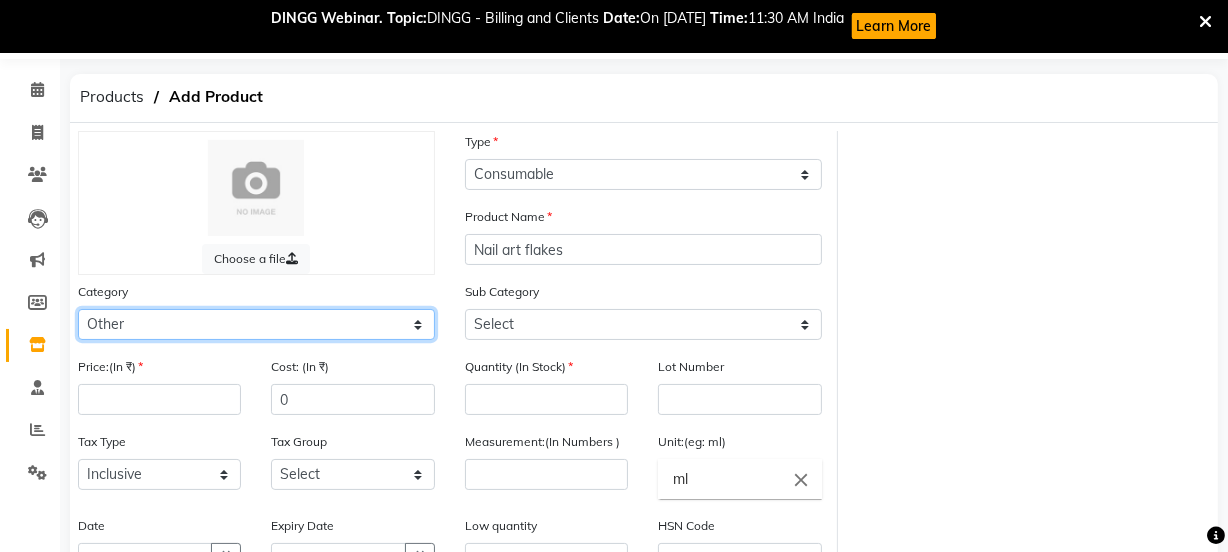 click on "Select Hair Skin Makeup Personal Care Appliances [PERSON_NAME] Waxing Disposable Threading Hands and Feet Beauty Planet [MEDICAL_DATA] Cadiveu Casmara Cheryls Loreal Olaplex Other" 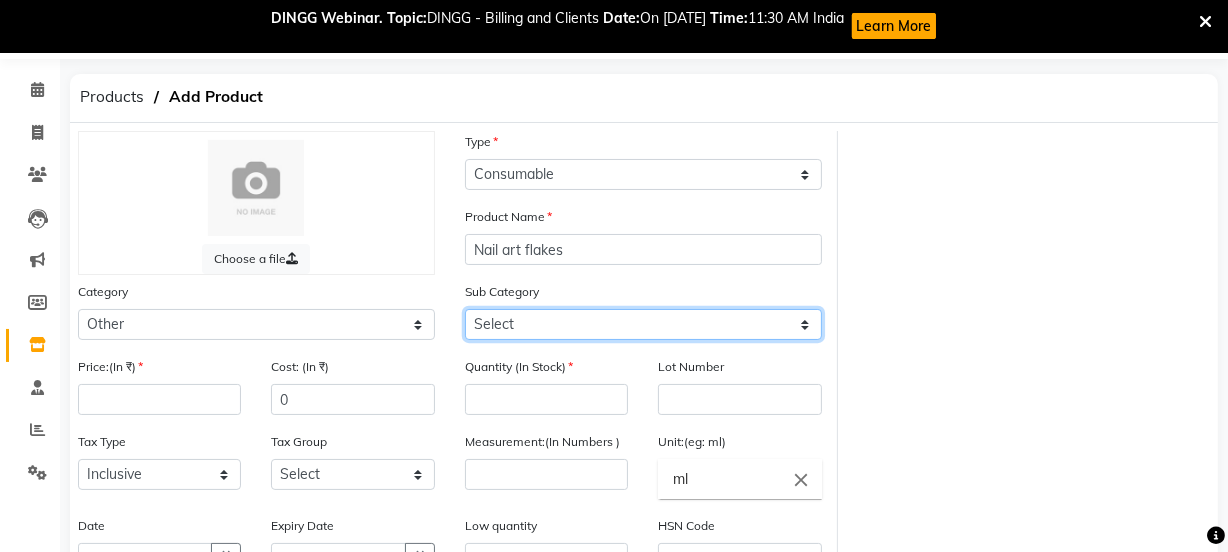click on "Select Houskeeping Other" 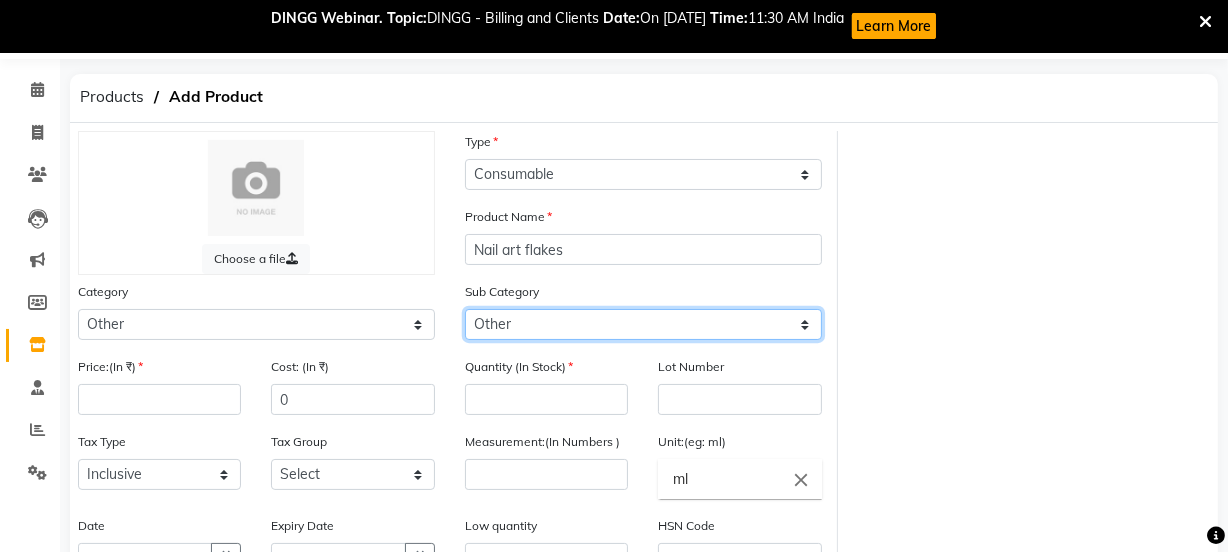 click on "Select Houskeeping Other" 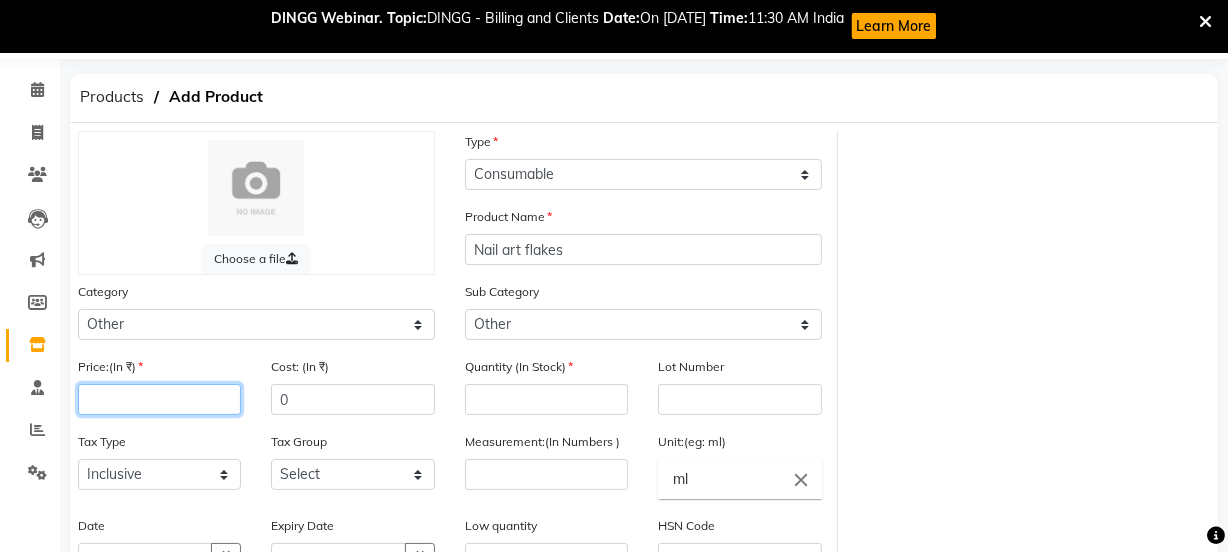 click 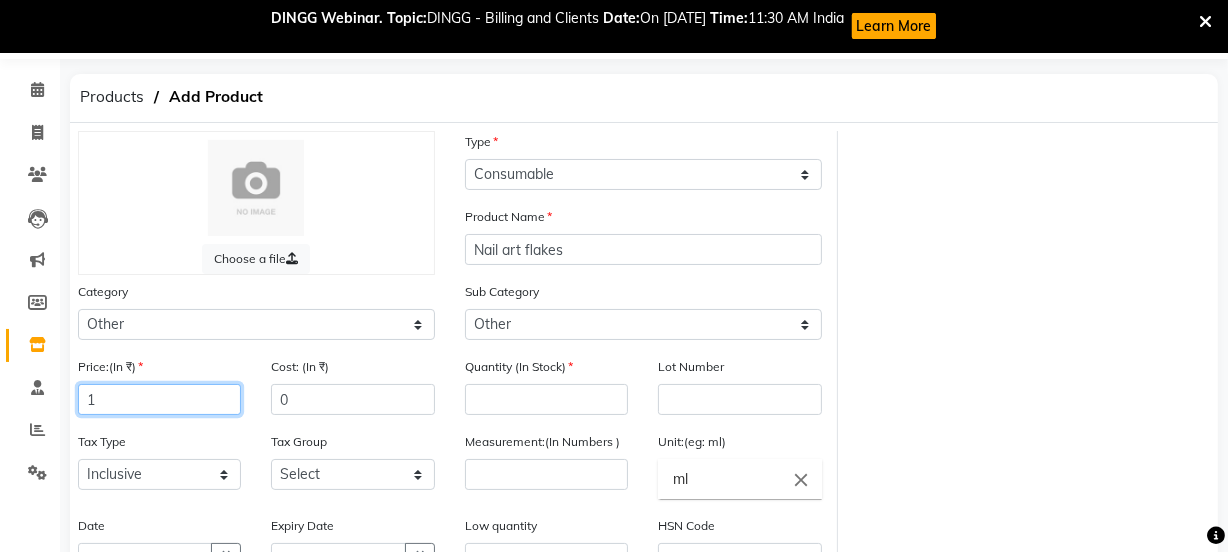 type on "1" 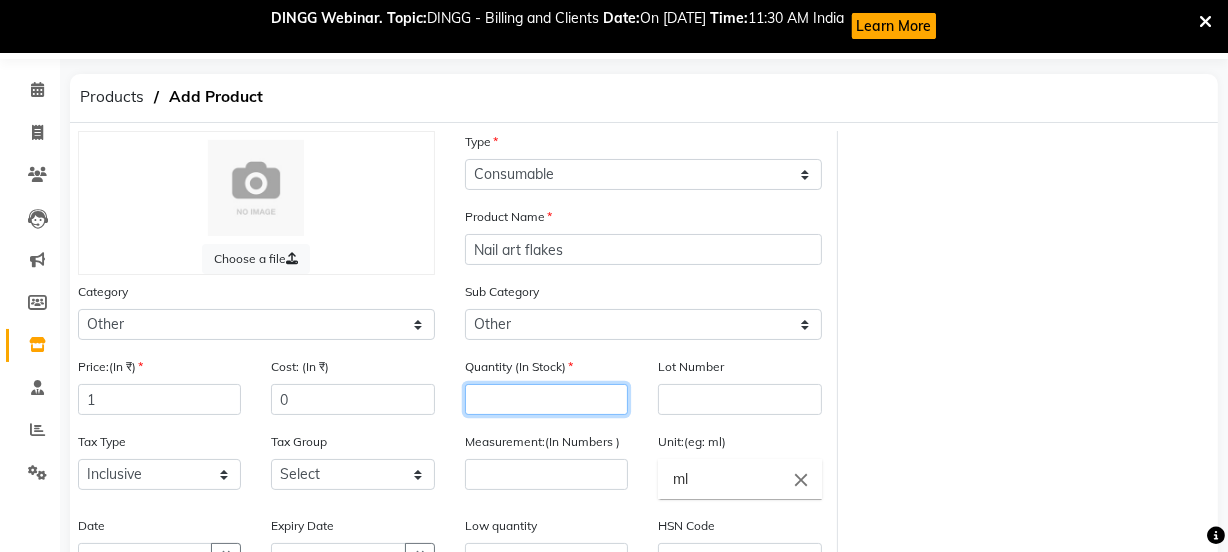 click 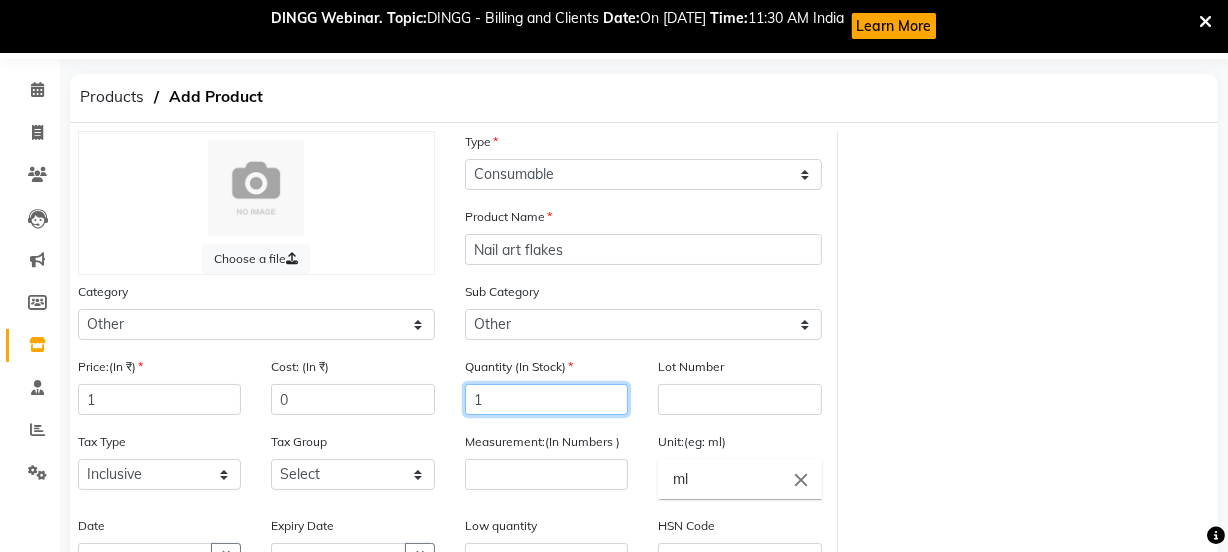 type on "1" 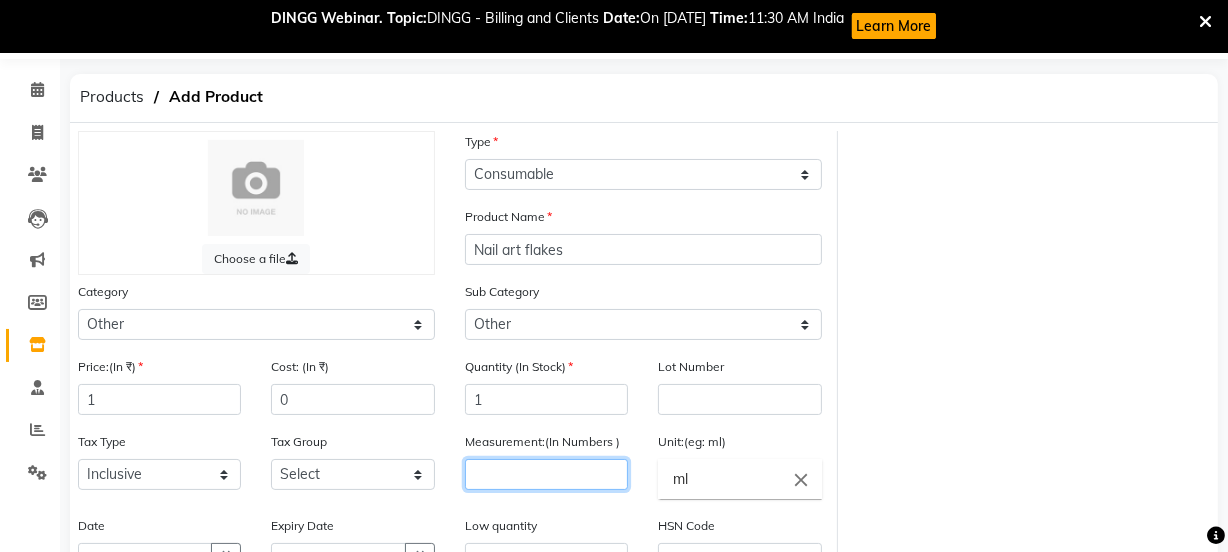 click 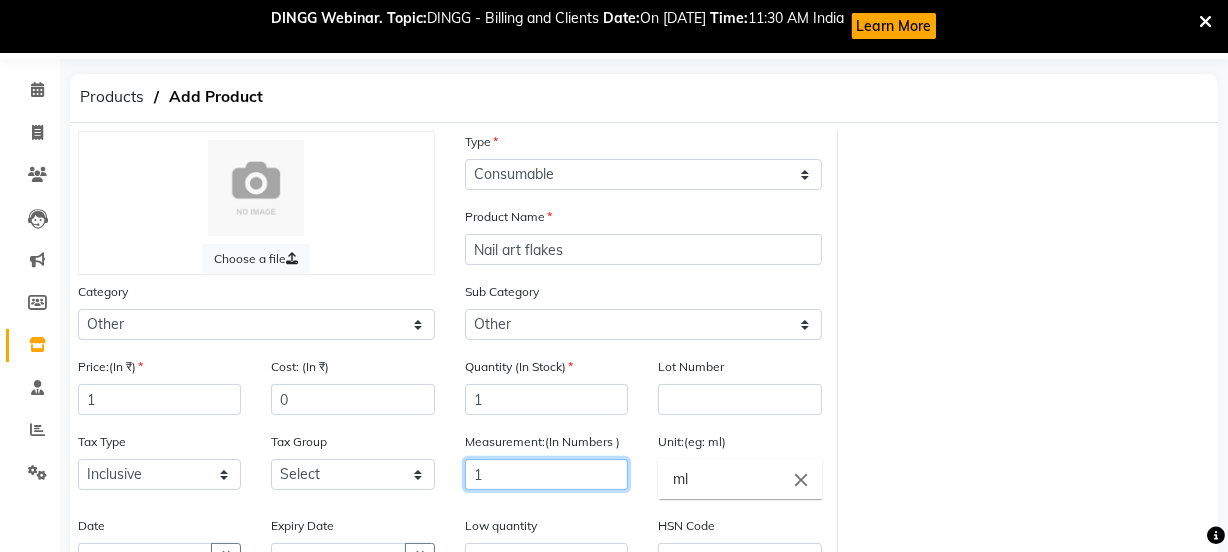 scroll, scrollTop: 381, scrollLeft: 0, axis: vertical 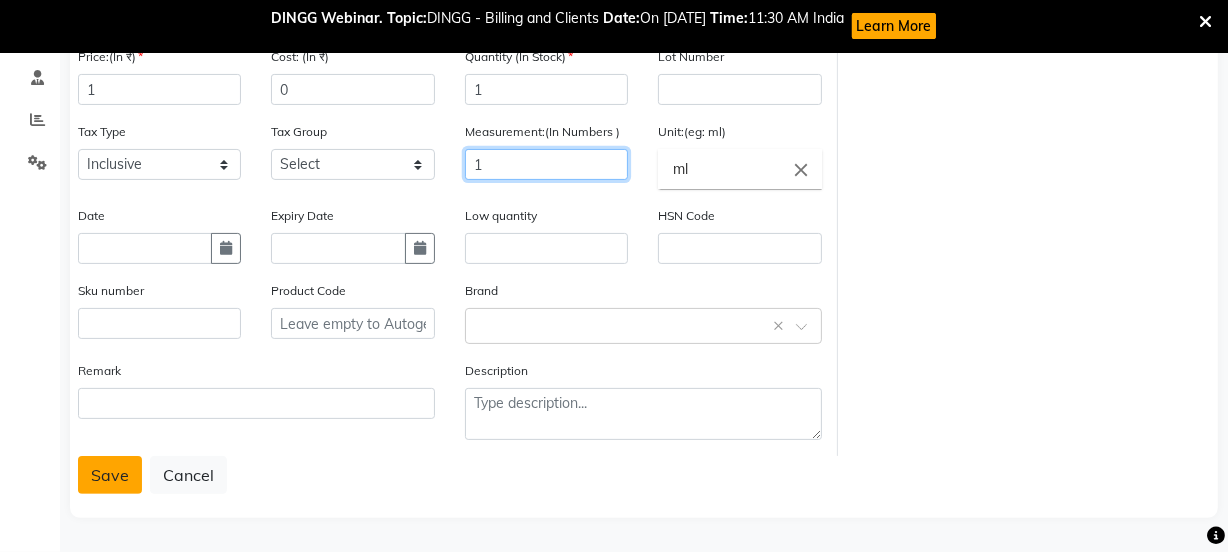 type on "1" 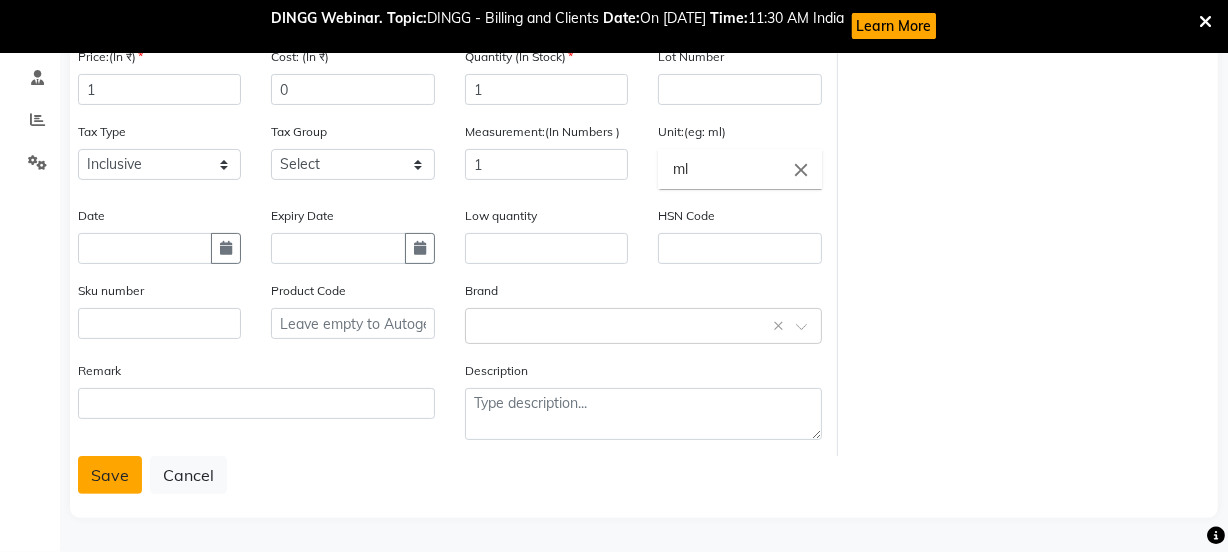 click on "Save" 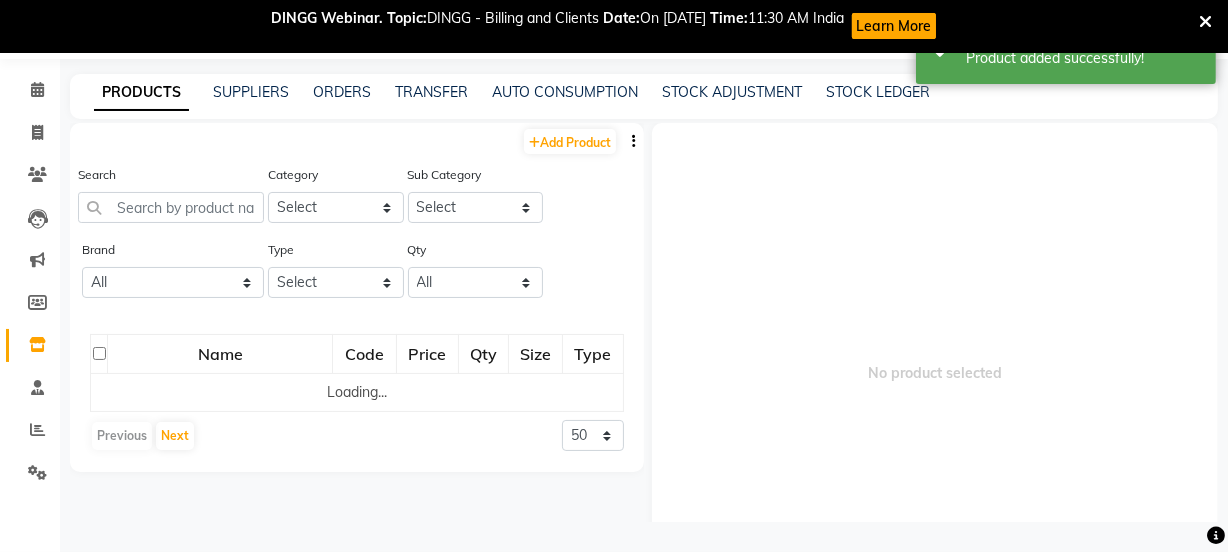 scroll, scrollTop: 66, scrollLeft: 0, axis: vertical 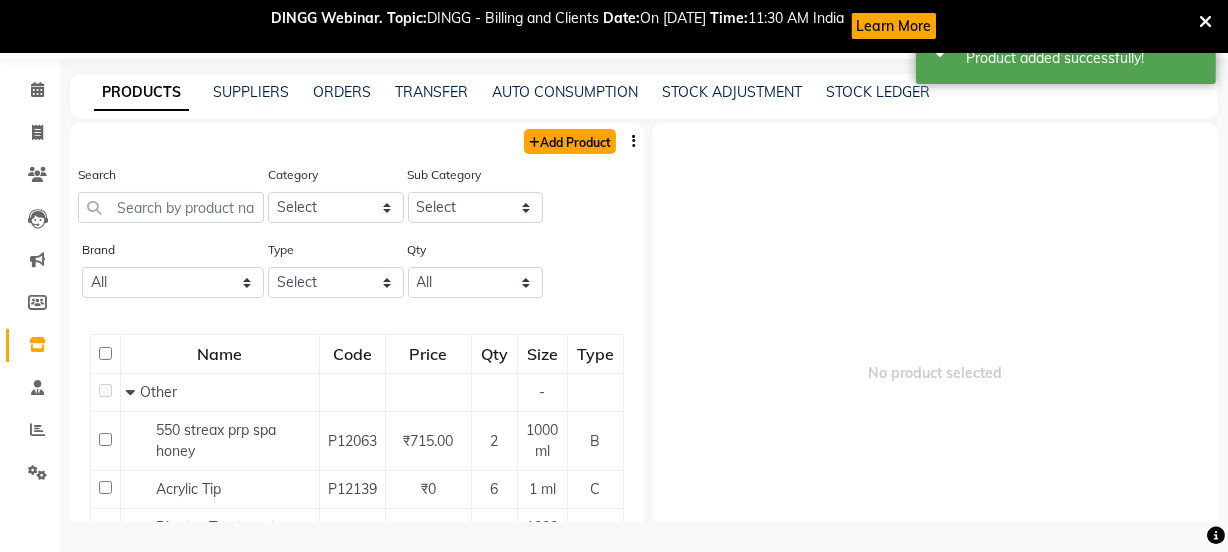 click on "Add Product" 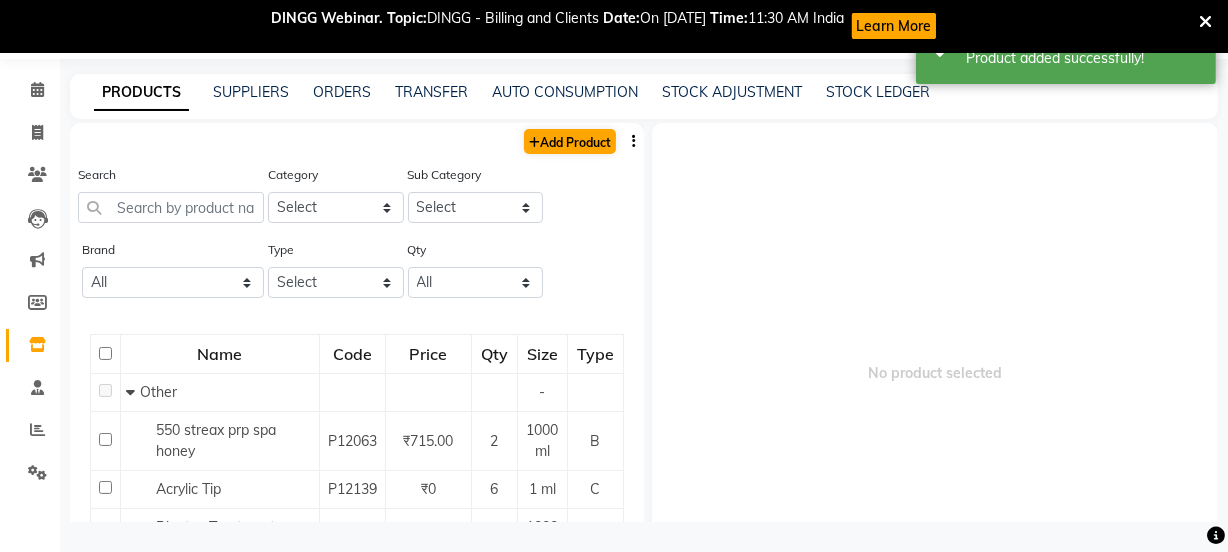 select on "true" 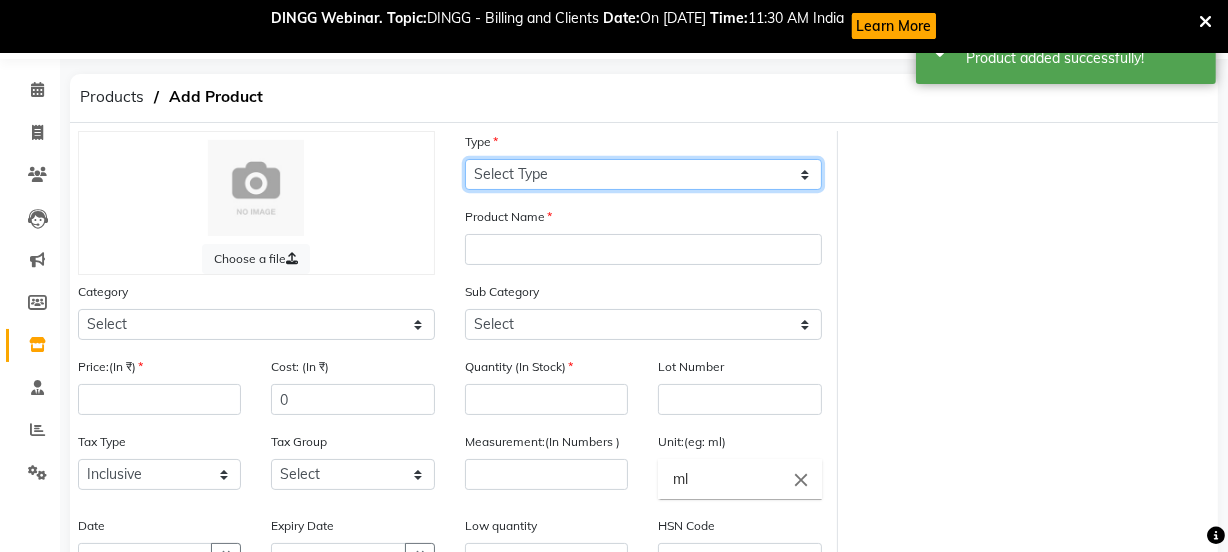 click on "Select Type Both Retail Consumable" 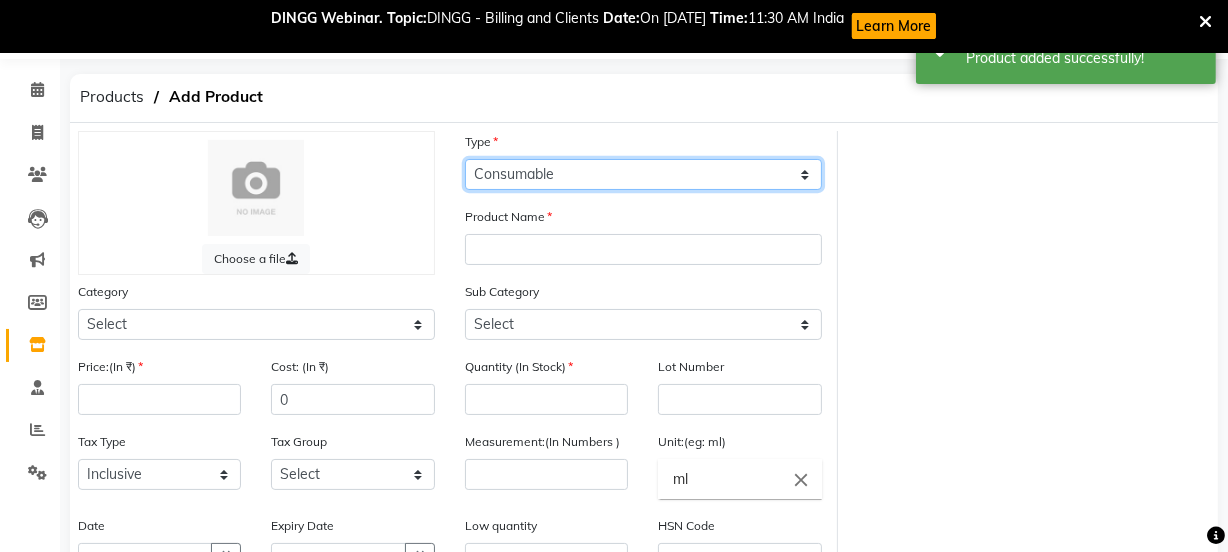click on "Select Type Both Retail Consumable" 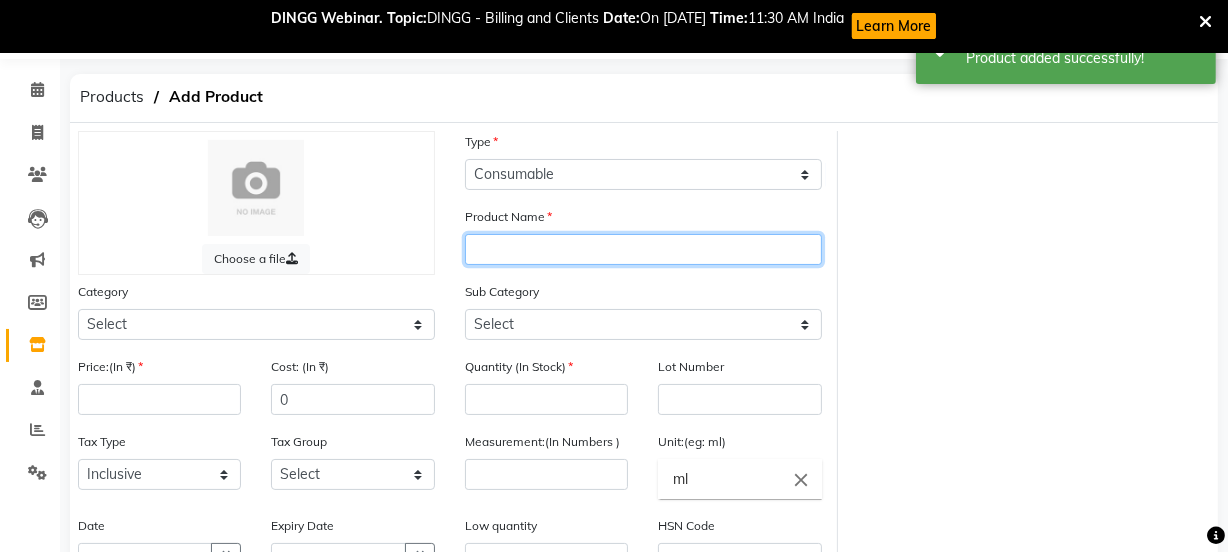 click 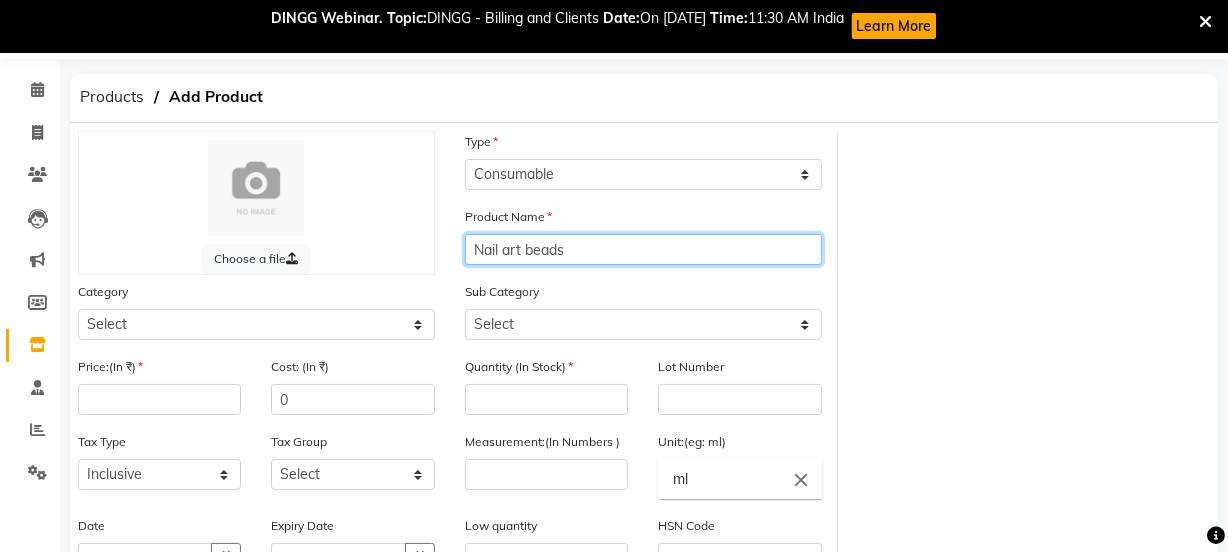 type on "Nail art beads" 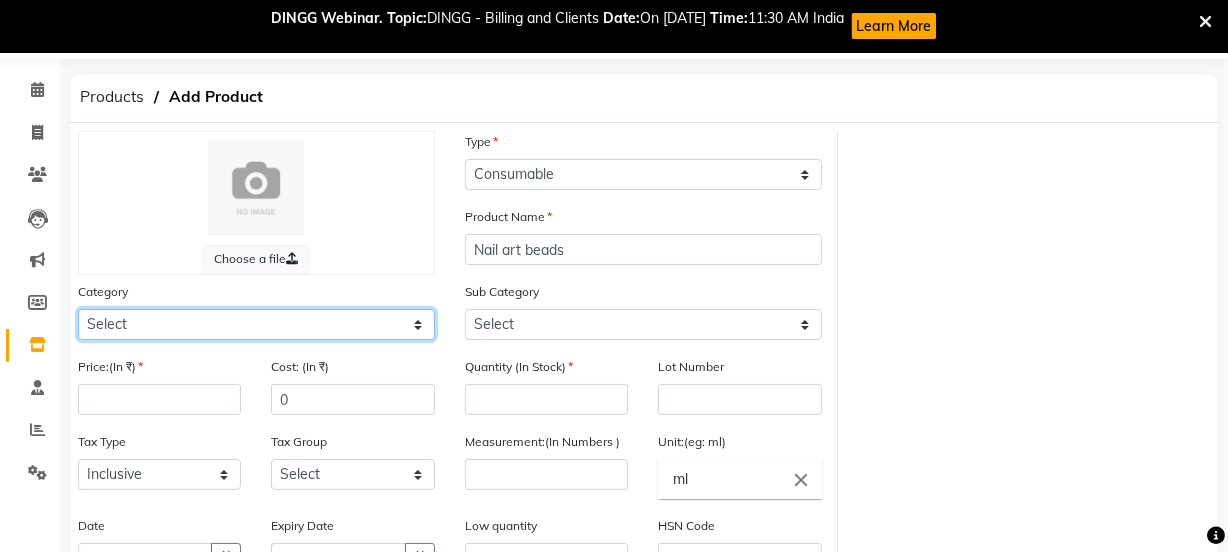 click on "Select Hair Skin Makeup Personal Care Appliances [PERSON_NAME] Waxing Disposable Threading Hands and Feet Beauty Planet [MEDICAL_DATA] Cadiveu Casmara Cheryls Loreal Olaplex Other" 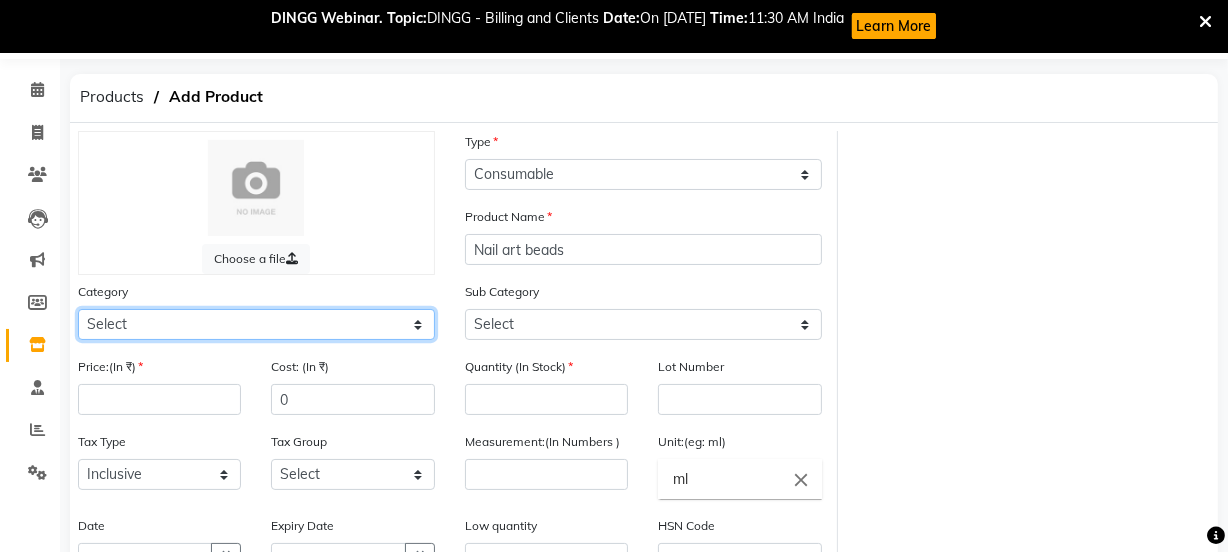 select on "1000" 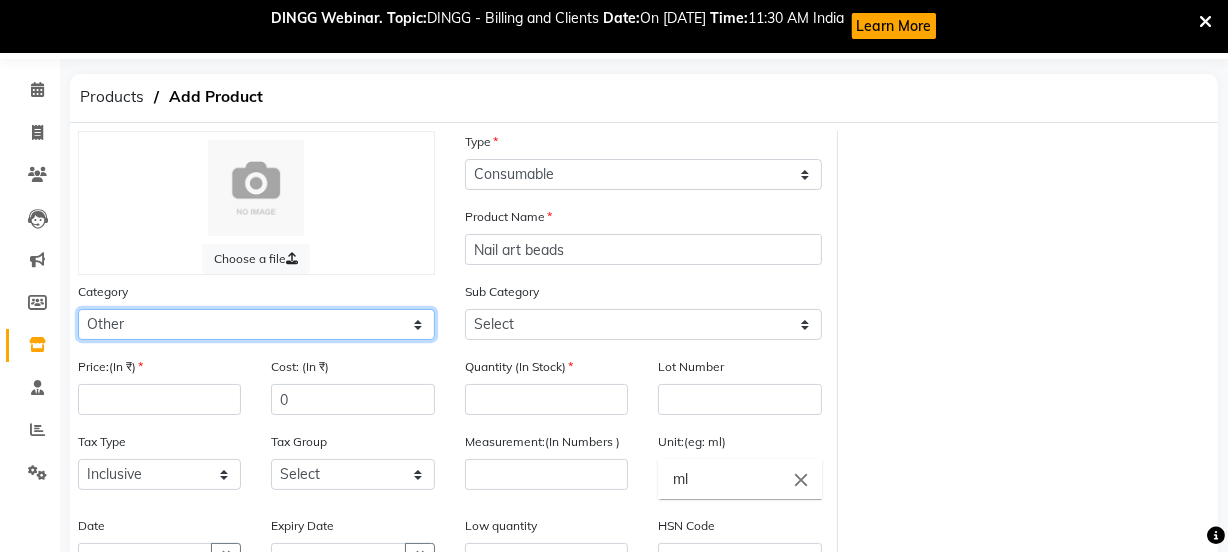 click on "Select Hair Skin Makeup Personal Care Appliances [PERSON_NAME] Waxing Disposable Threading Hands and Feet Beauty Planet [MEDICAL_DATA] Cadiveu Casmara Cheryls Loreal Olaplex Other" 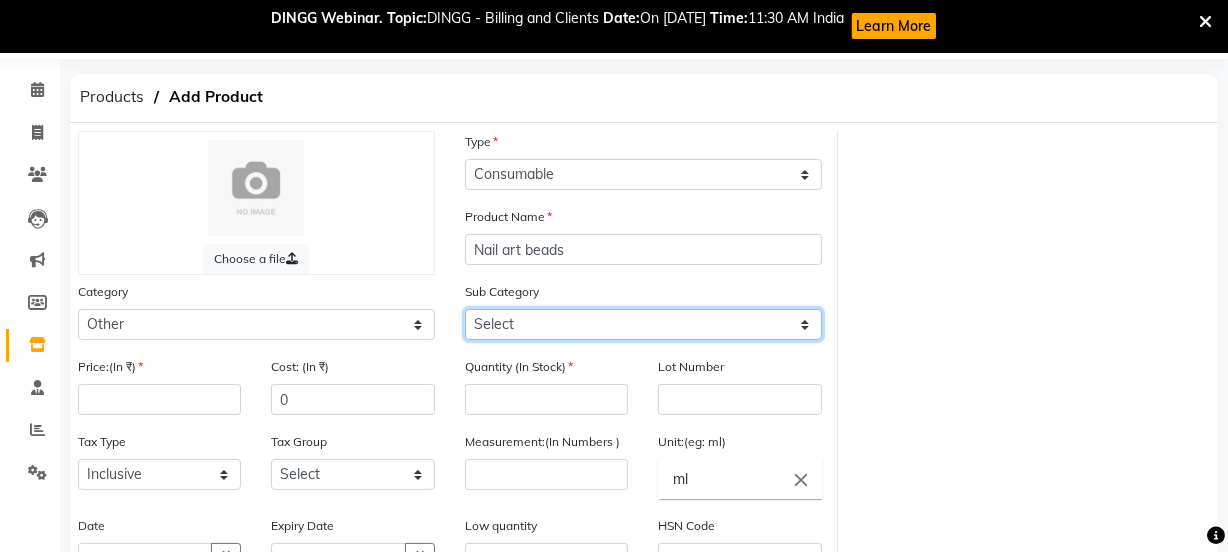 click on "Select Houskeeping Other" 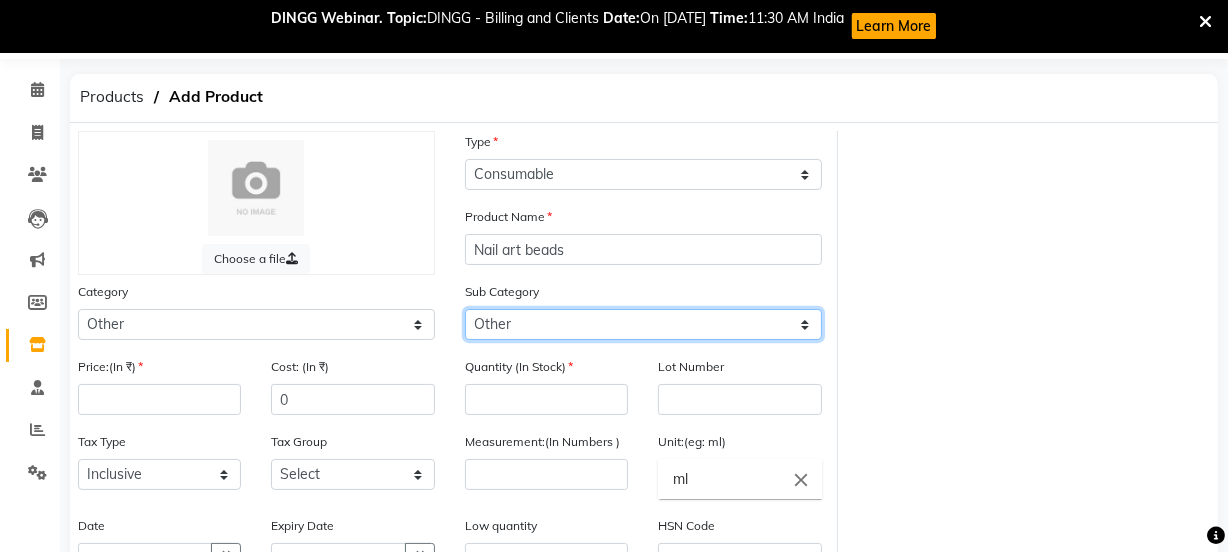 click on "Select Houskeeping Other" 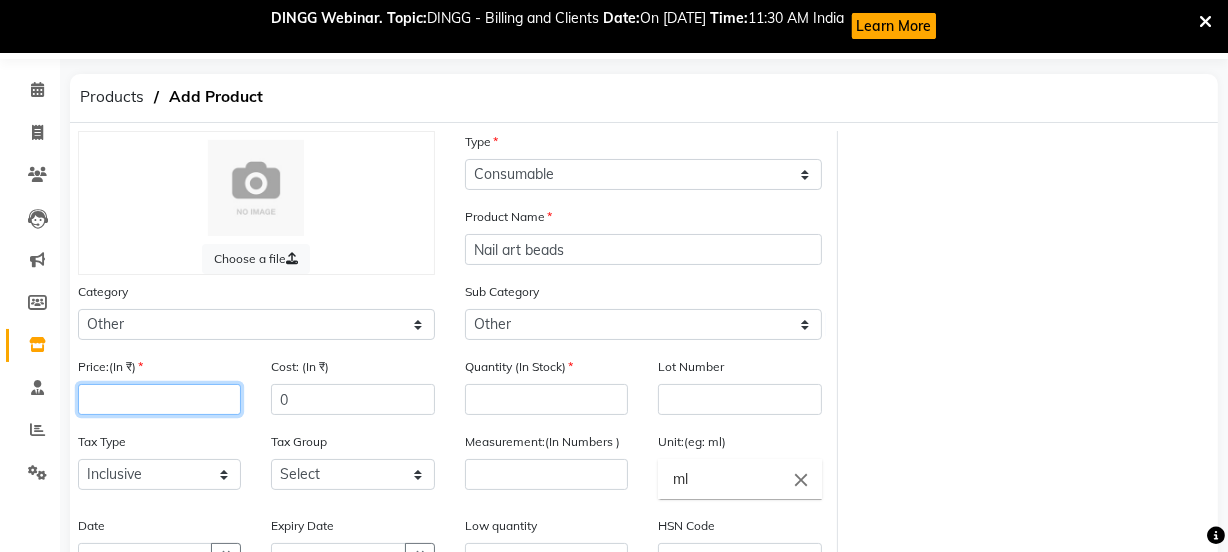click 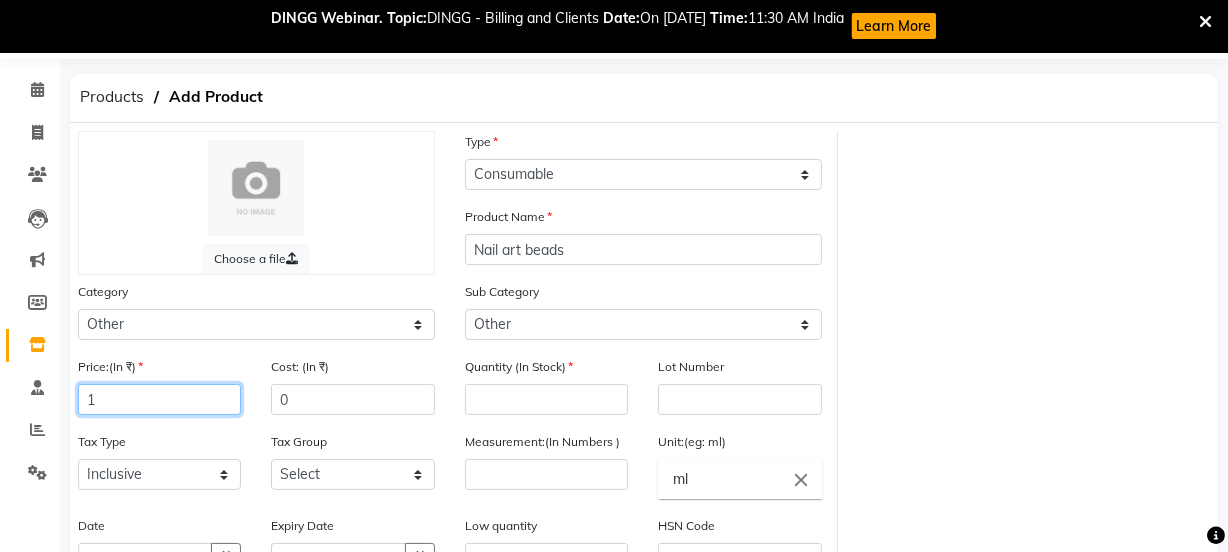 type on "1" 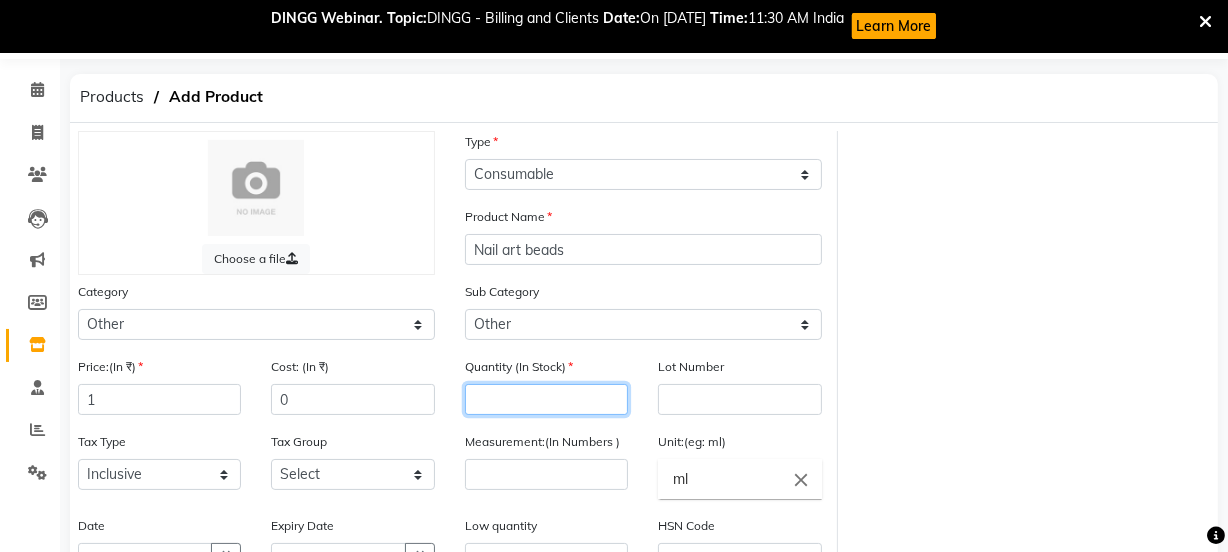click 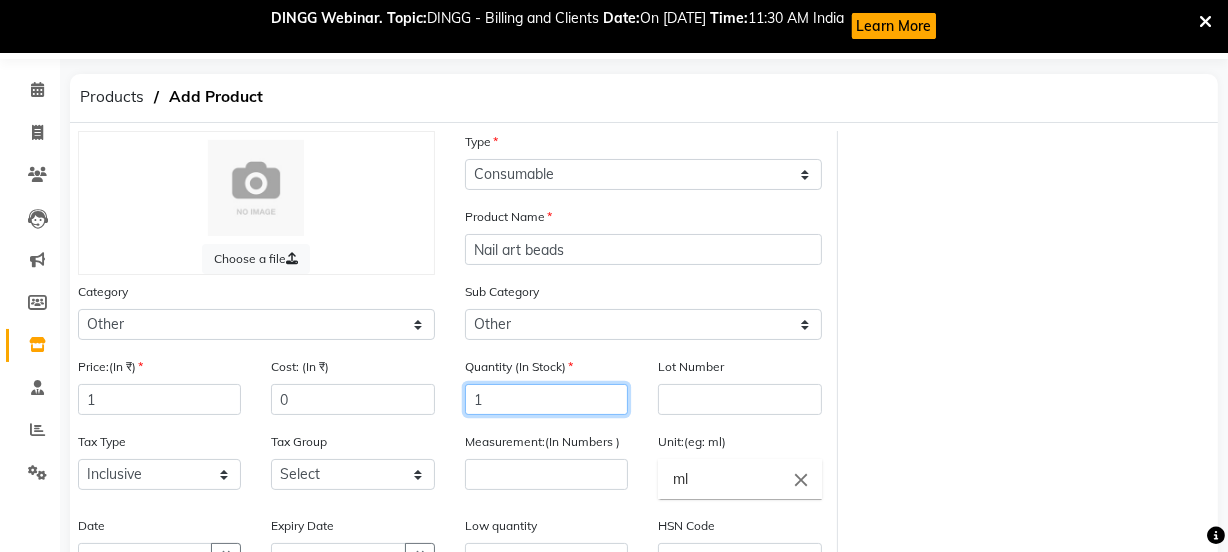 type on "1" 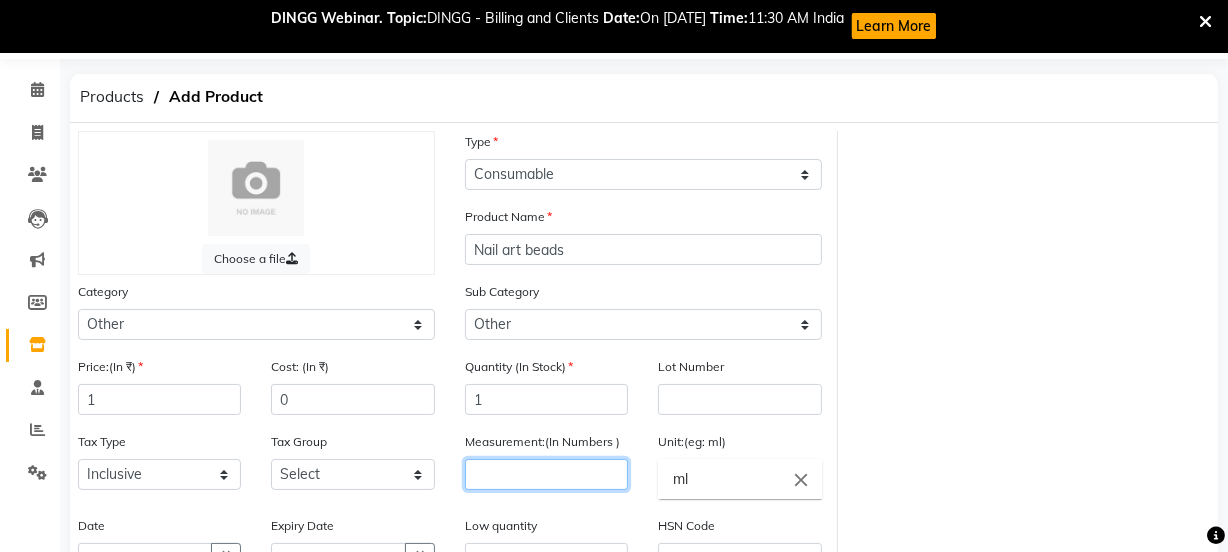 click 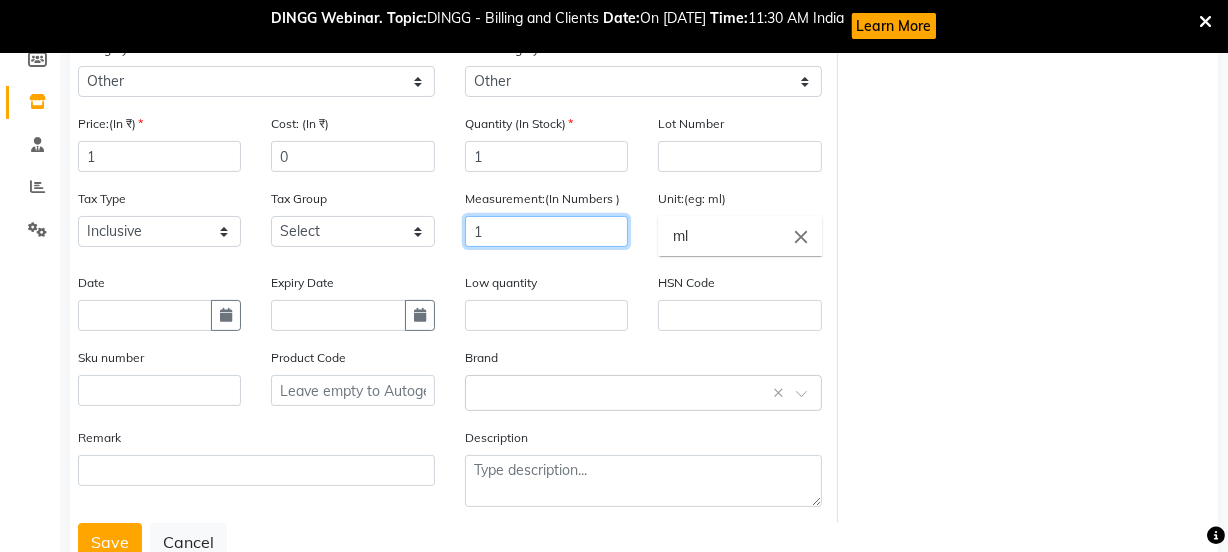 scroll, scrollTop: 325, scrollLeft: 0, axis: vertical 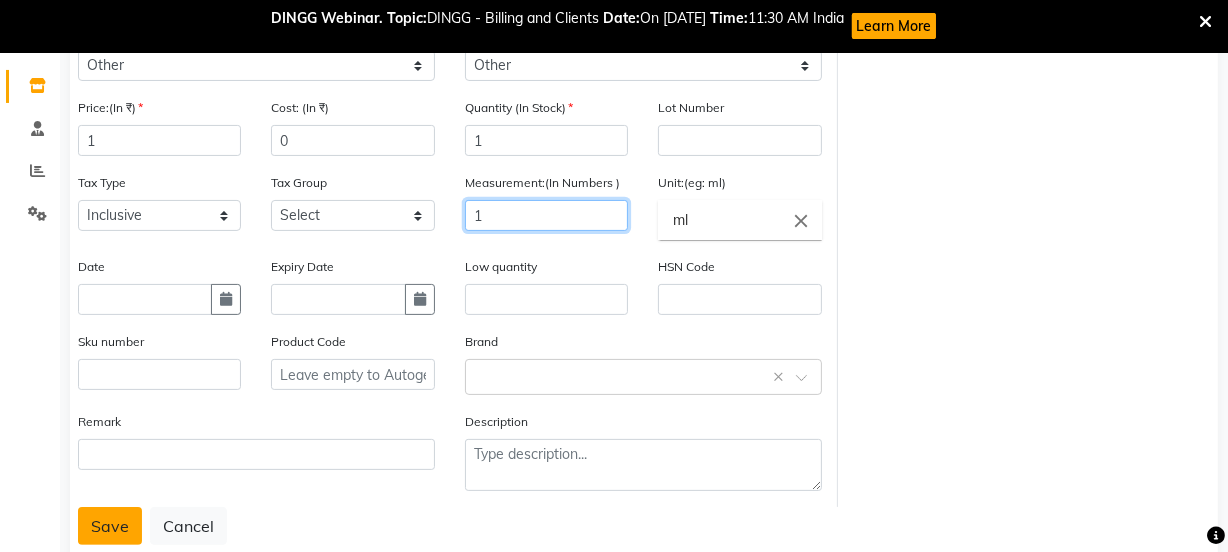 type on "1" 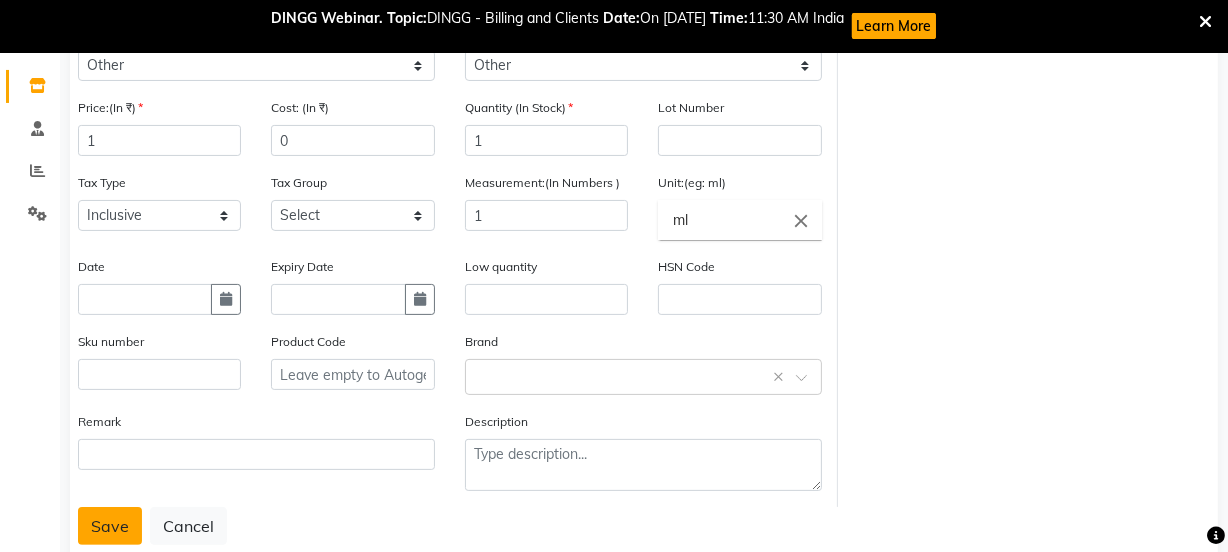 click on "Save" 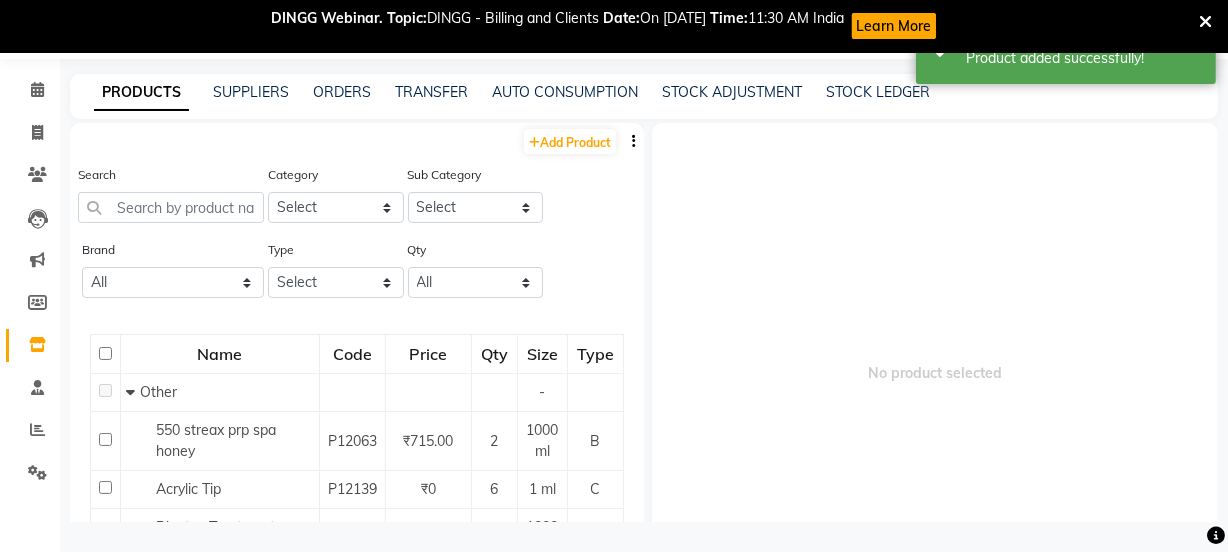 scroll, scrollTop: 66, scrollLeft: 0, axis: vertical 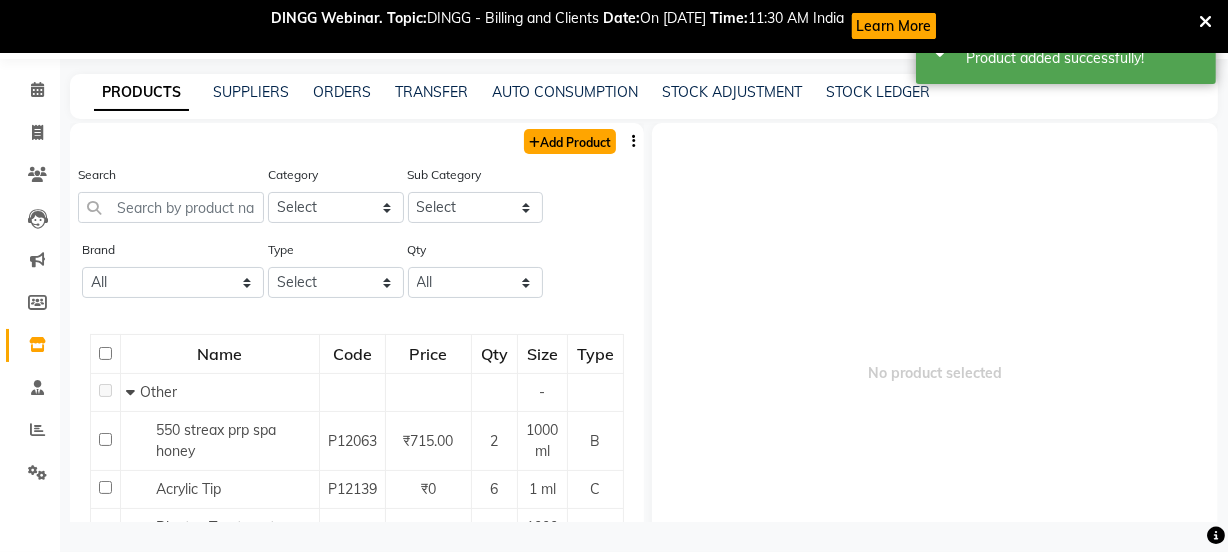 click on "Add Product" 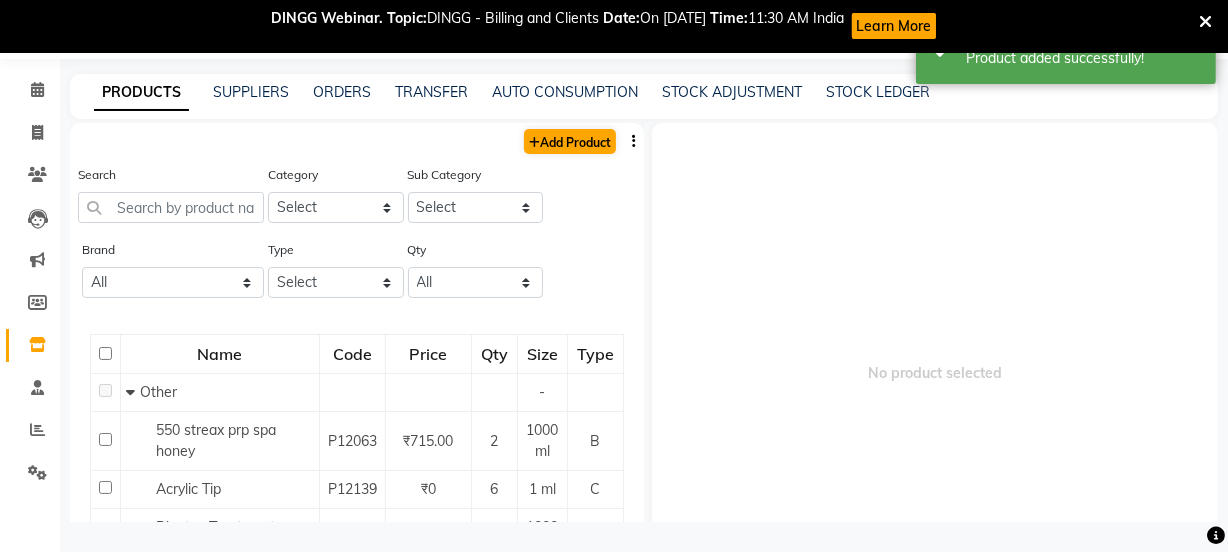 select on "true" 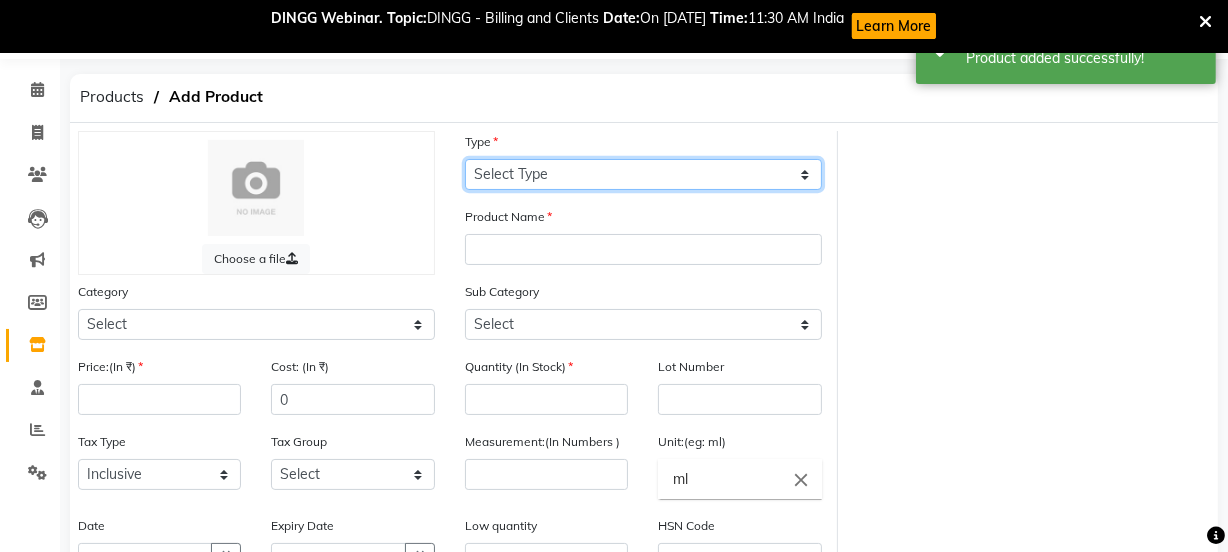 click on "Select Type Both Retail Consumable" 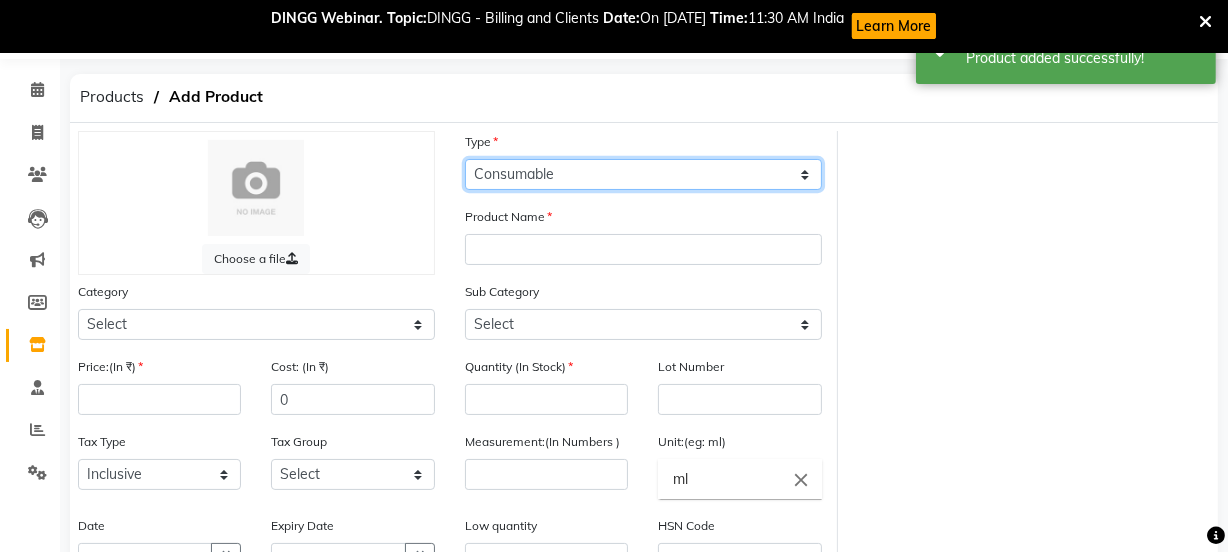 click on "Select Type Both Retail Consumable" 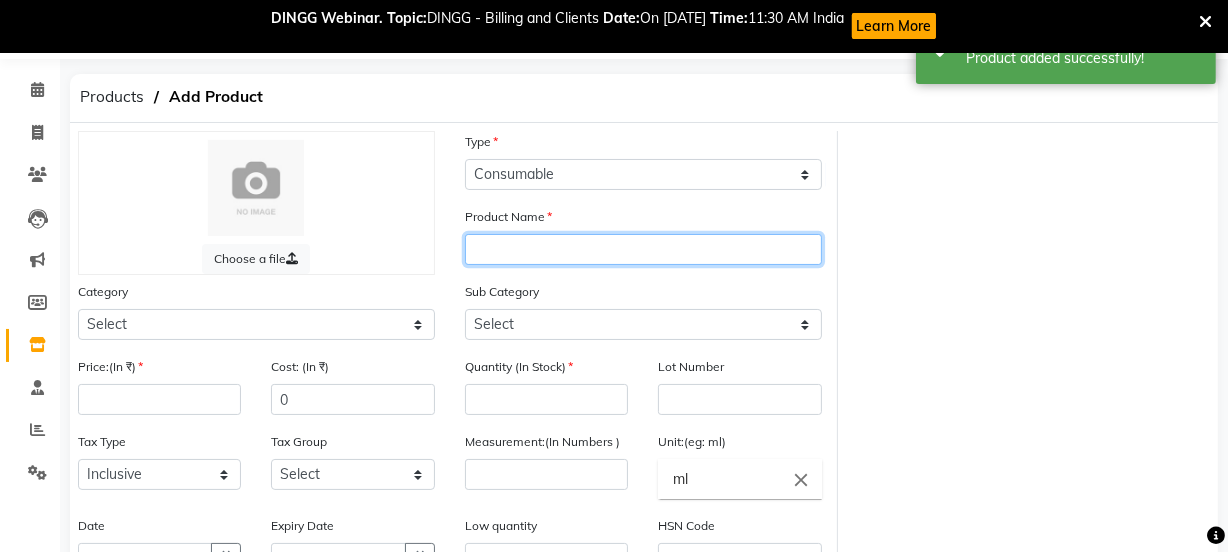 click 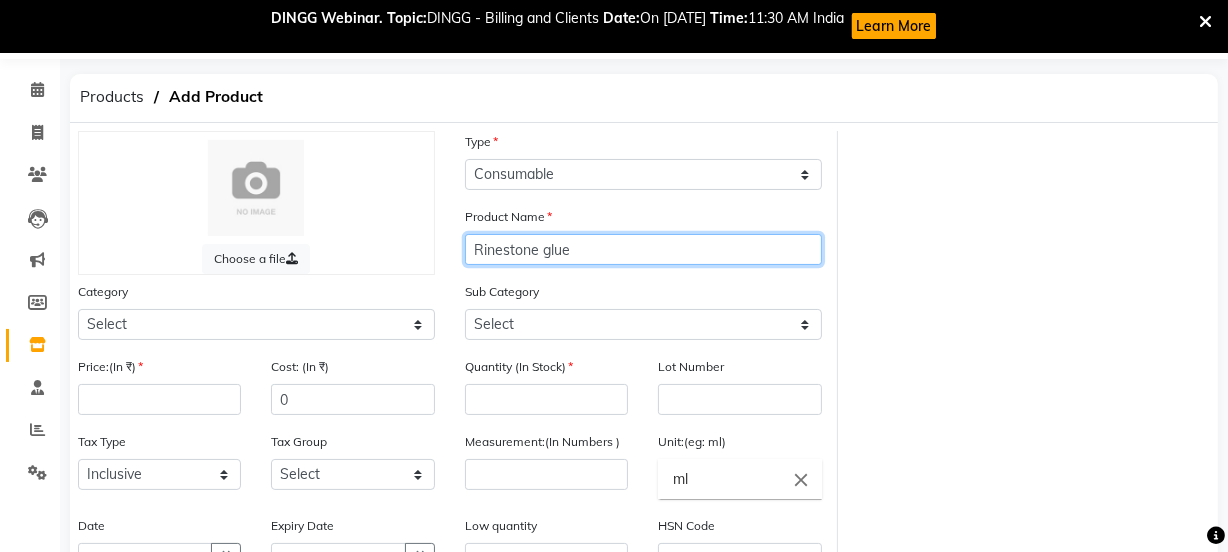 type on "Rinestone glue" 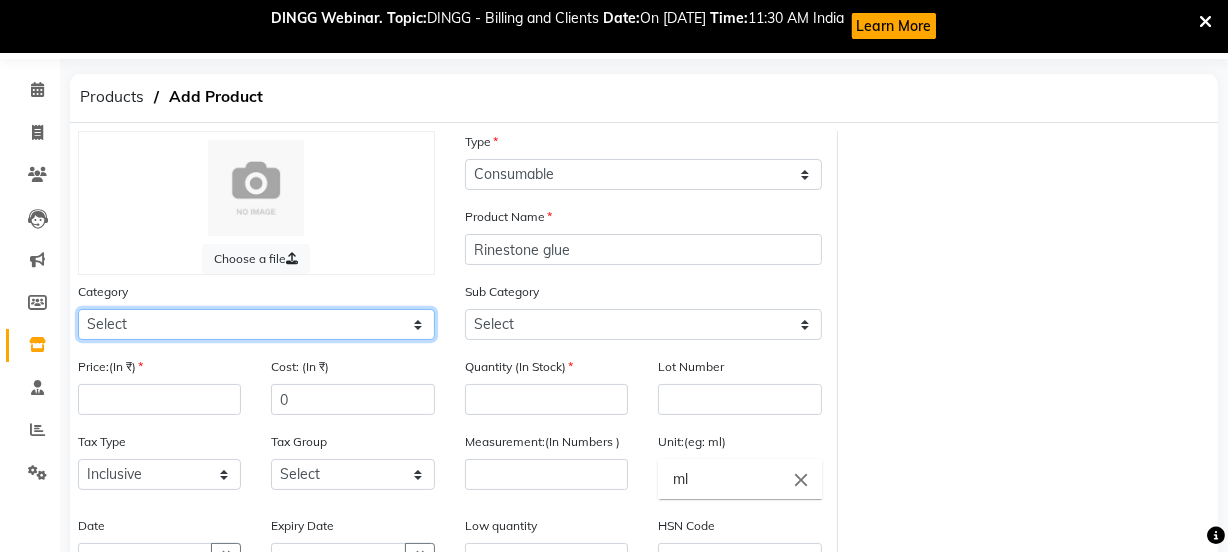 click on "Select Hair Skin Makeup Personal Care Appliances [PERSON_NAME] Waxing Disposable Threading Hands and Feet Beauty Planet [MEDICAL_DATA] Cadiveu Casmara Cheryls Loreal Olaplex Other" 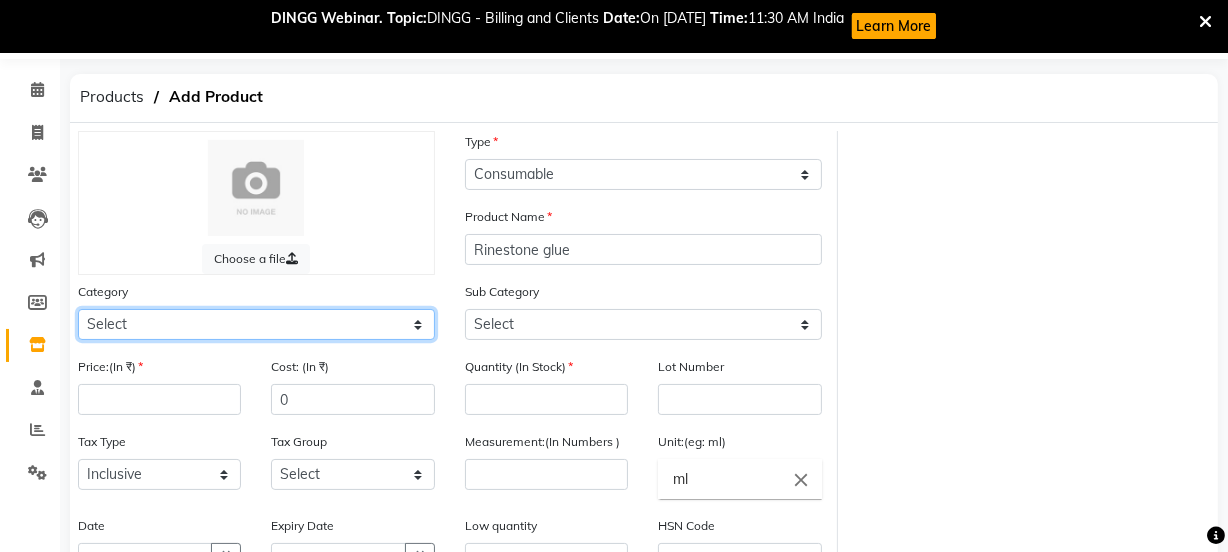 select on "1000" 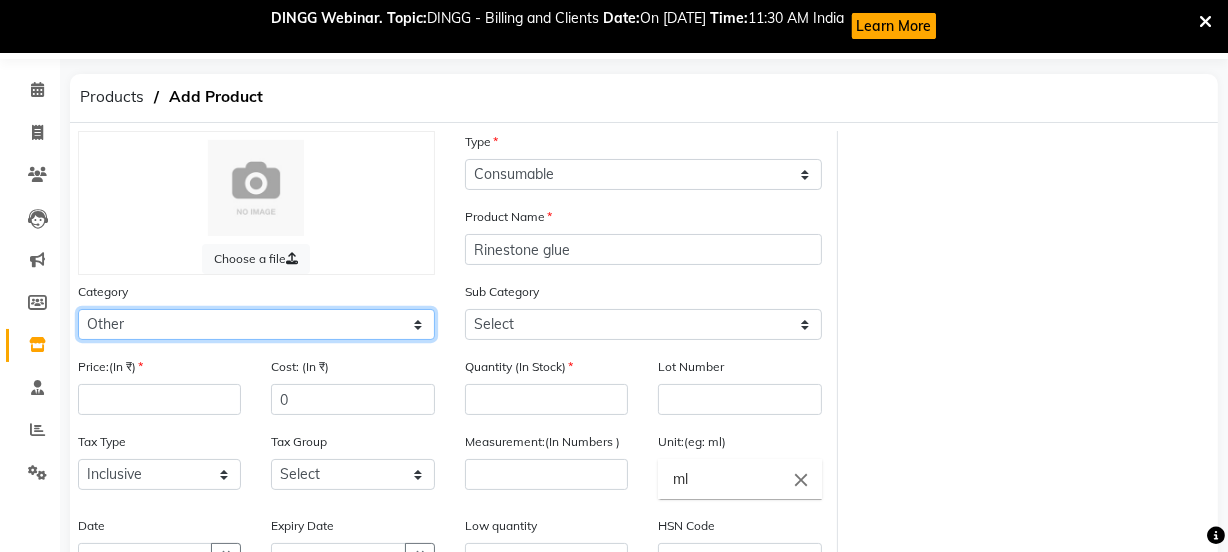 click on "Select Hair Skin Makeup Personal Care Appliances [PERSON_NAME] Waxing Disposable Threading Hands and Feet Beauty Planet [MEDICAL_DATA] Cadiveu Casmara Cheryls Loreal Olaplex Other" 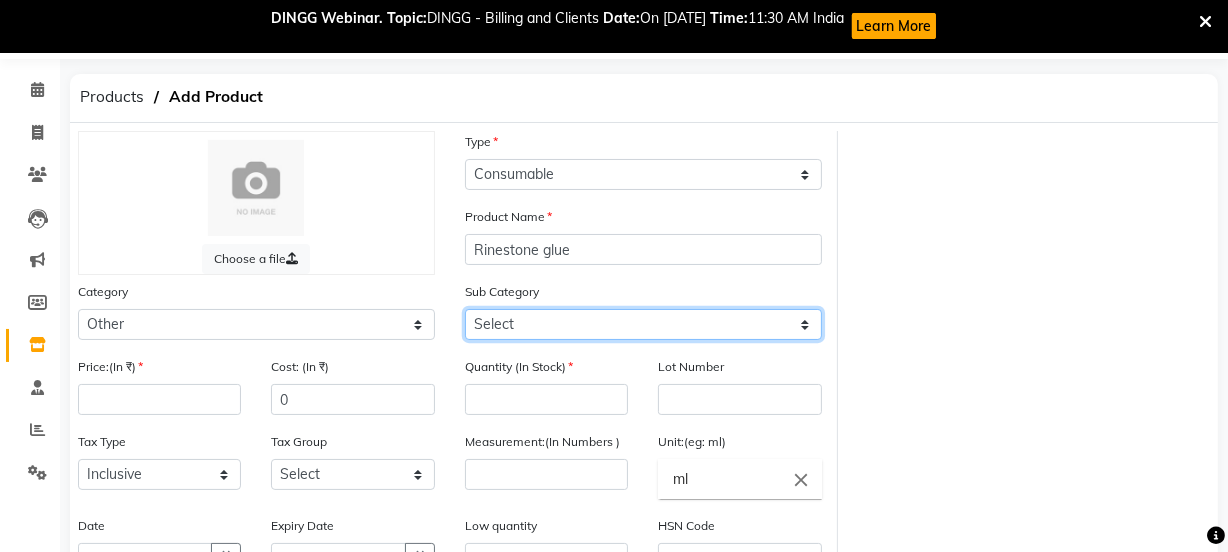 click on "Select Houskeeping Other" 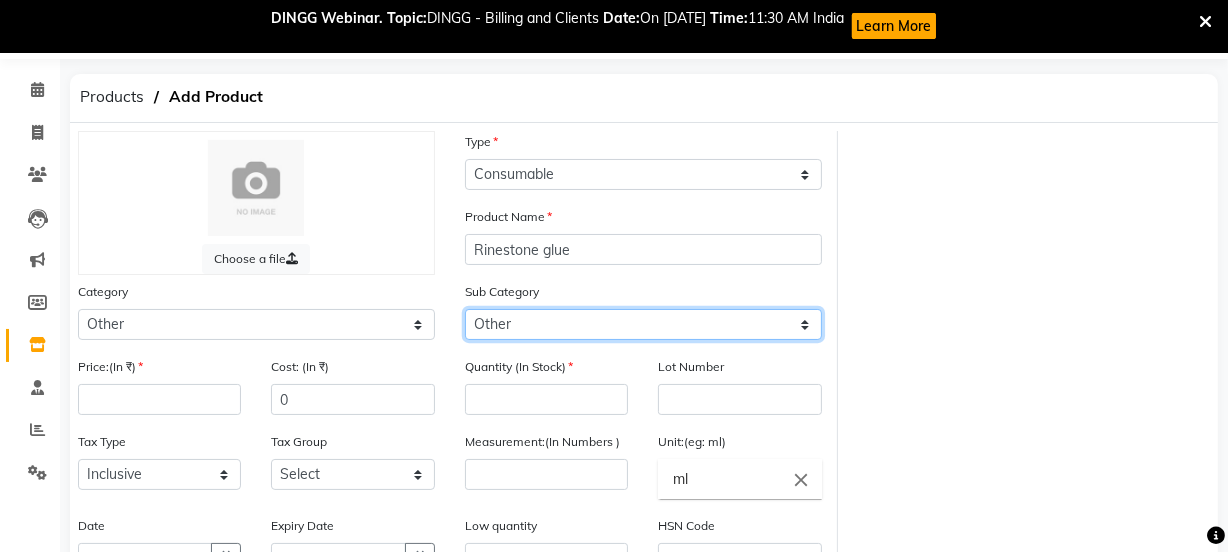 click on "Select Houskeeping Other" 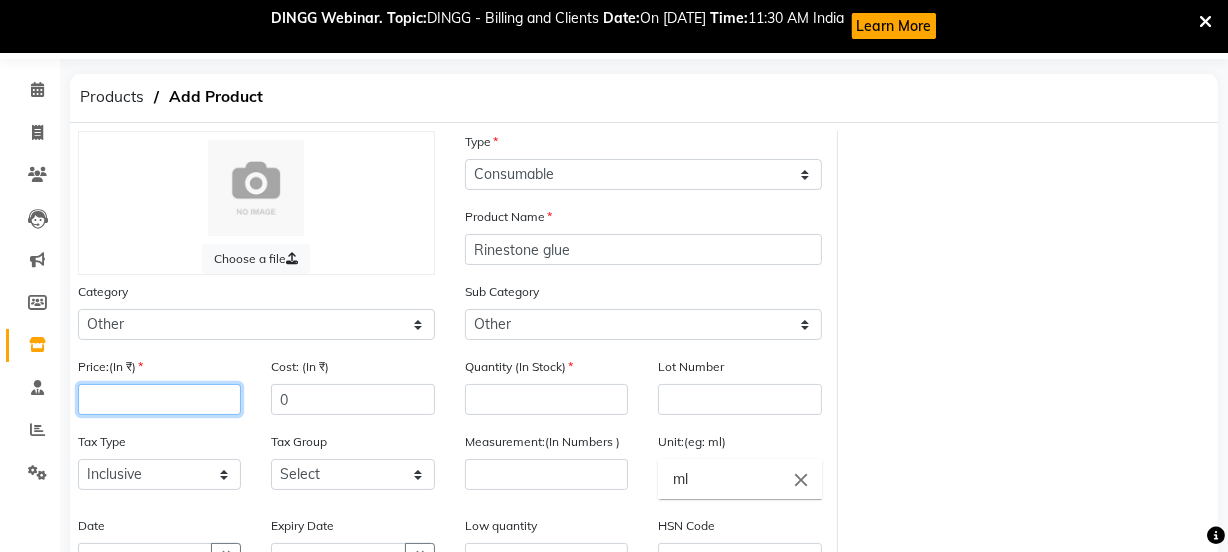 click 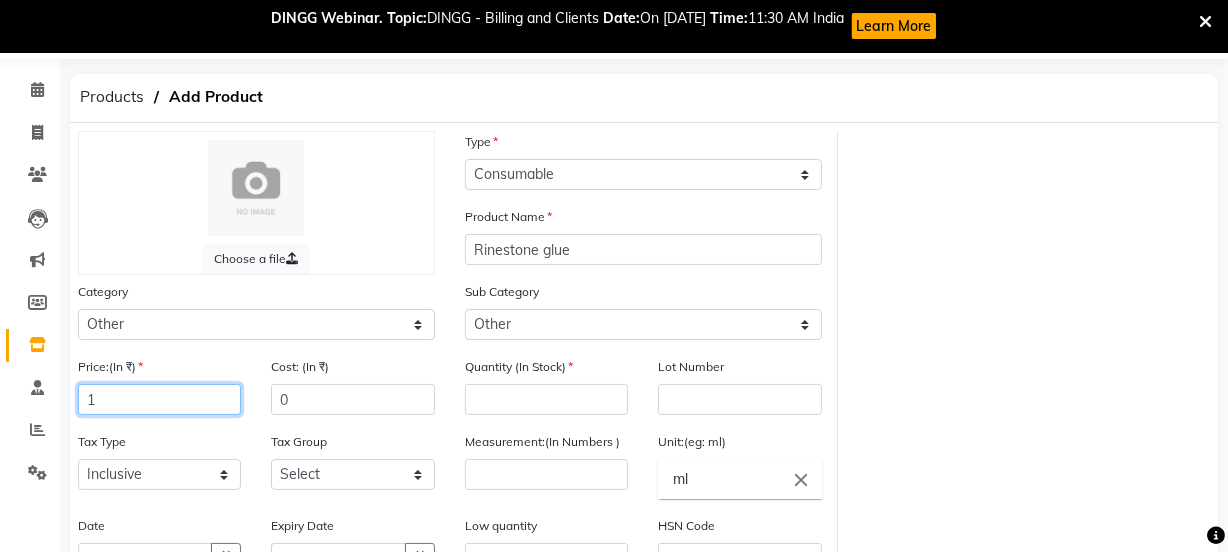 type on "1" 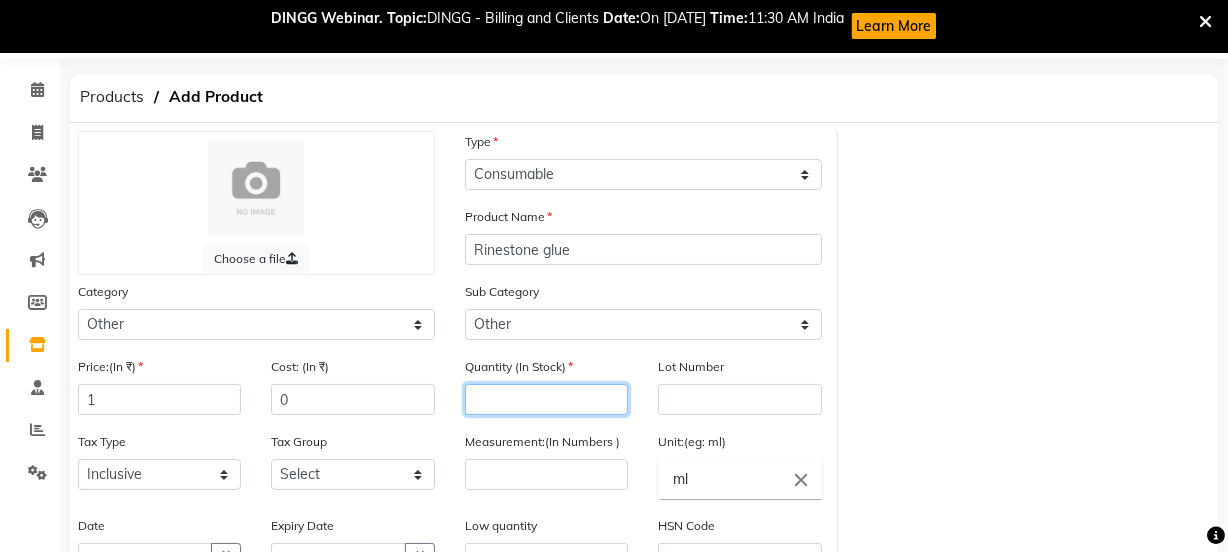 click 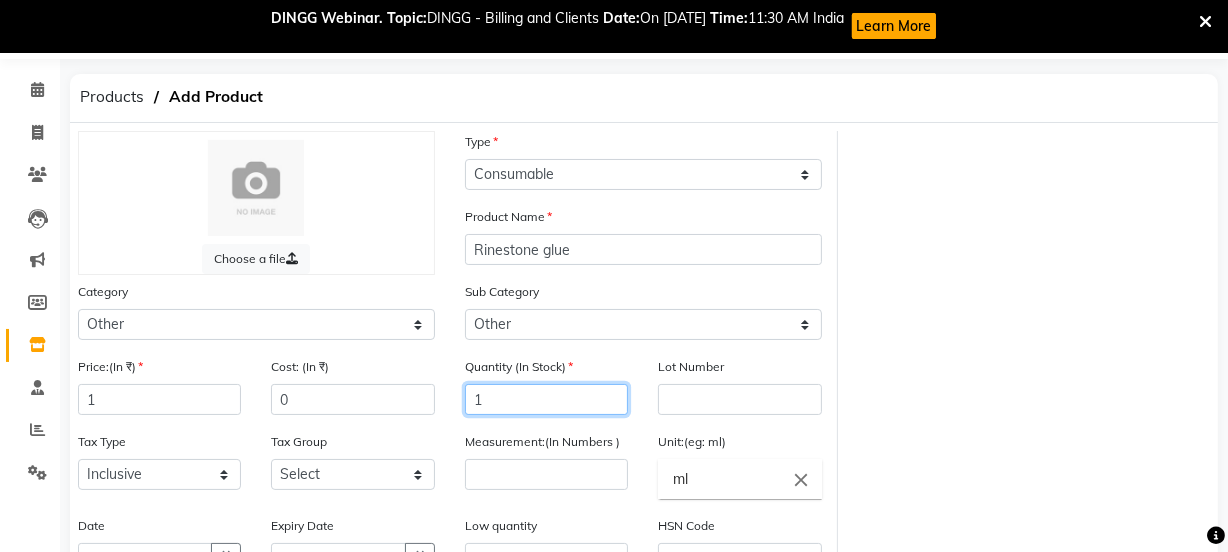 type on "1" 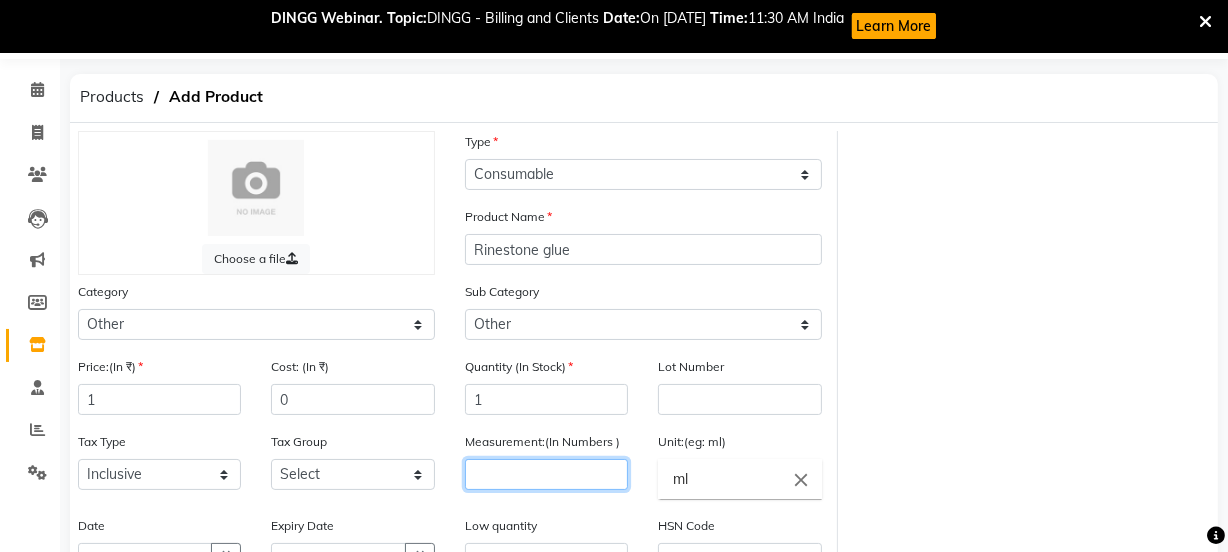 click 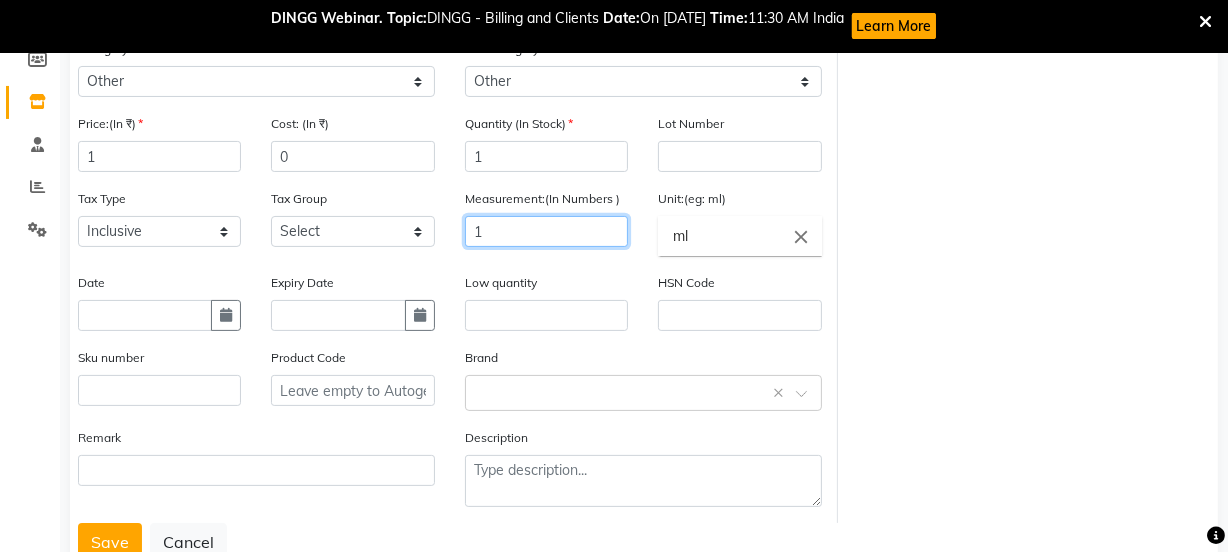 scroll, scrollTop: 381, scrollLeft: 0, axis: vertical 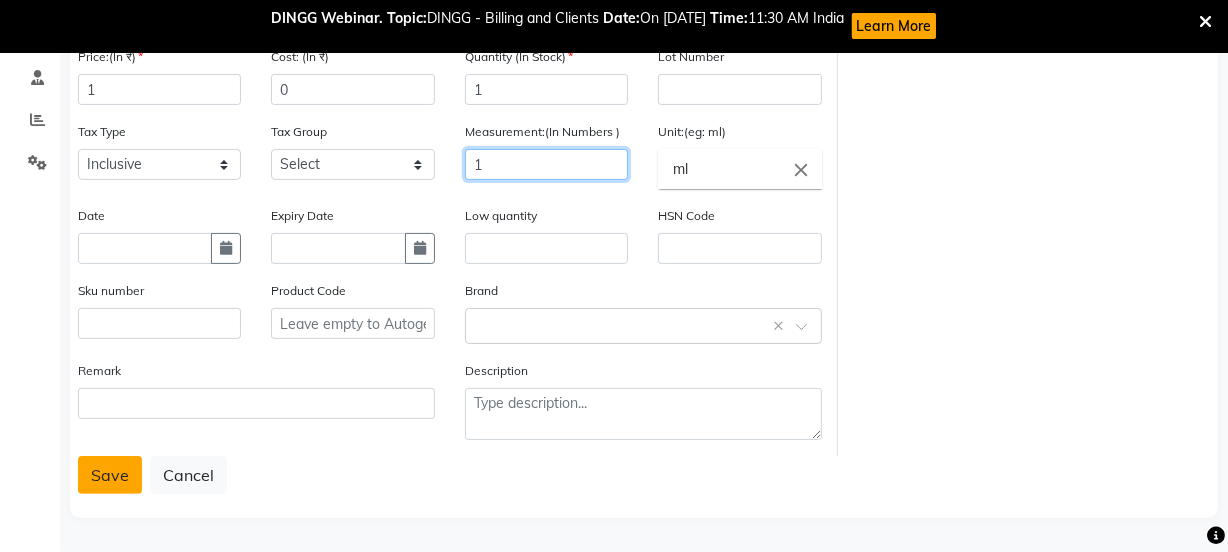 type on "1" 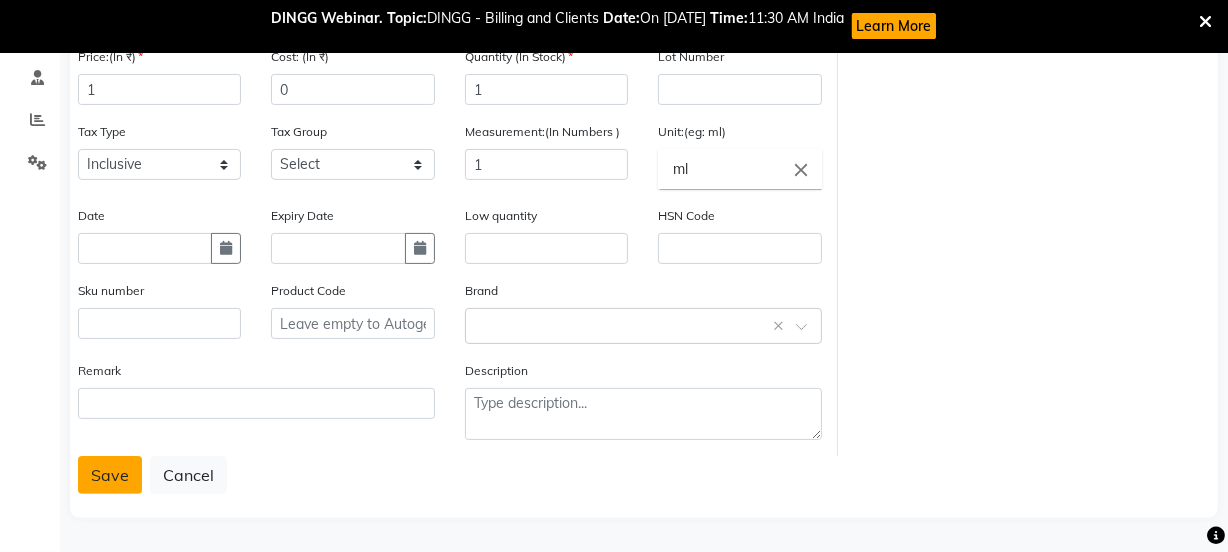 click on "Save" 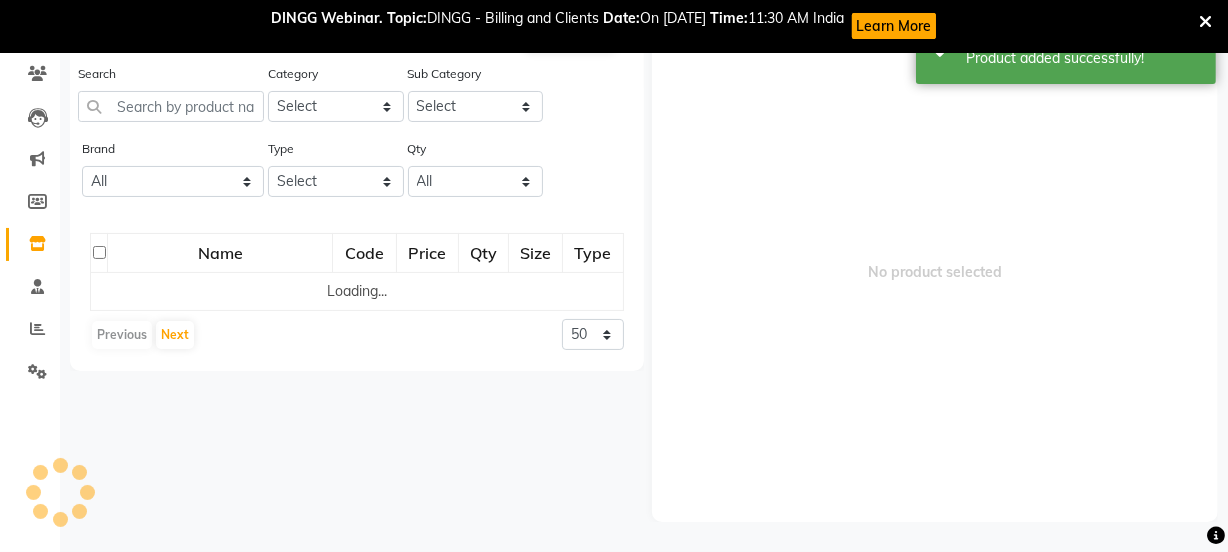 scroll, scrollTop: 66, scrollLeft: 0, axis: vertical 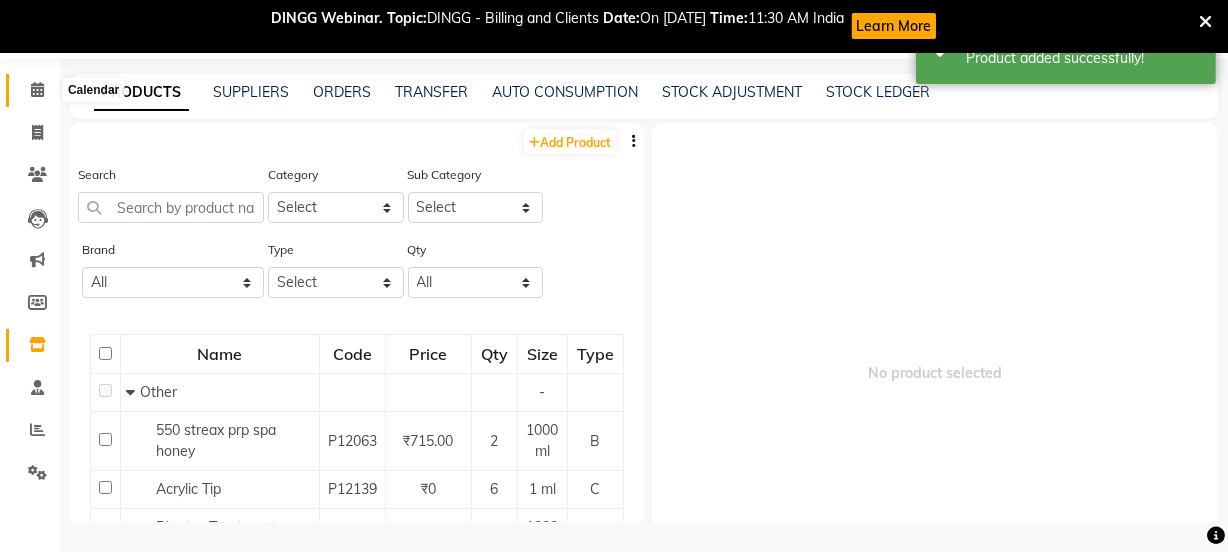click 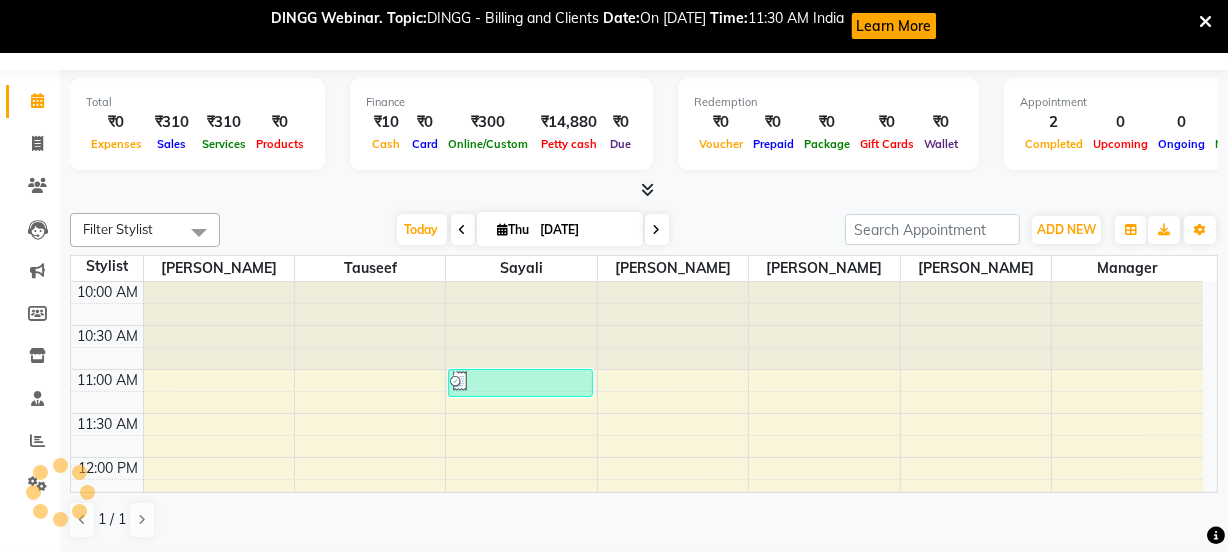 scroll, scrollTop: 52, scrollLeft: 0, axis: vertical 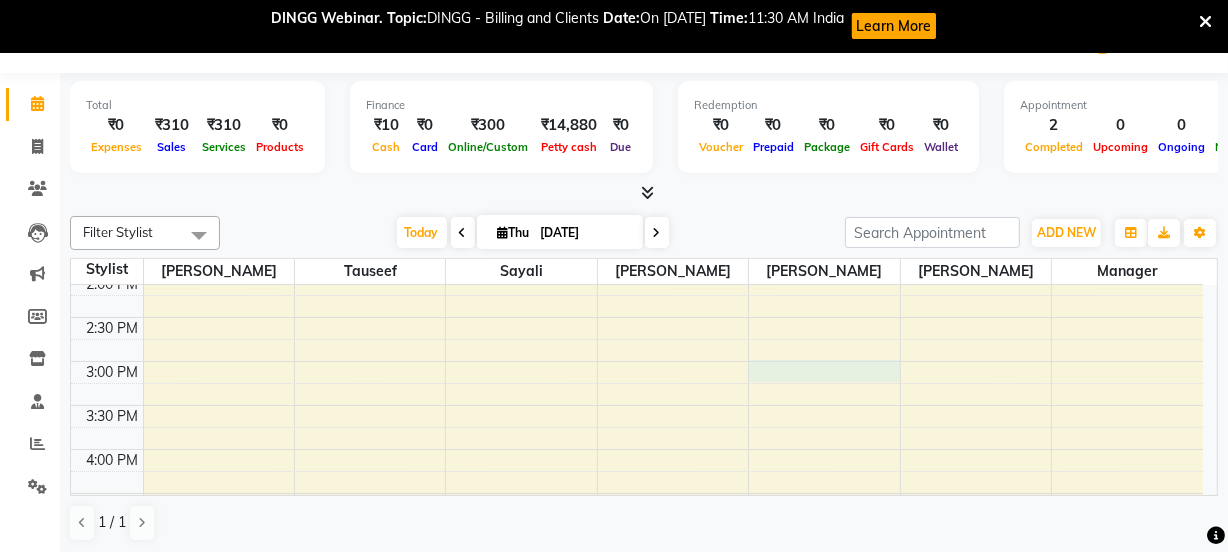 click on "10:00 AM 10:30 AM 11:00 AM 11:30 AM 12:00 PM 12:30 PM 1:00 PM 1:30 PM 2:00 PM 2:30 PM 3:00 PM 3:30 PM 4:00 PM 4:30 PM 5:00 PM 5:30 PM 6:00 PM 6:30 PM 7:00 PM 7:30 PM 8:00 PM 8:30 PM 9:00 PM 9:30 PM 10:00 PM 10:30 PM 11:00 PM 11:30 PM     [PERSON_NAME], TK02, 12:25 PM-01:15 PM, Haircut [DEMOGRAPHIC_DATA],[PERSON_NAME] Trim     sunita, TK01, 11:00 AM-11:20 AM, Threading Eyebrow" at bounding box center [637, 537] 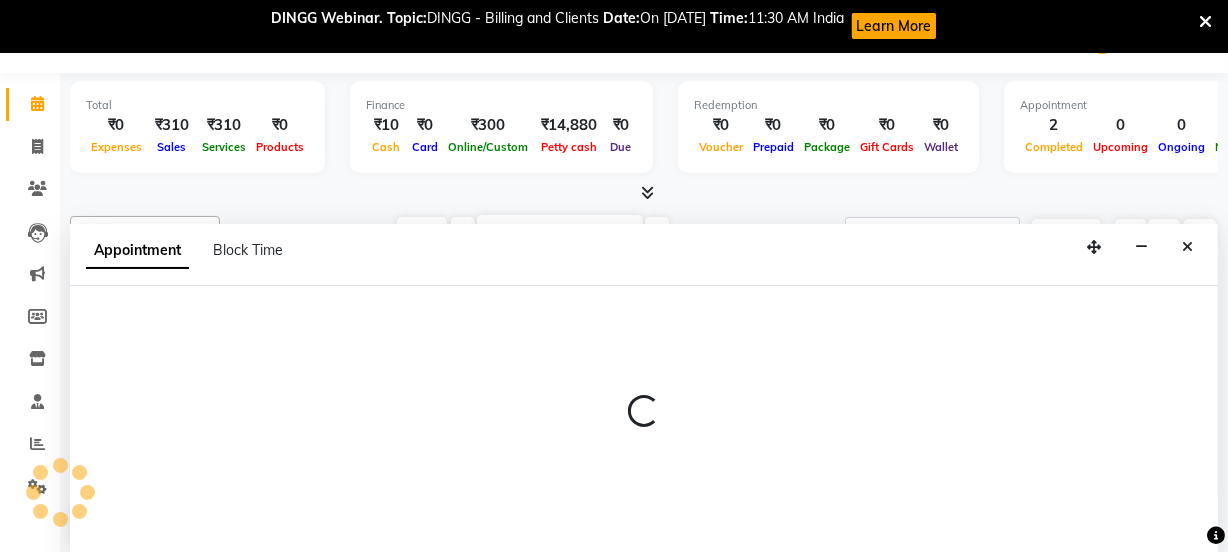 scroll, scrollTop: 54, scrollLeft: 0, axis: vertical 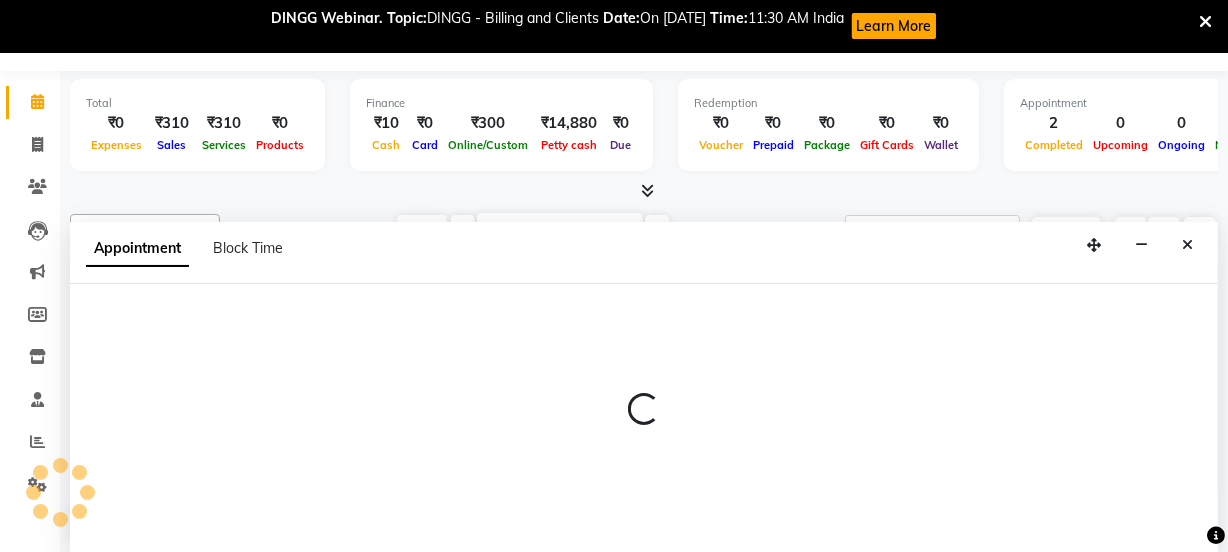 select on "78161" 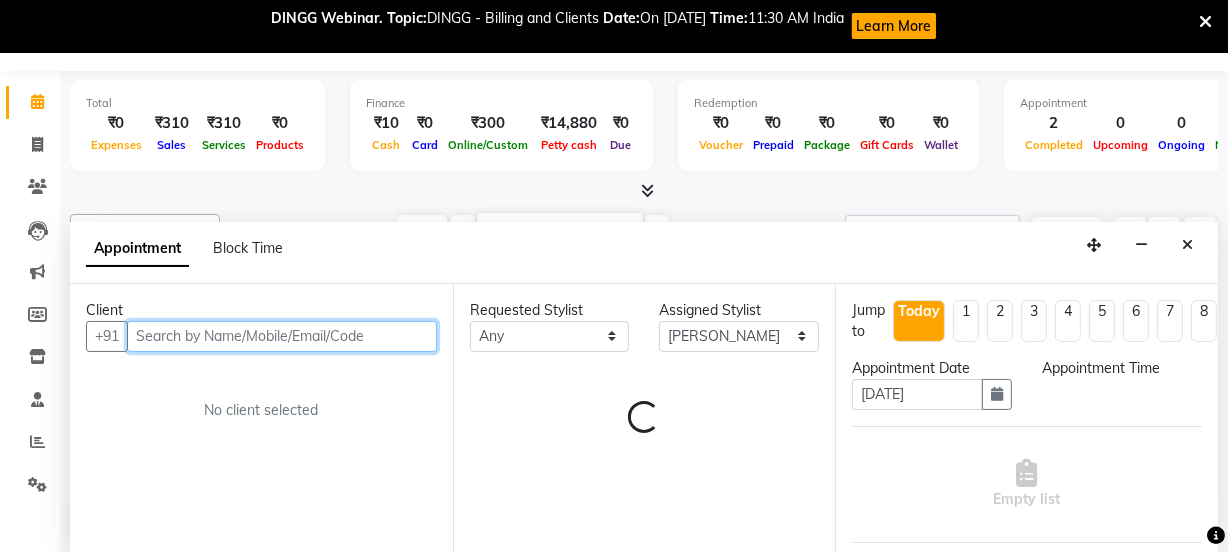 select on "900" 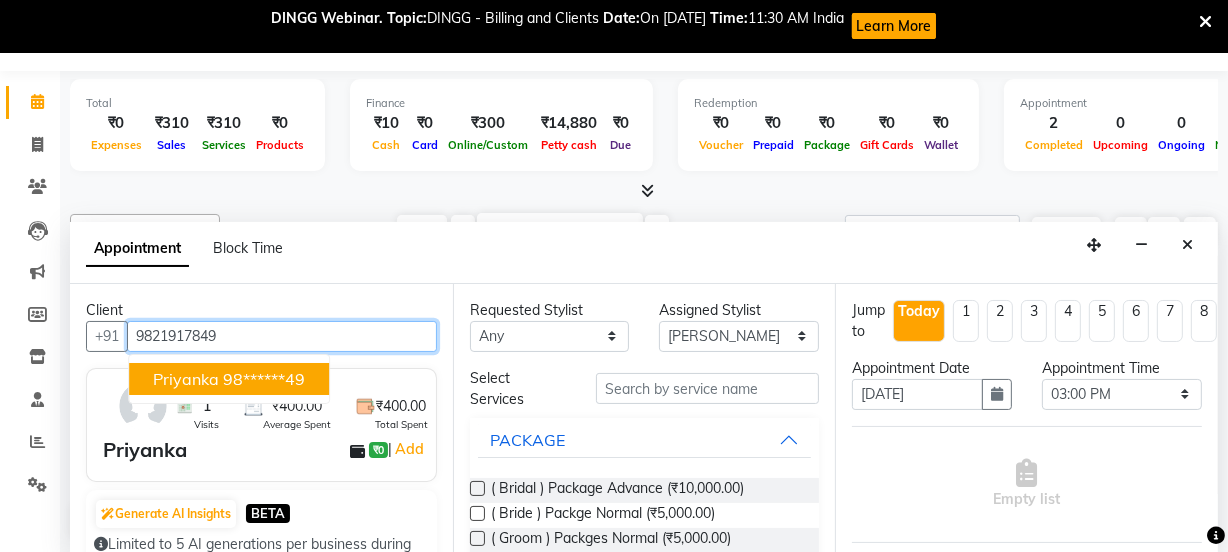 click on "98******49" at bounding box center [264, 379] 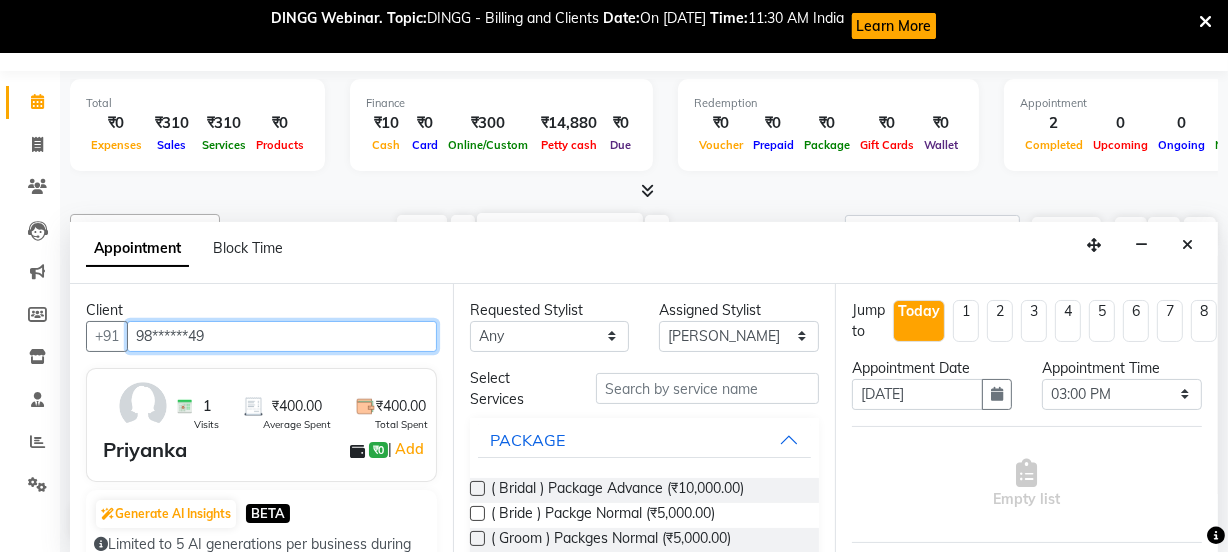 type on "98******49" 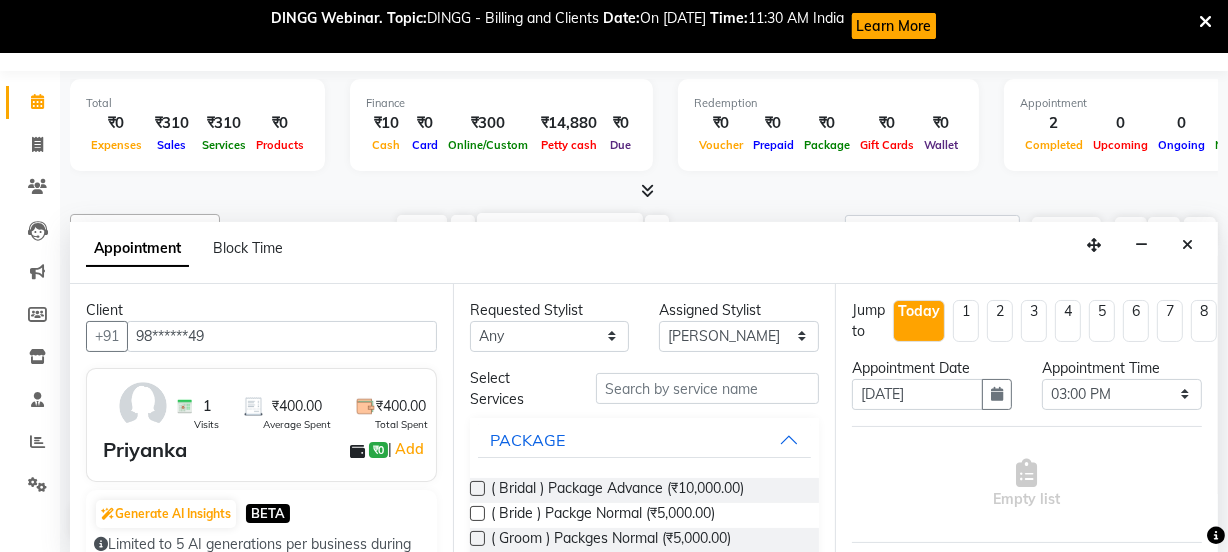 click on "08047224946 Select Location × [GEOGRAPHIC_DATA], [GEOGRAPHIC_DATA] Default Panel My Panel English ENGLISH Español العربية मराठी हिंदी ગુજરાતી தமிழ் 中文 Notifications nothing to show Manager Manage Profile Change Password Sign out  Version:3.15.3  ☀ [GEOGRAPHIC_DATA], [GEOGRAPHIC_DATA]  Calendar  Invoice  Clients  Leads   Marketing  Members  Inventory  Staff  Reports  Settings Completed InProgress Upcoming Dropped Tentative Check-In Confirm Bookings Generate Report Segments Page Builder Total  ₹0  Expenses ₹310  Sales ₹310  Services ₹0  Products Finance  ₹10  Cash ₹0  Card ₹300  Online/Custom ₹14,880 [PERSON_NAME] cash ₹0 Due  Redemption  ₹0 Voucher ₹0 Prepaid ₹0 Package ₹0  Gift Cards ₹0  Wallet  Appointment  2 Completed 0 Upcoming 0 Ongoing 0 No show  Other sales  ₹0  Packages ₹0  Memberships ₹0  Vouchers ₹0  Prepaids ₹0  Gift Cards Filter Stylist Select All Jyoti wadar Manager [PERSON_NAME] [PERSON_NAME]  [DATE]" at bounding box center (614, 275) 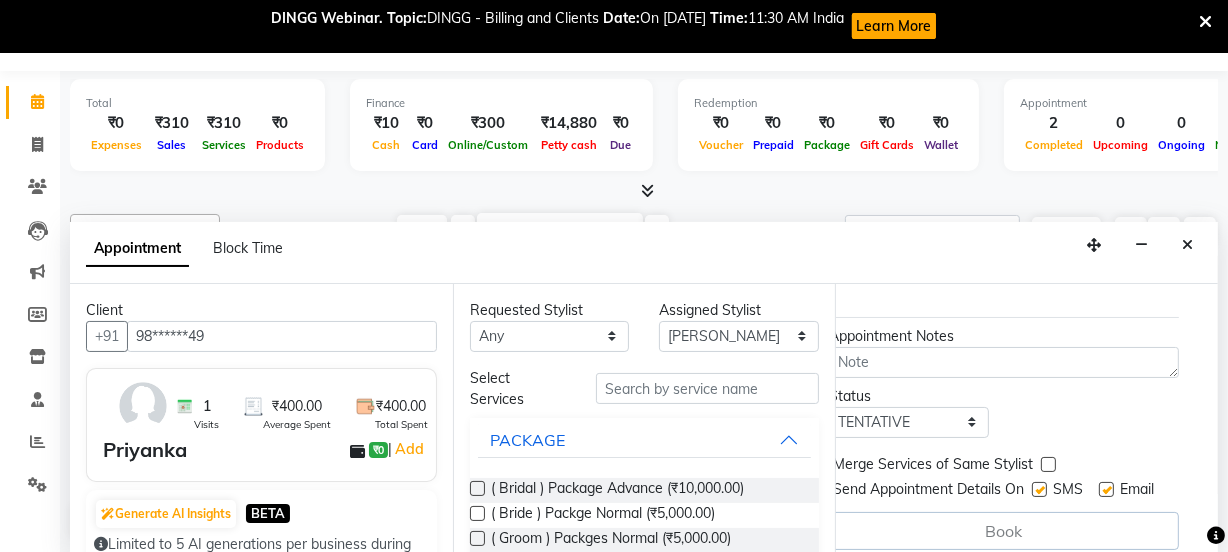 scroll, scrollTop: 267, scrollLeft: 23, axis: both 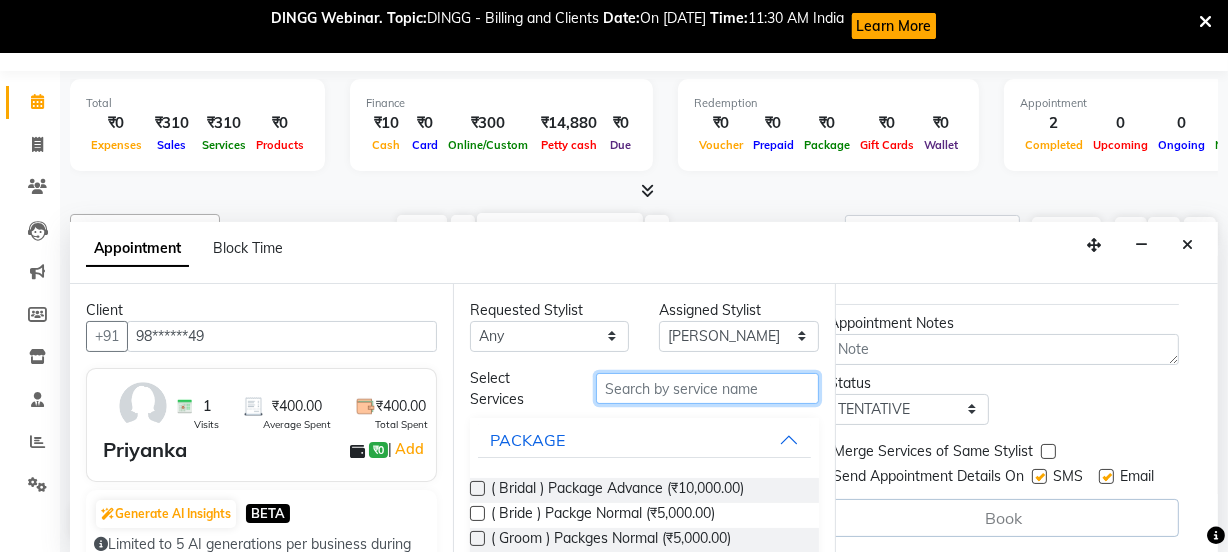 click at bounding box center [707, 388] 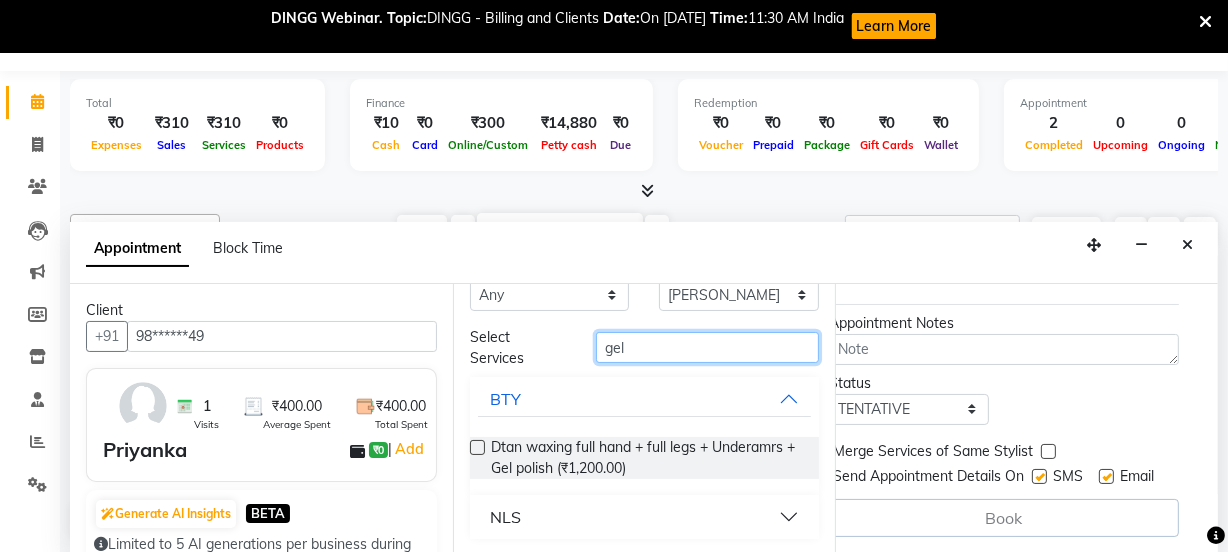 scroll, scrollTop: 42, scrollLeft: 0, axis: vertical 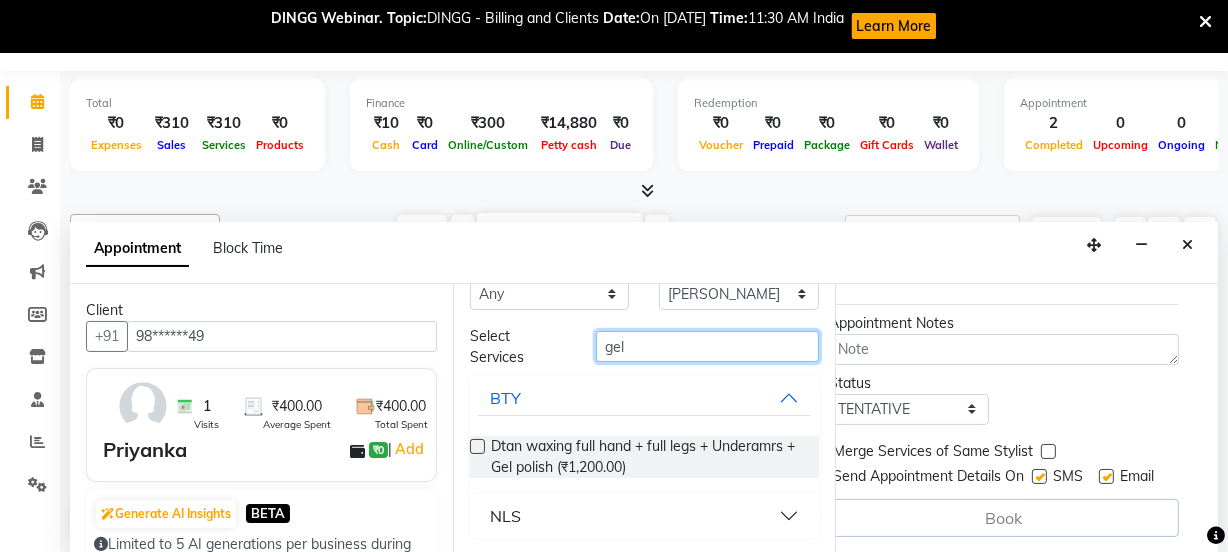 type on "gel" 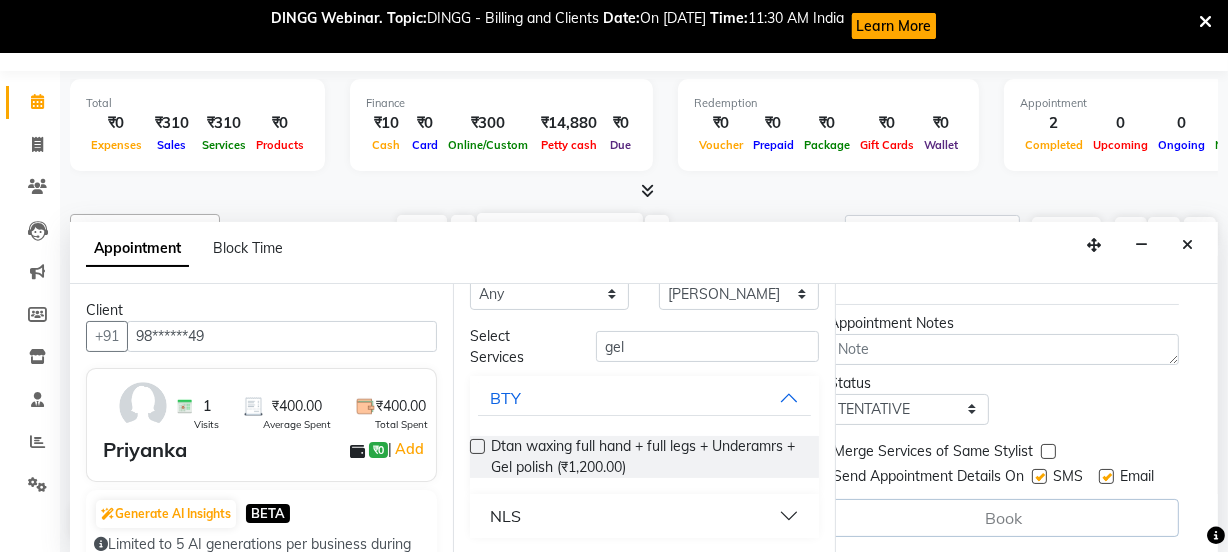 click on "NLS" at bounding box center [645, 516] 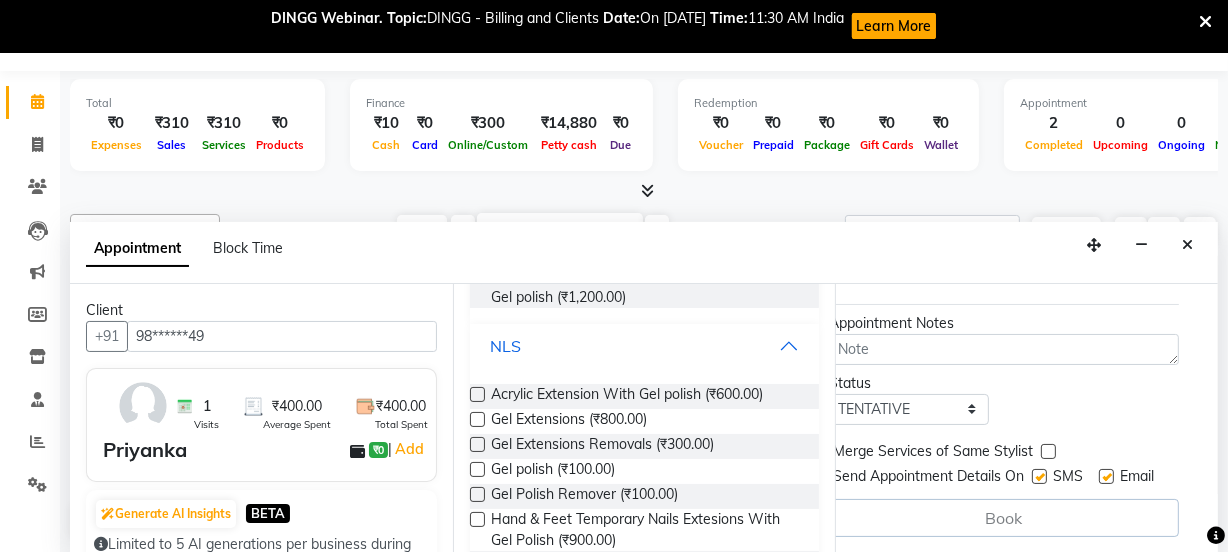scroll, scrollTop: 224, scrollLeft: 0, axis: vertical 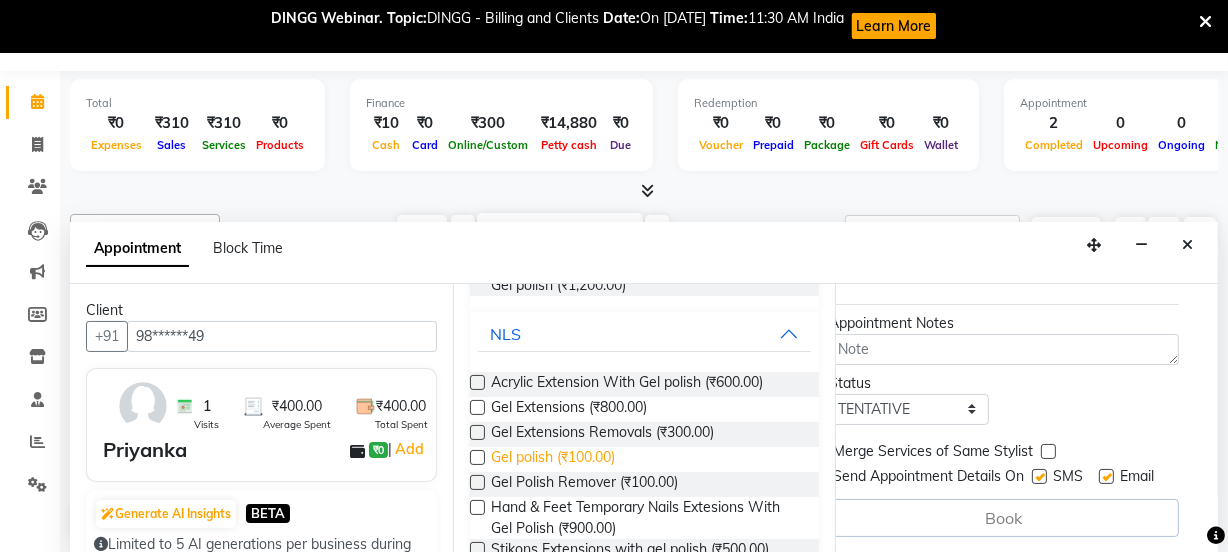 click on "Gel polish (₹100.00)" at bounding box center [553, 459] 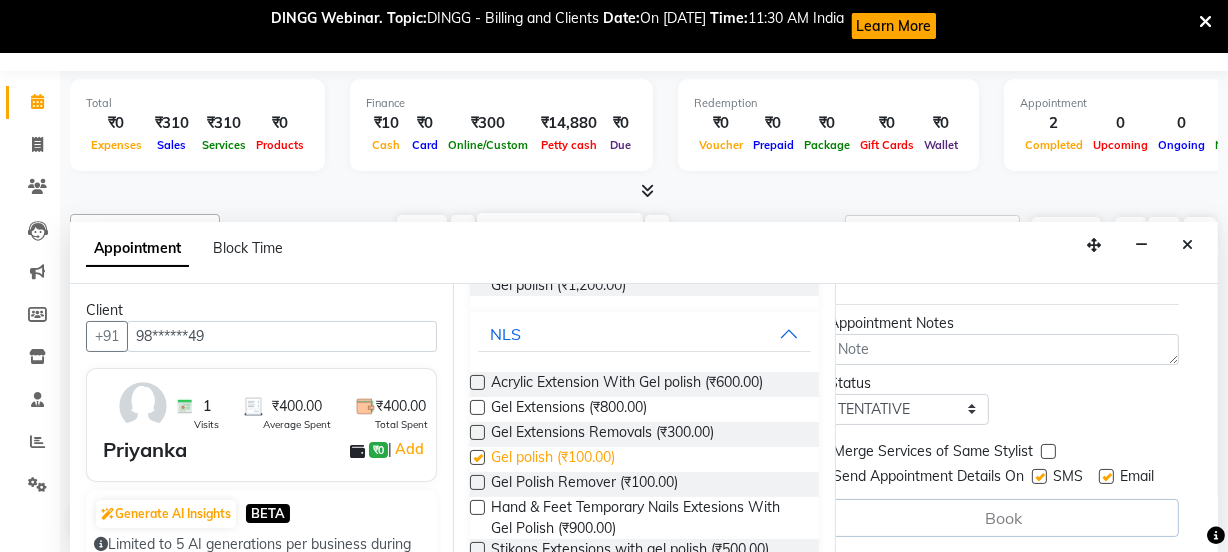 scroll, scrollTop: 310, scrollLeft: 23, axis: both 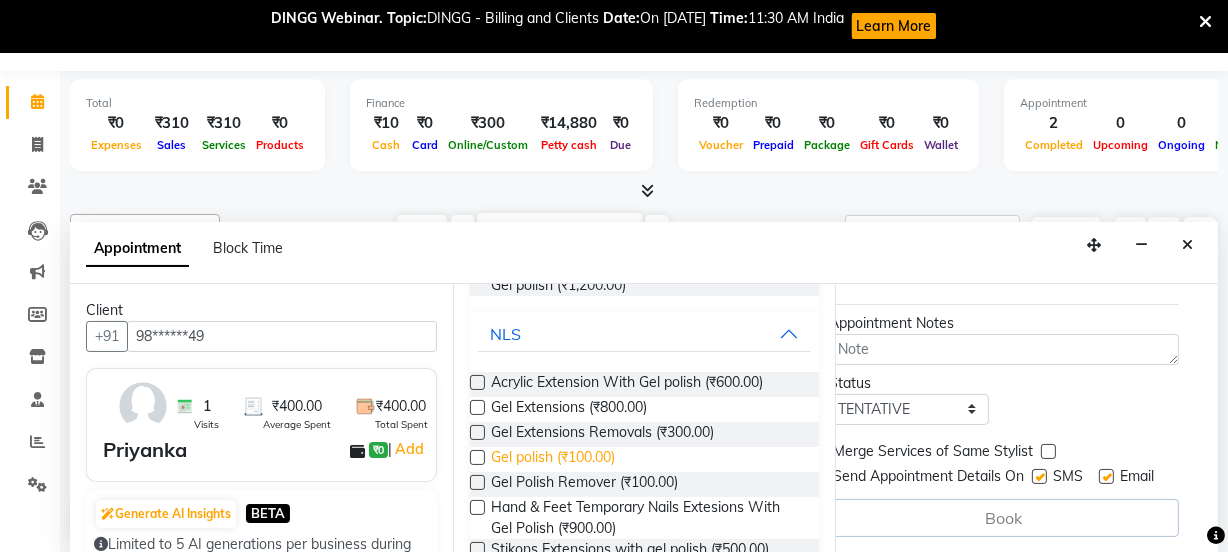 checkbox on "false" 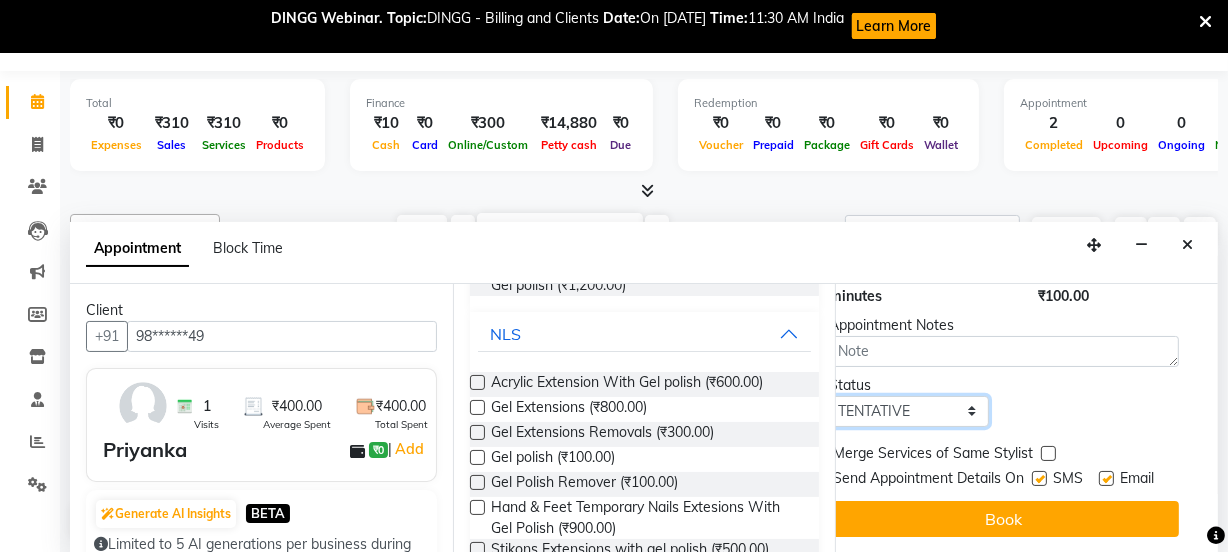 click on "Select TENTATIVE CONFIRM CHECK-IN UPCOMING" at bounding box center [909, 411] 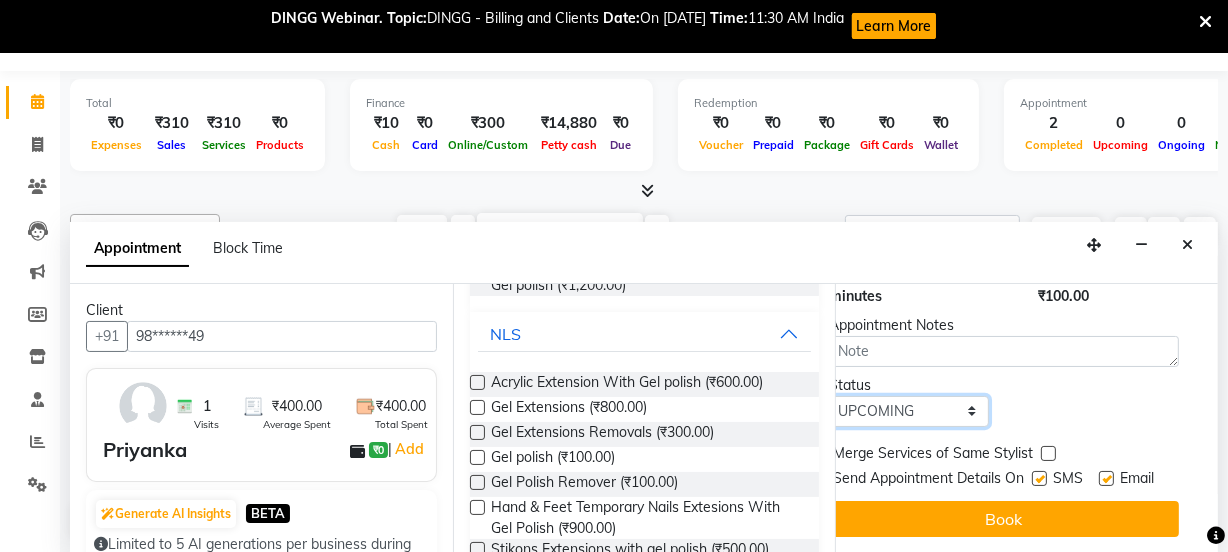 click on "Select TENTATIVE CONFIRM CHECK-IN UPCOMING" at bounding box center [909, 411] 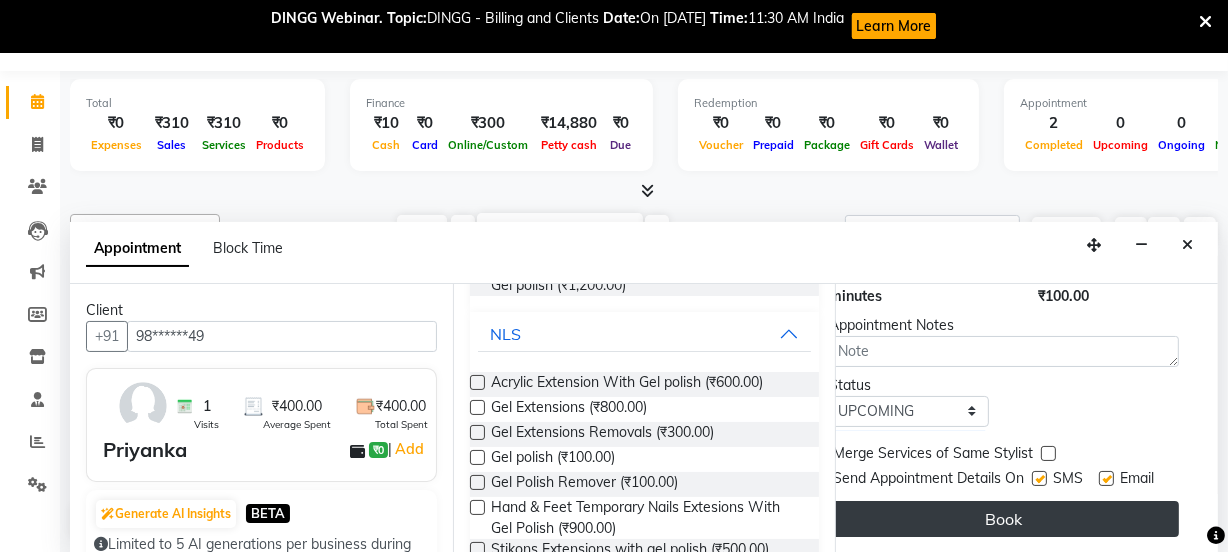 click on "Book" at bounding box center [1004, 519] 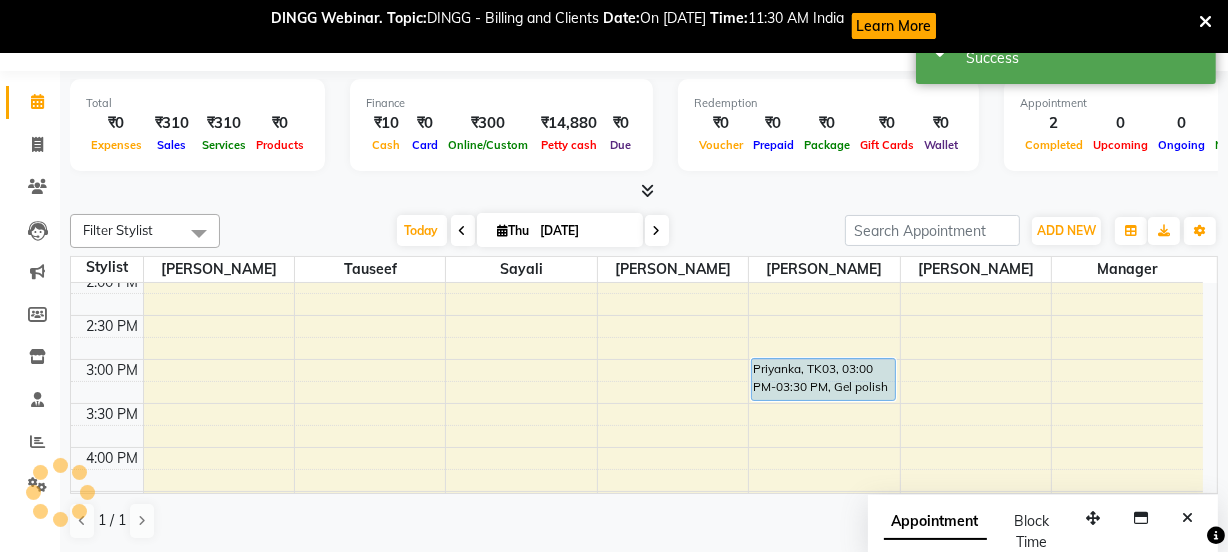 scroll, scrollTop: 0, scrollLeft: 0, axis: both 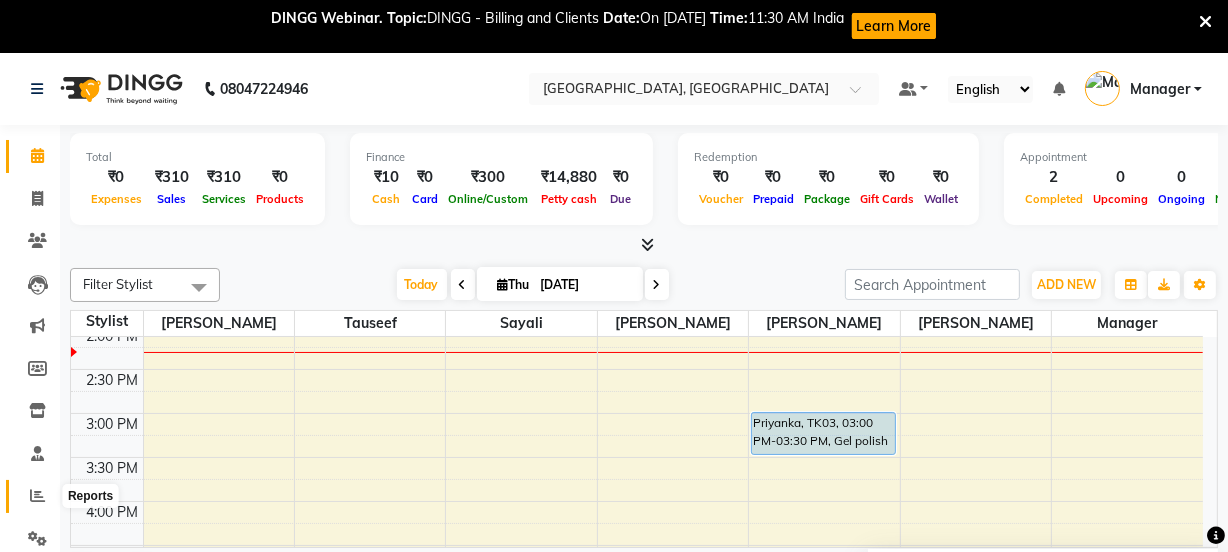 click 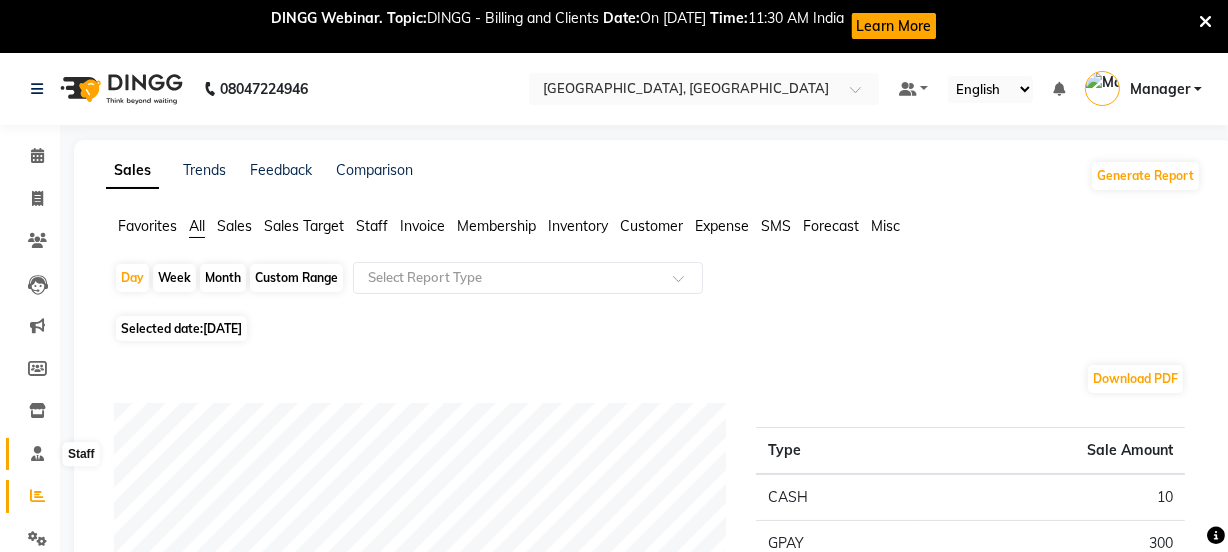click 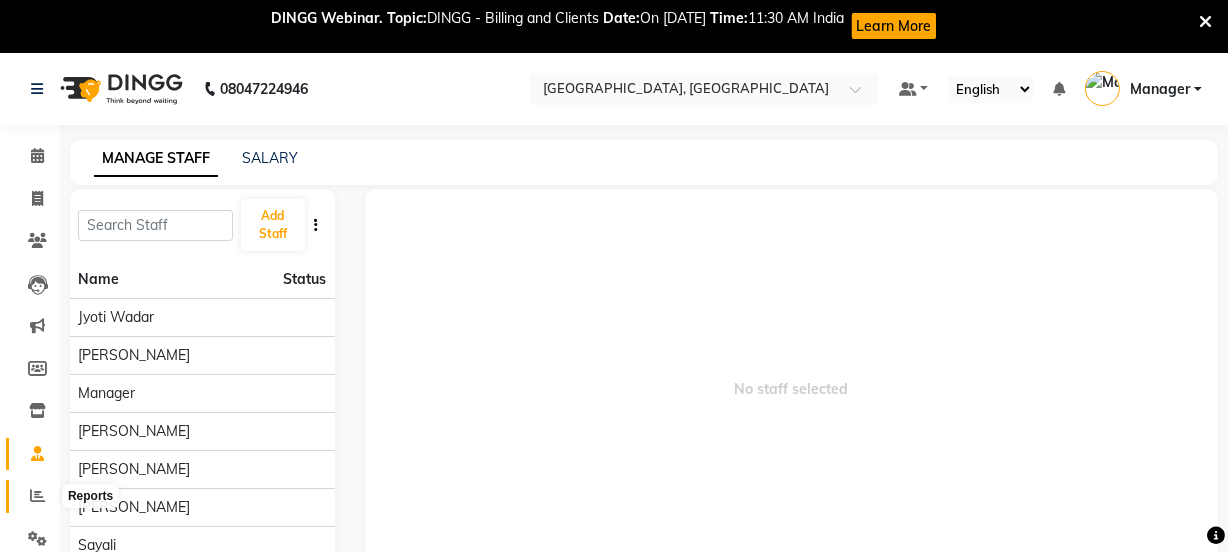 click 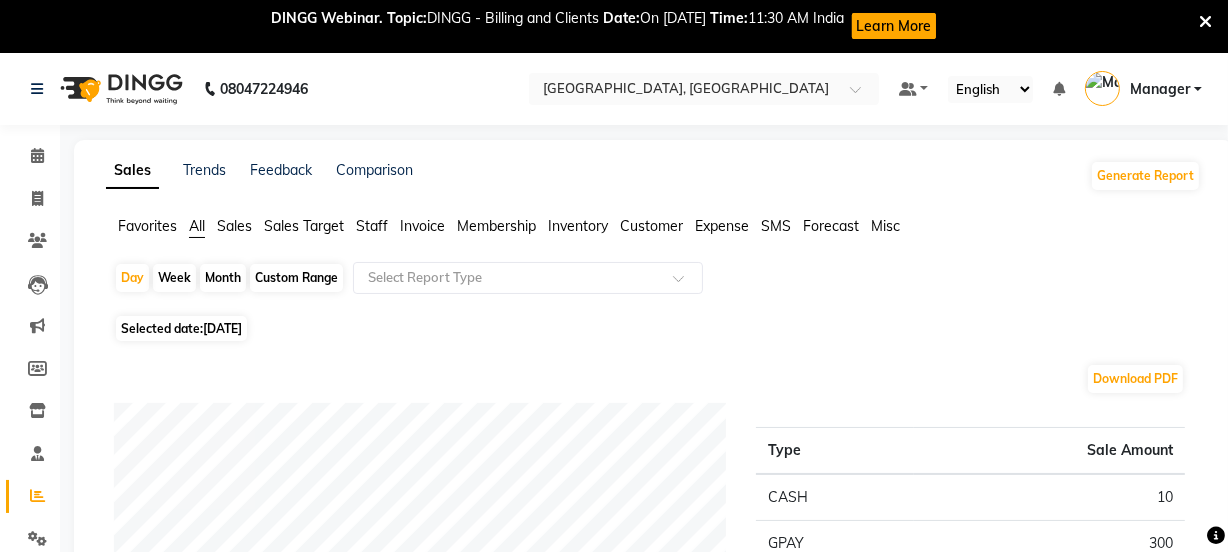 click on "Staff" 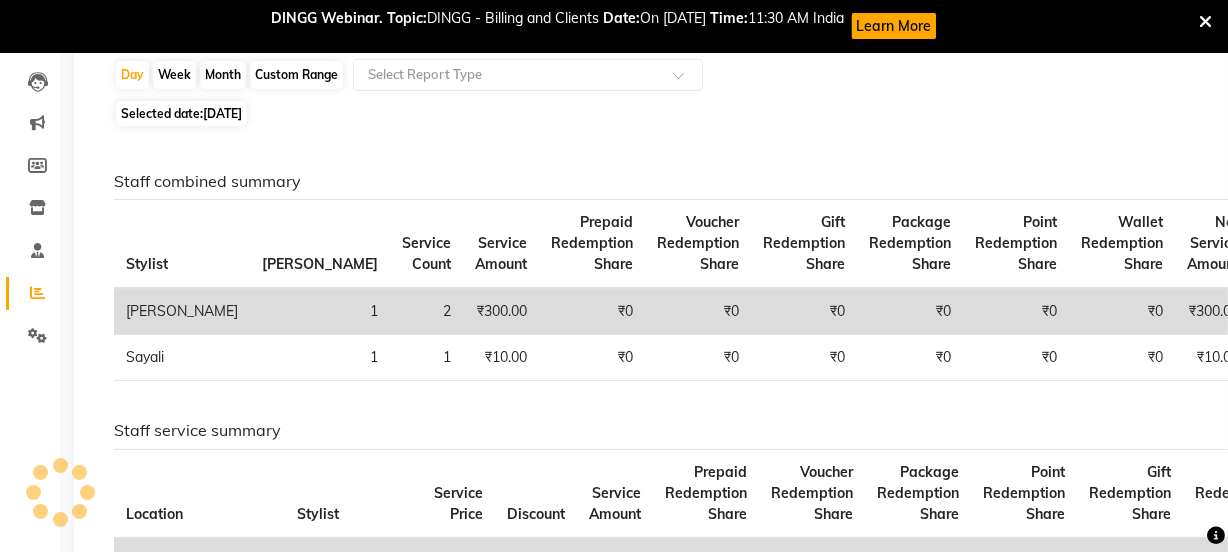 scroll, scrollTop: 0, scrollLeft: 0, axis: both 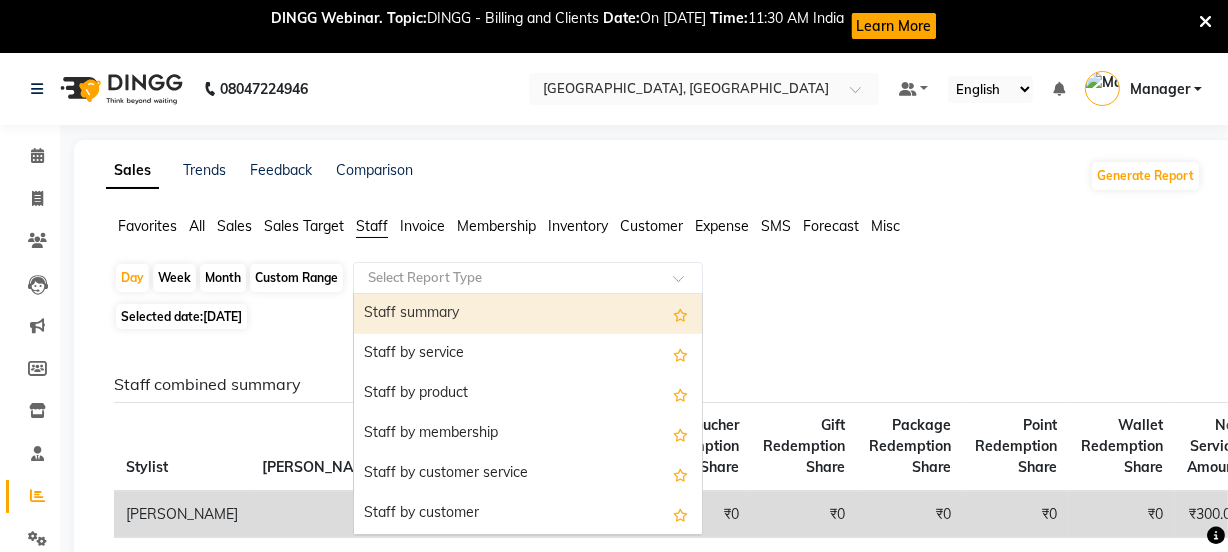 click 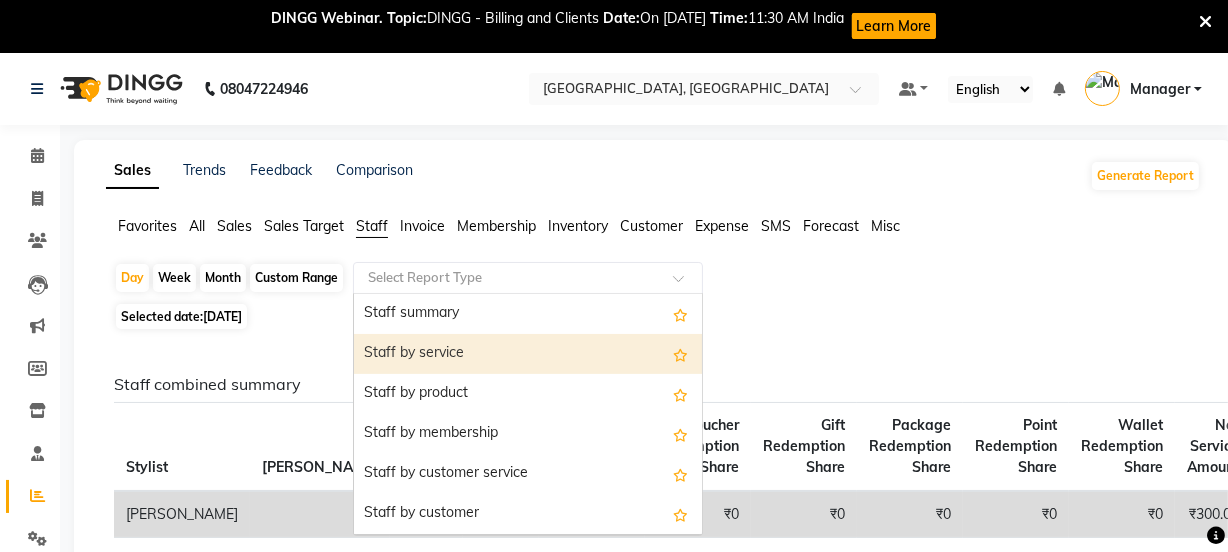 click on "Staff by service" at bounding box center (528, 354) 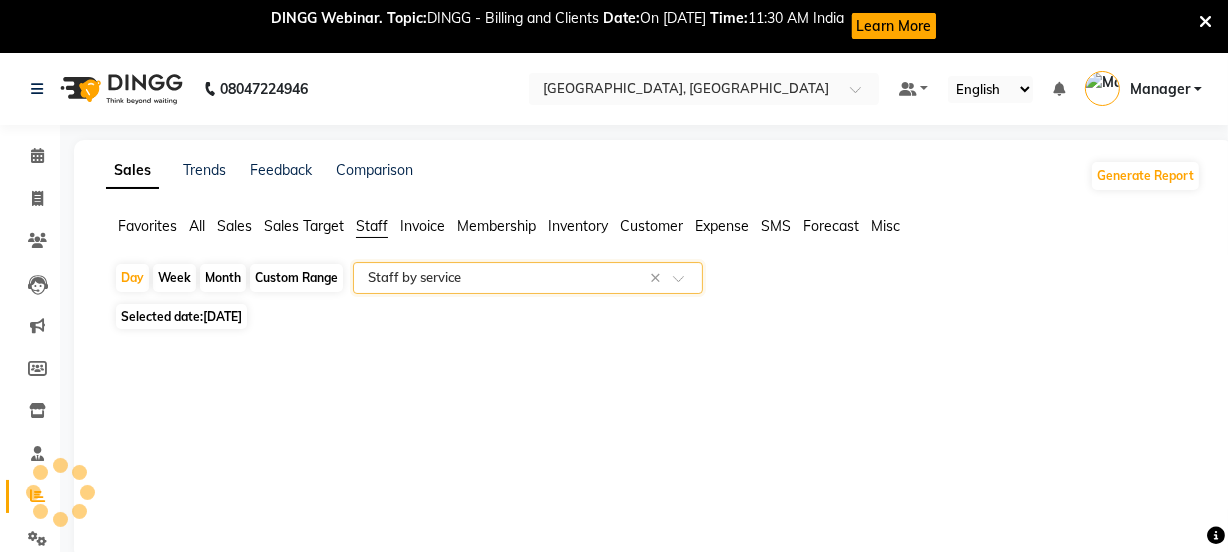 select on "full_report" 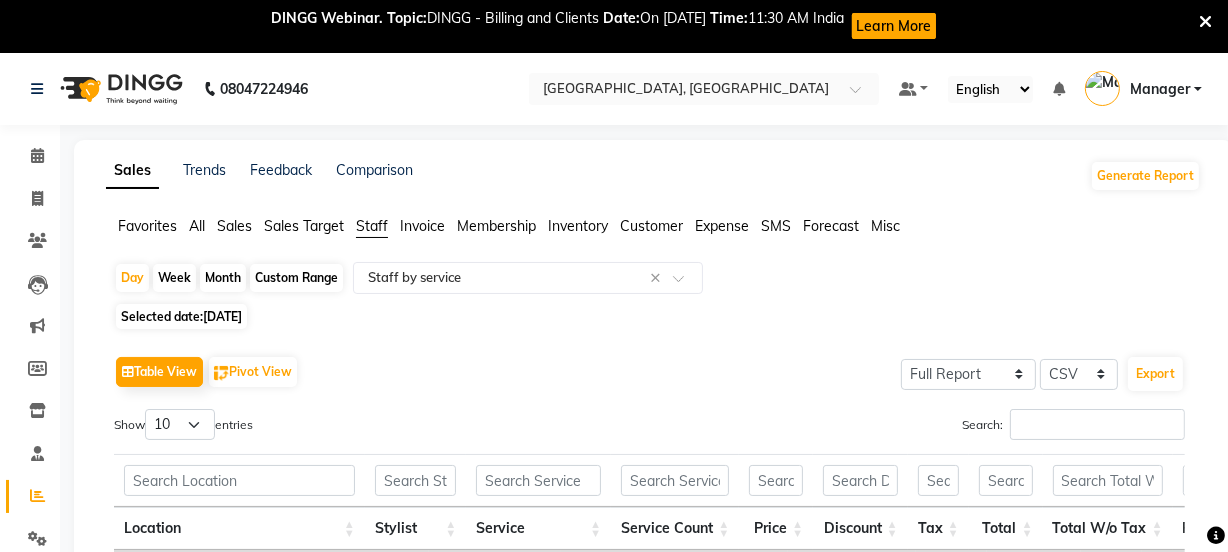 click on "Custom Range" 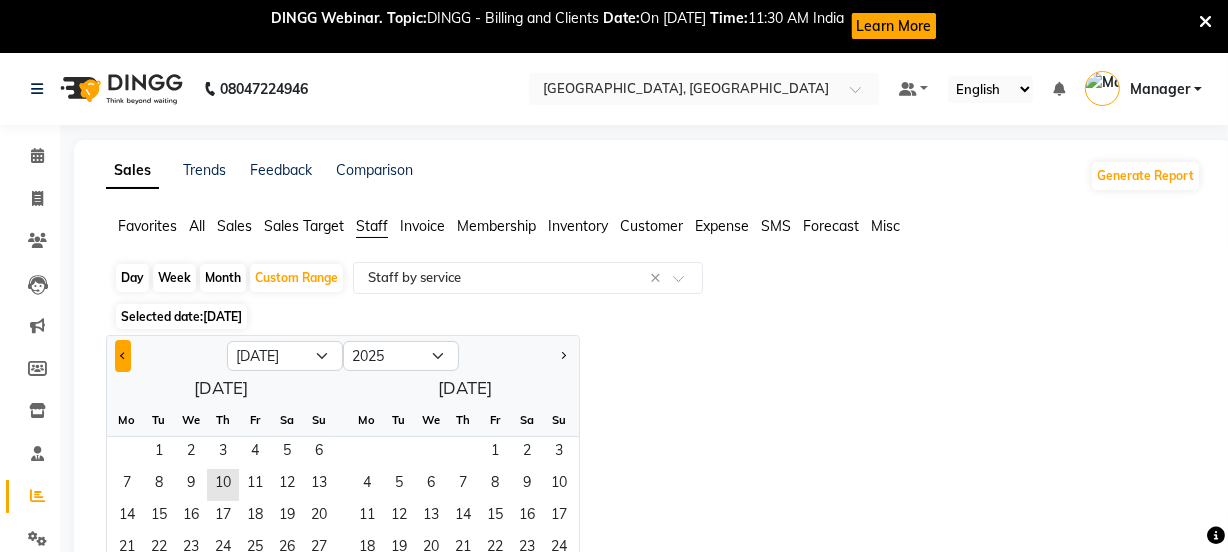 click 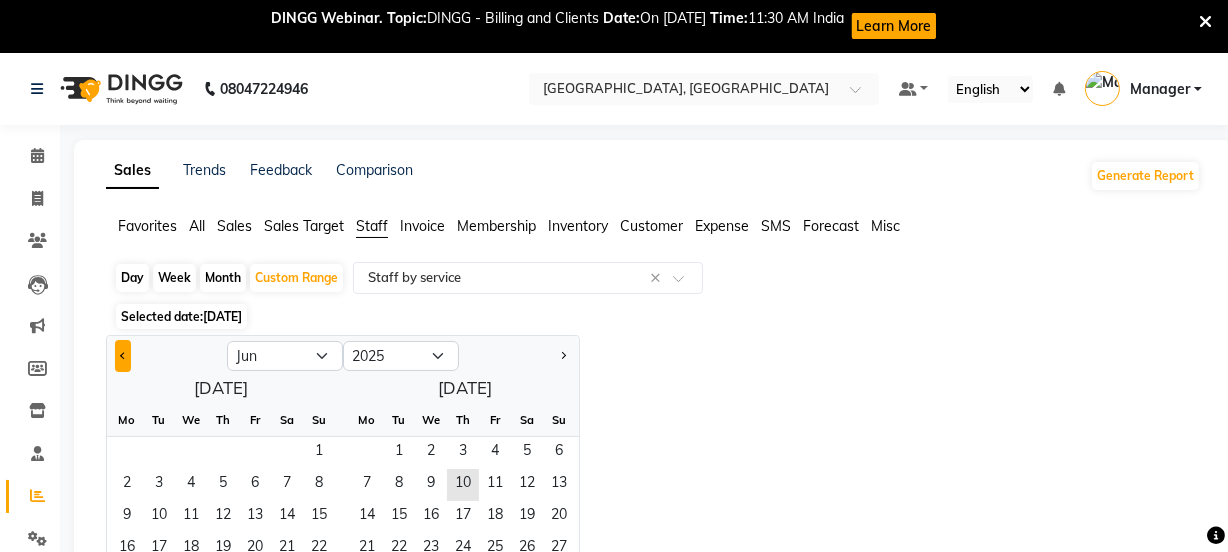 click 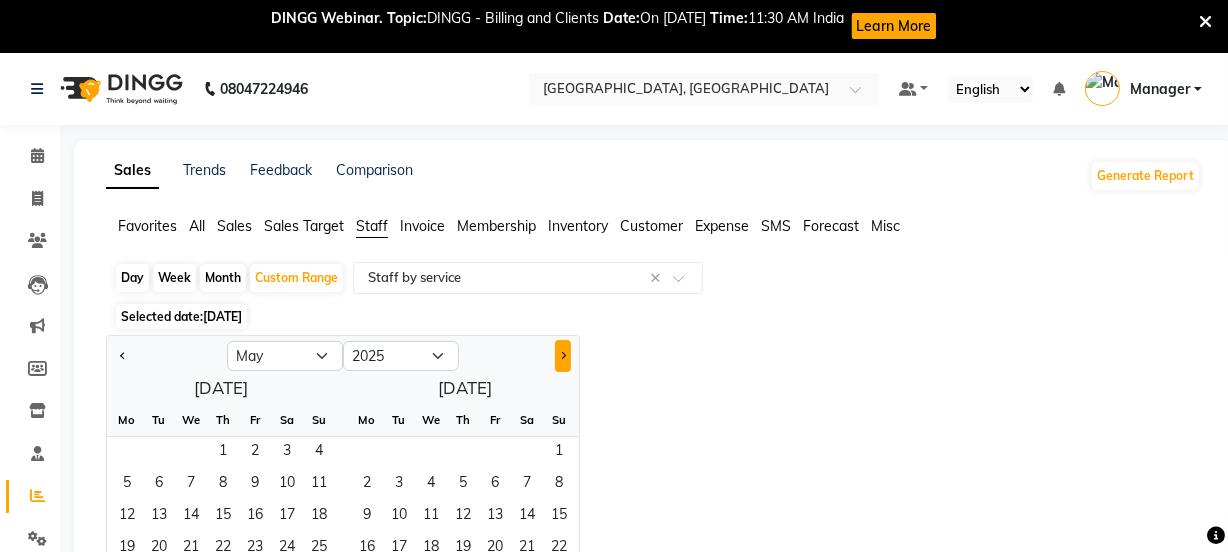 click 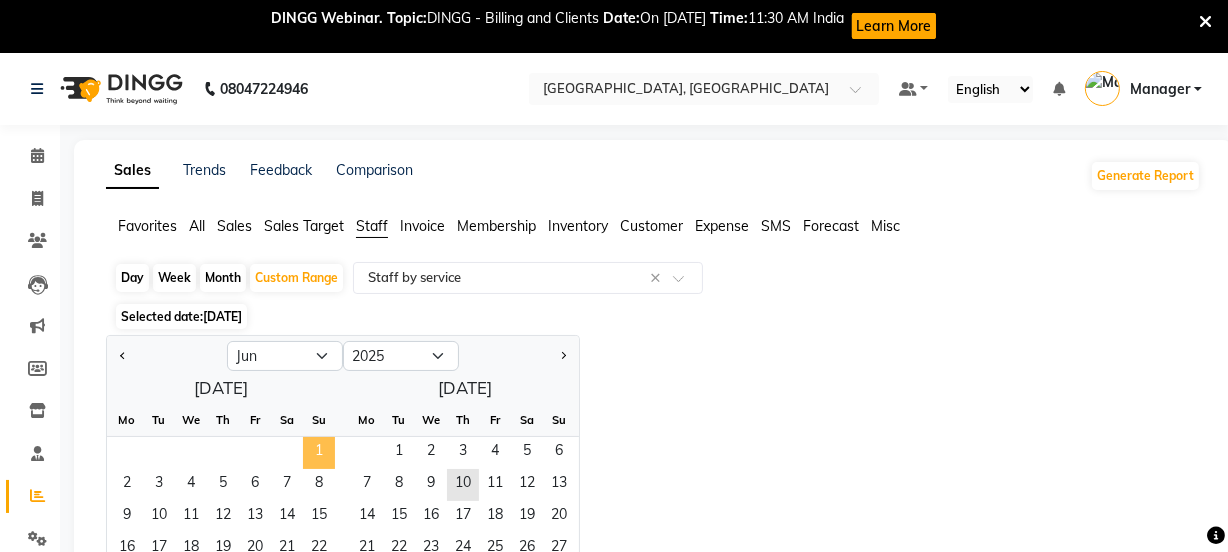 click on "1" 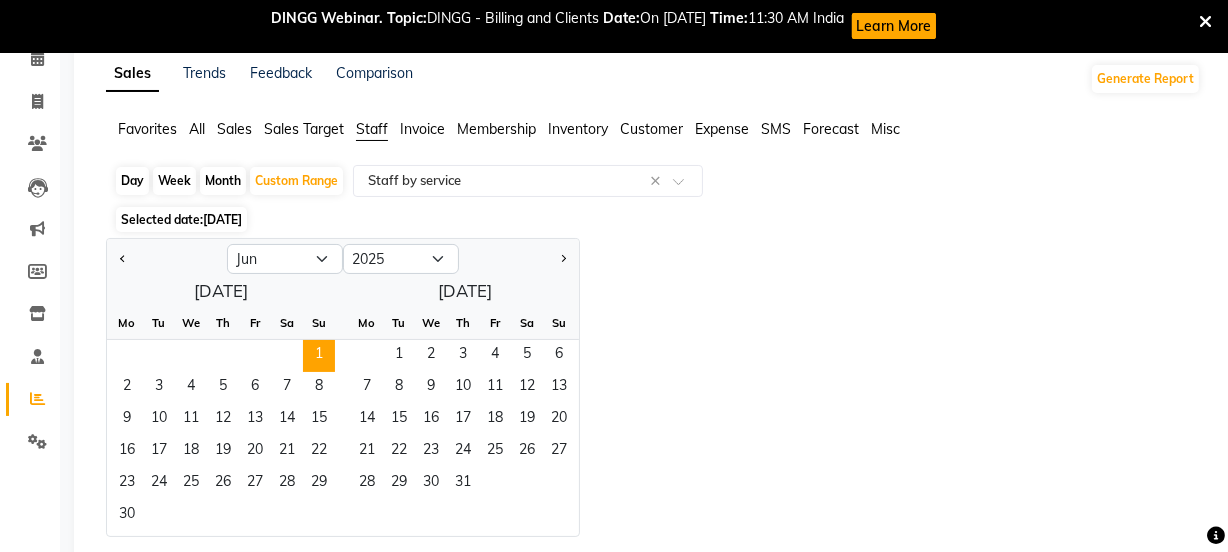 scroll, scrollTop: 137, scrollLeft: 0, axis: vertical 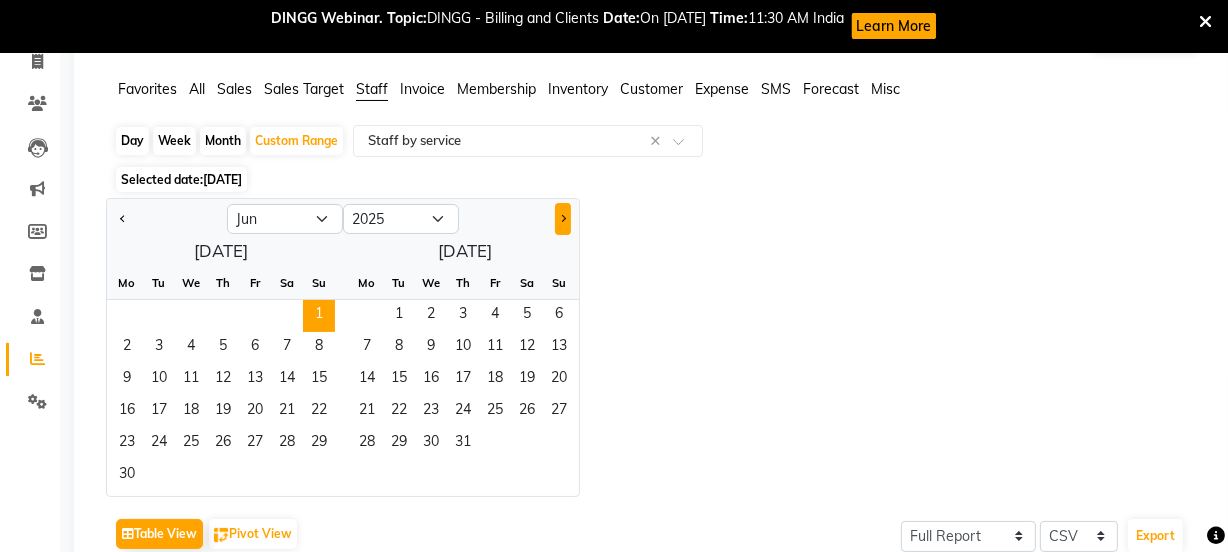 click 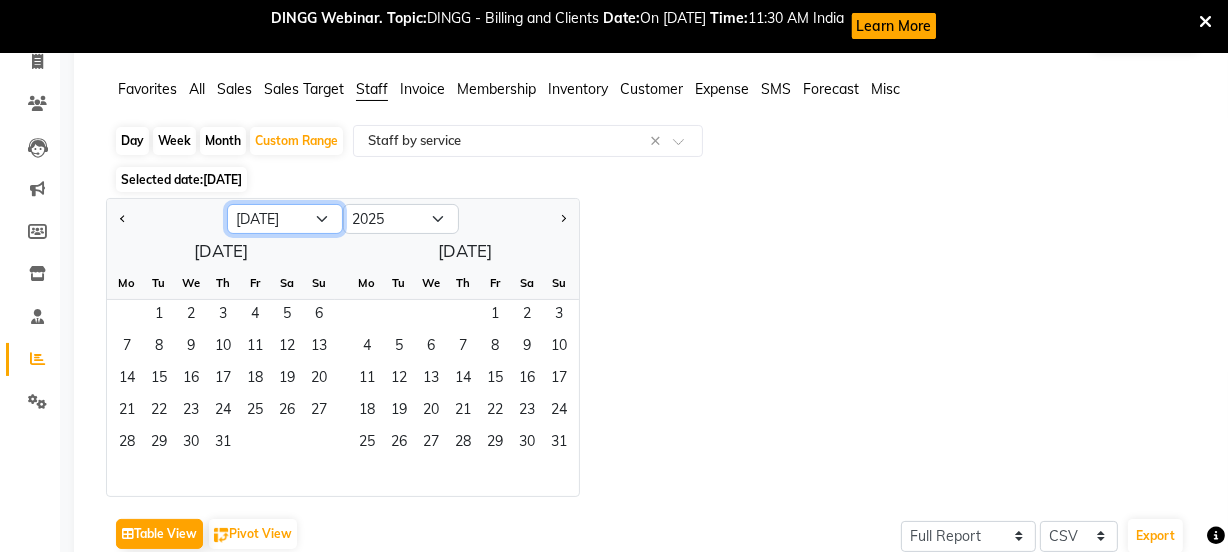 click on "Jan Feb Mar Apr May Jun [DATE] Aug Sep Oct Nov Dec" 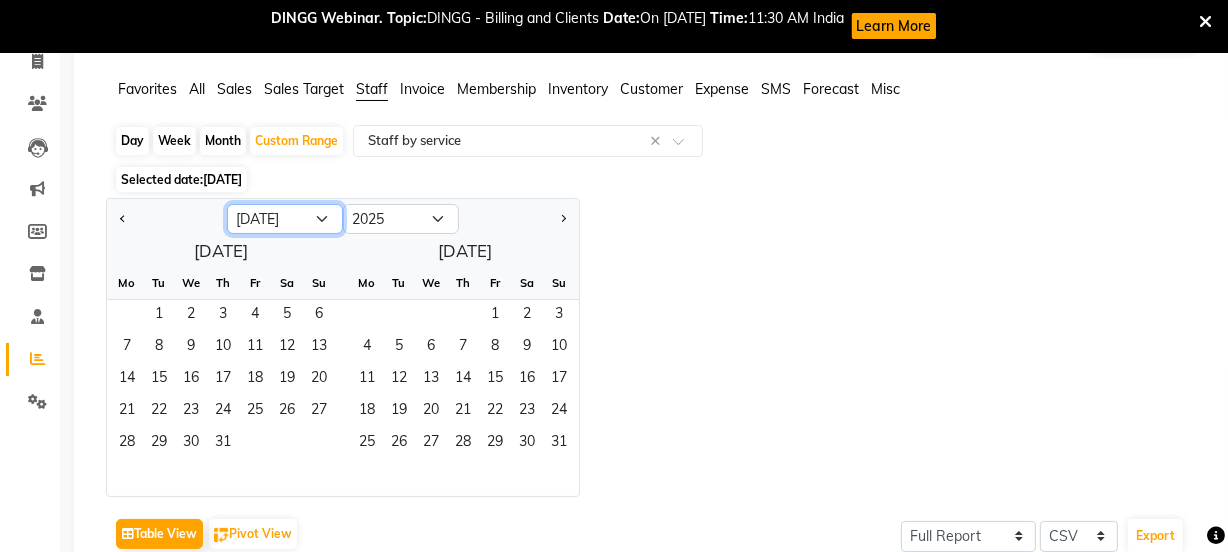 select on "6" 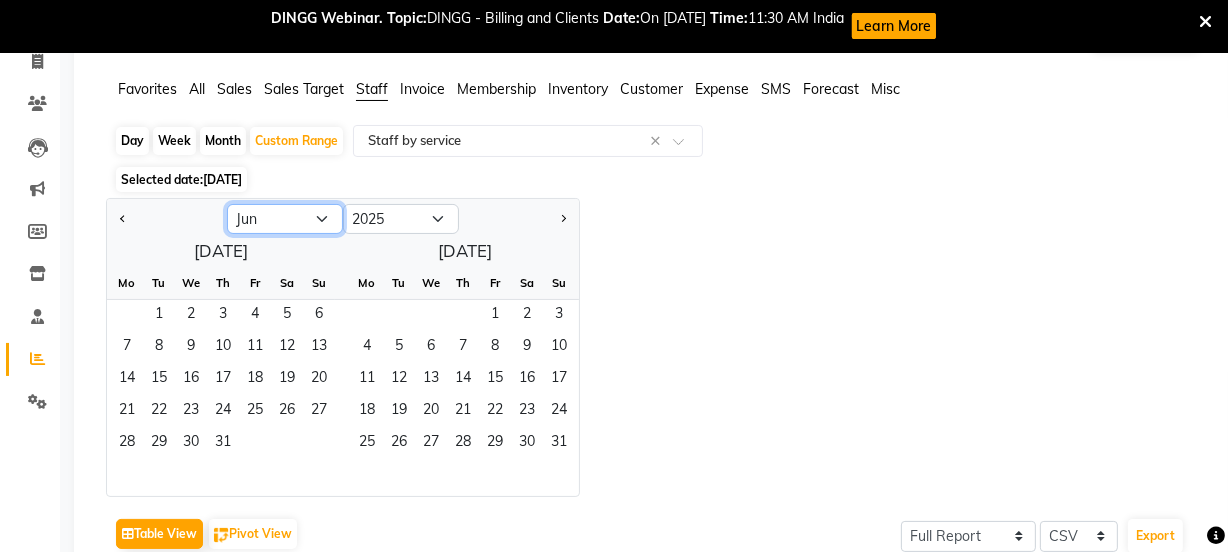 click on "Jan Feb Mar Apr May Jun [DATE] Aug Sep Oct Nov Dec" 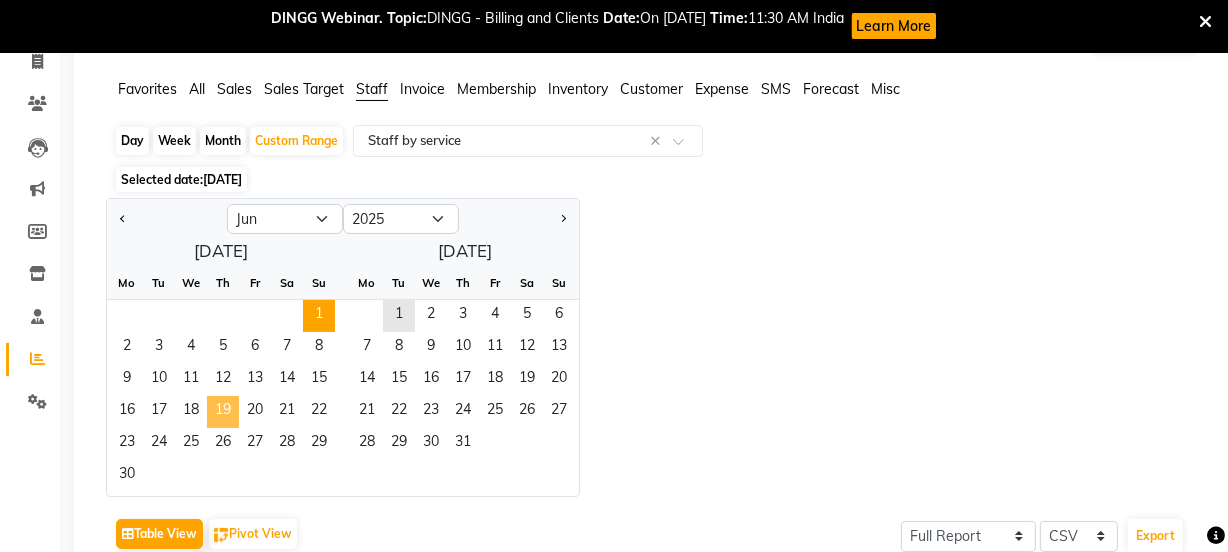 click on "19" 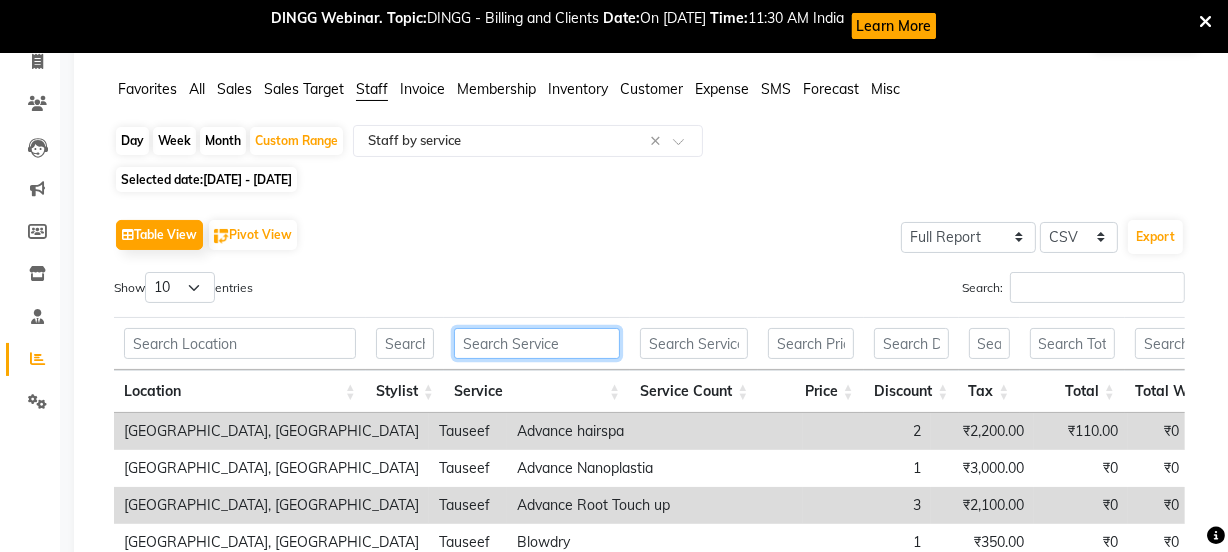 click at bounding box center (537, 343) 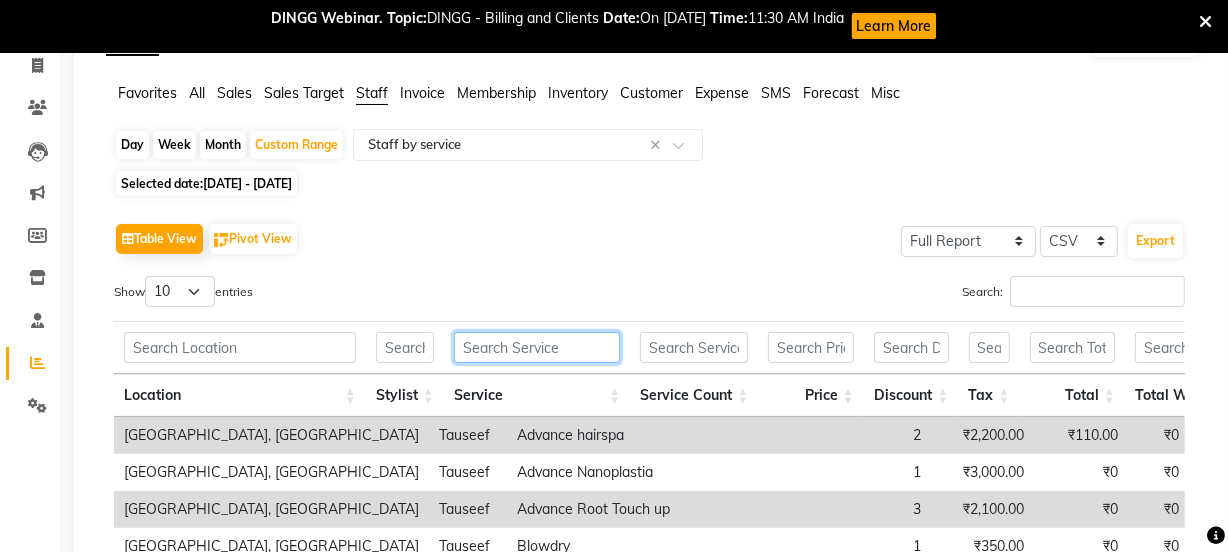 scroll, scrollTop: 121, scrollLeft: 0, axis: vertical 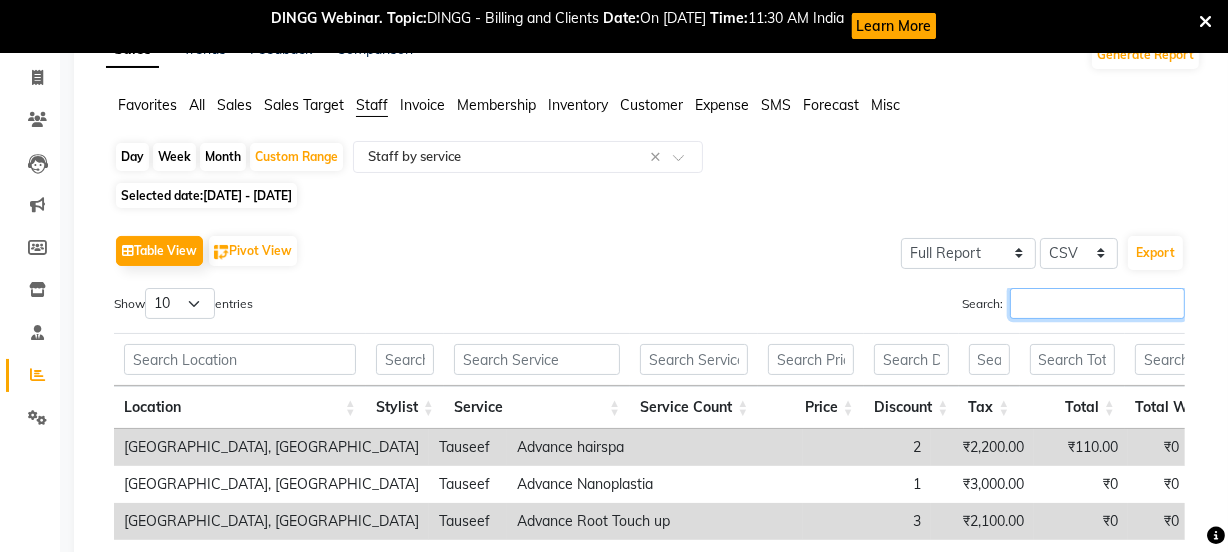 click on "Search:" at bounding box center [1097, 303] 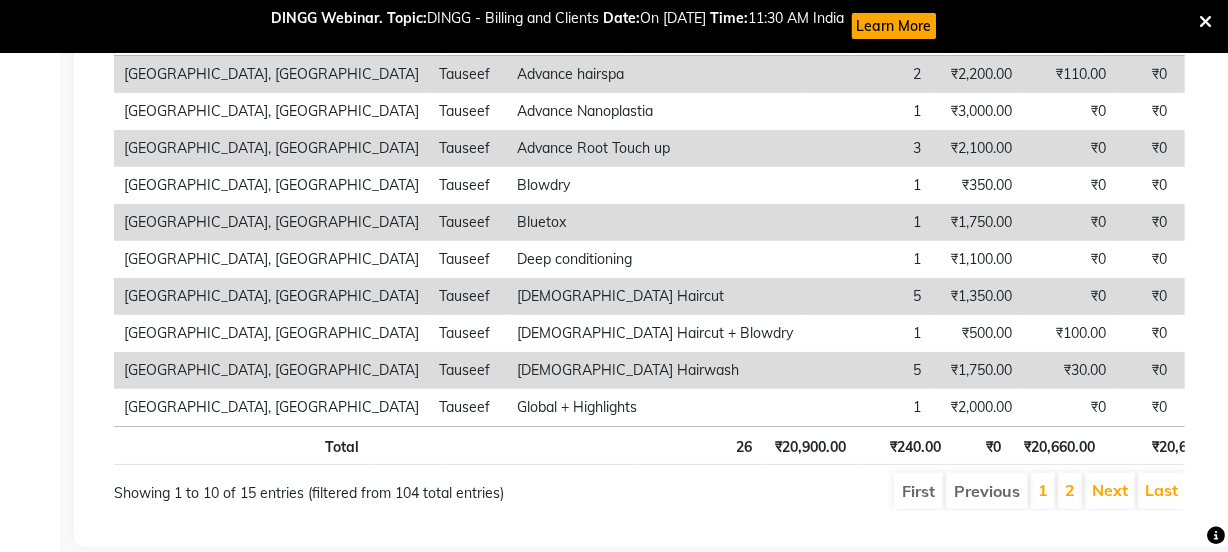 scroll, scrollTop: 523, scrollLeft: 0, axis: vertical 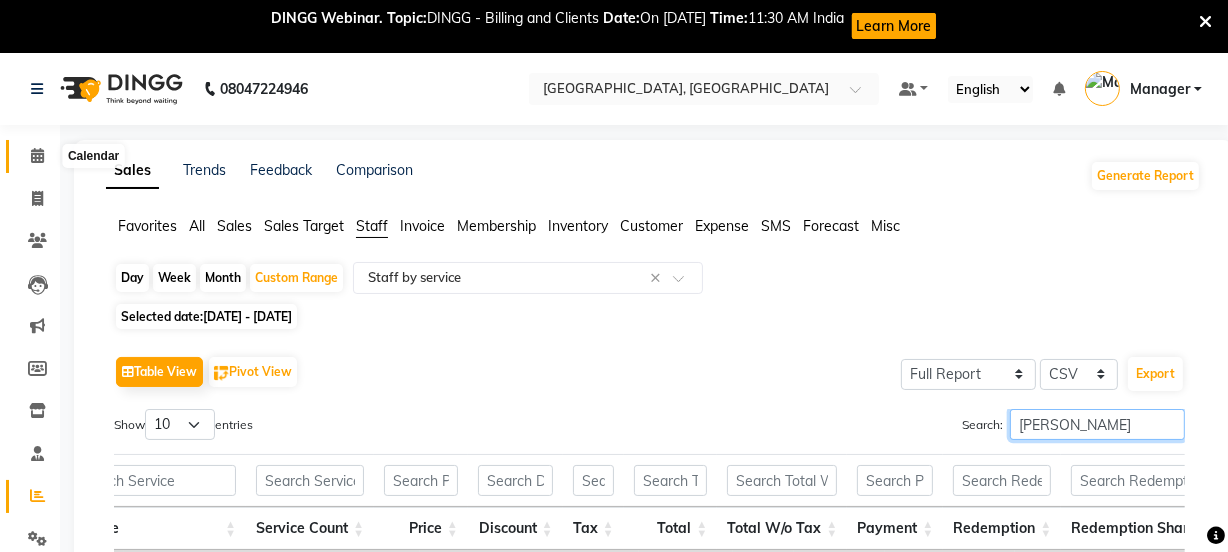 type on "[PERSON_NAME]" 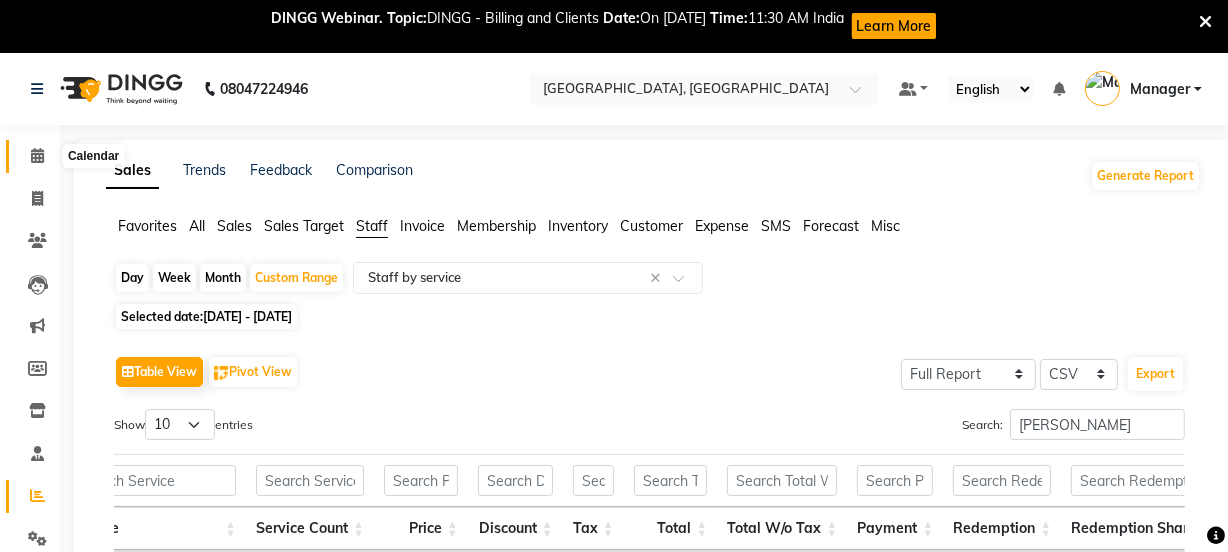 click 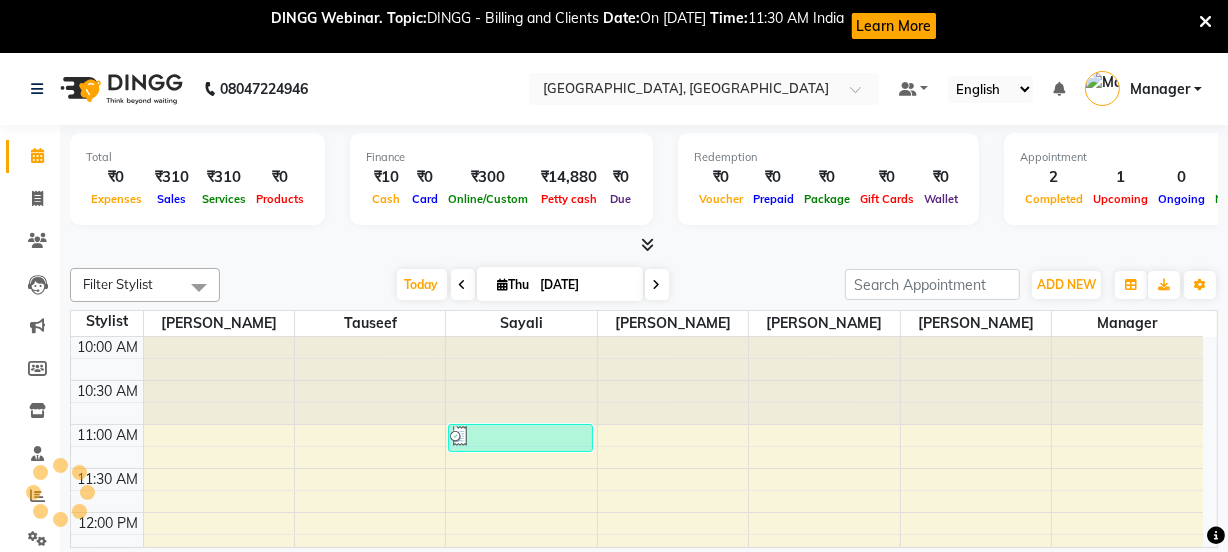 scroll, scrollTop: 165, scrollLeft: 0, axis: vertical 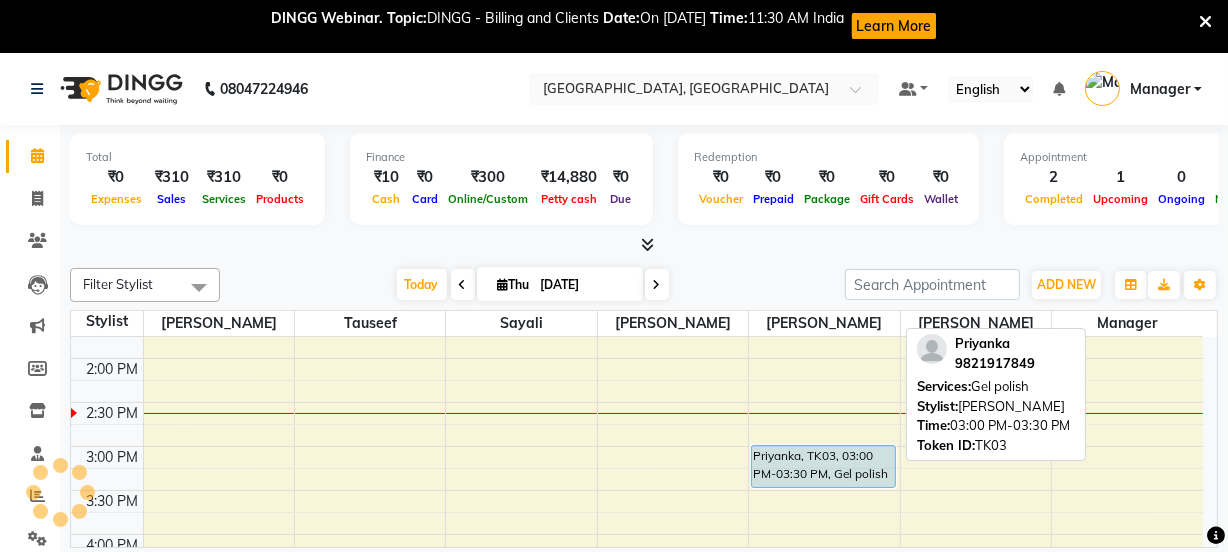 click on "Priyanka, TK03, 03:00 PM-03:30 PM, Gel polish" at bounding box center (823, 466) 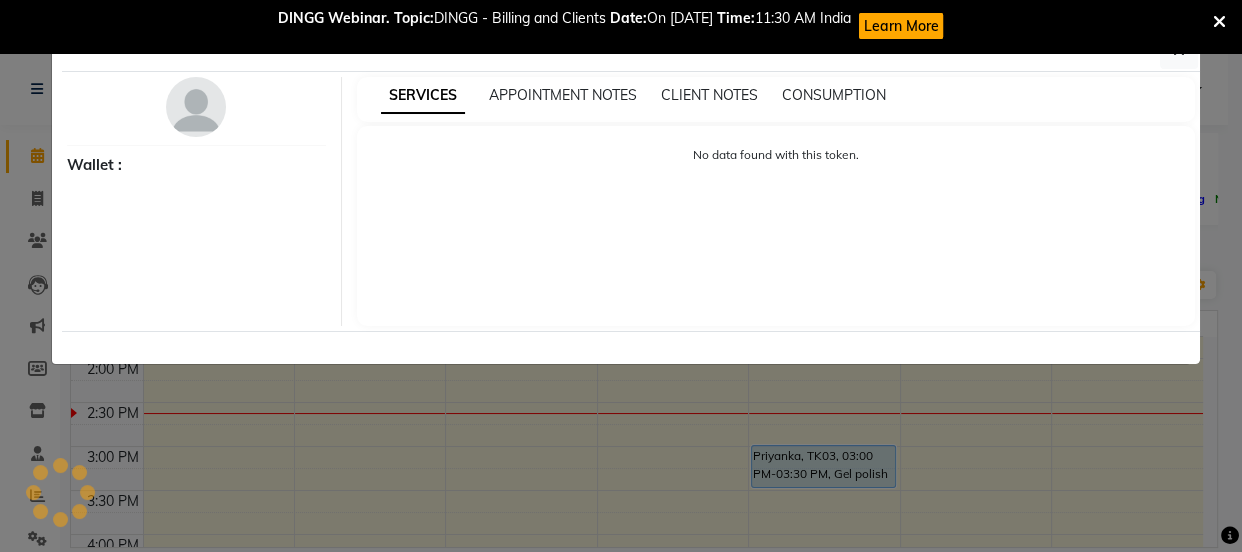 click on "No data found with this token." at bounding box center [776, 226] 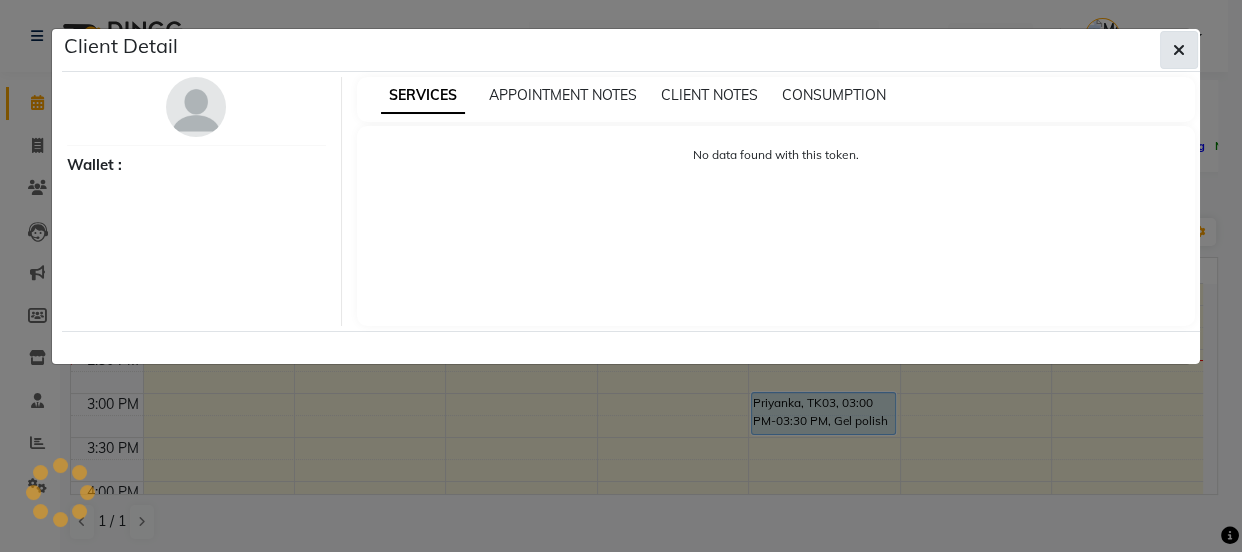 click 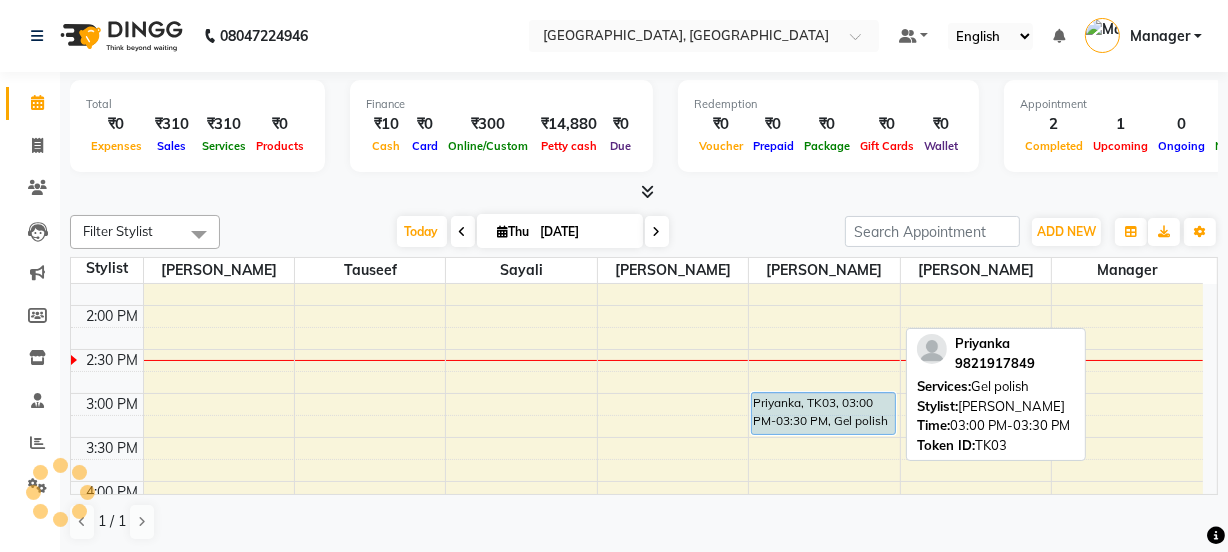 click on "Priyanka, TK03, 03:00 PM-03:30 PM, Gel polish" at bounding box center (823, 413) 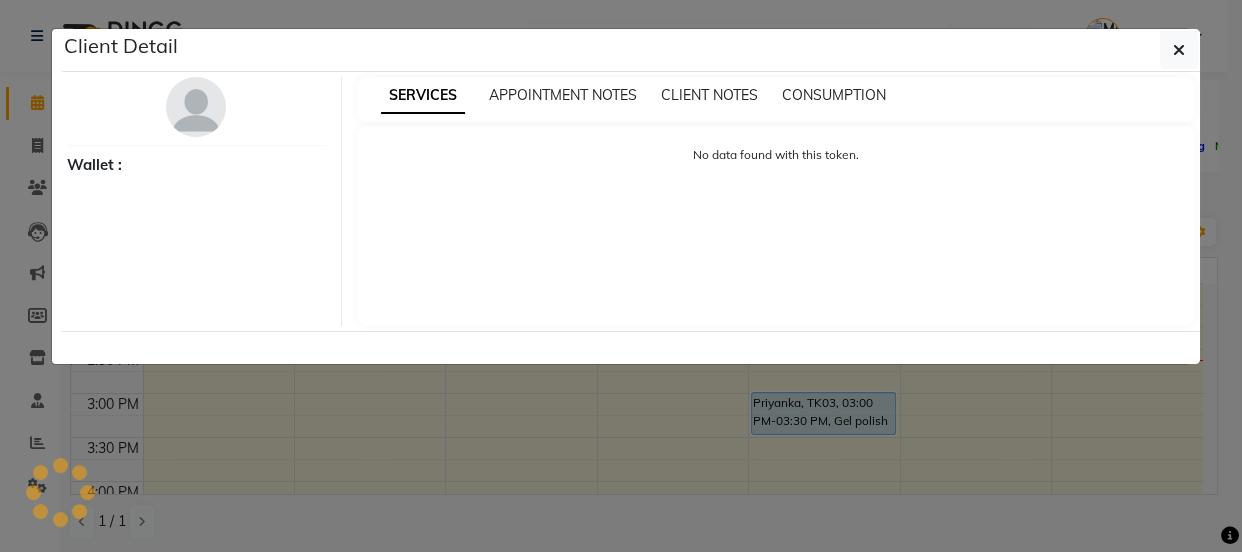 click on "No data found with this token." at bounding box center (776, 226) 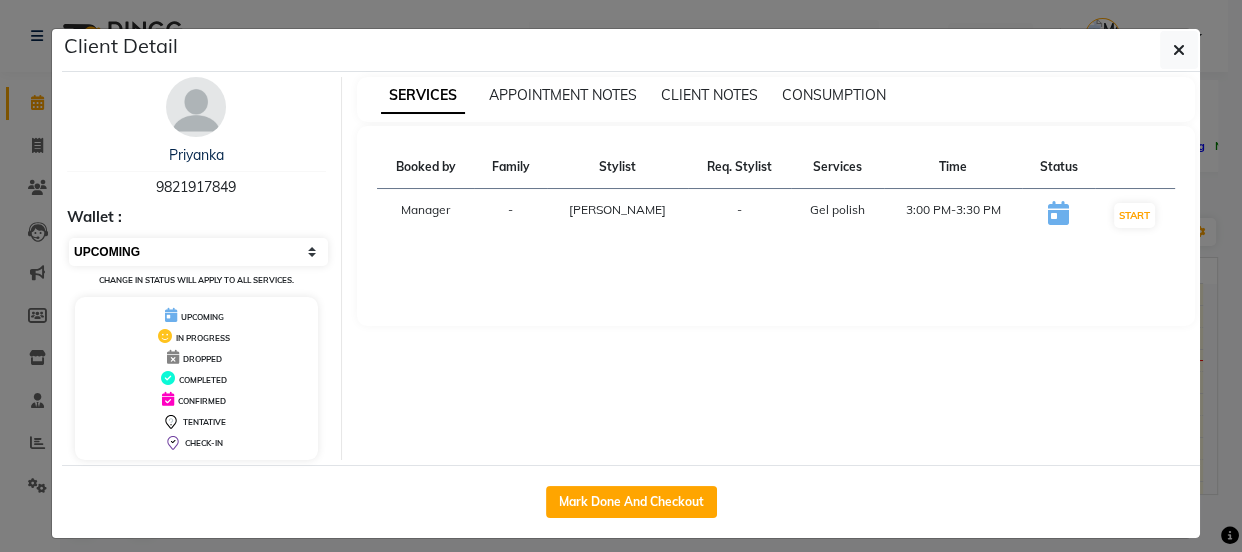 click on "Select IN SERVICE CONFIRMED TENTATIVE CHECK IN MARK DONE DROPPED UPCOMING" at bounding box center [198, 252] 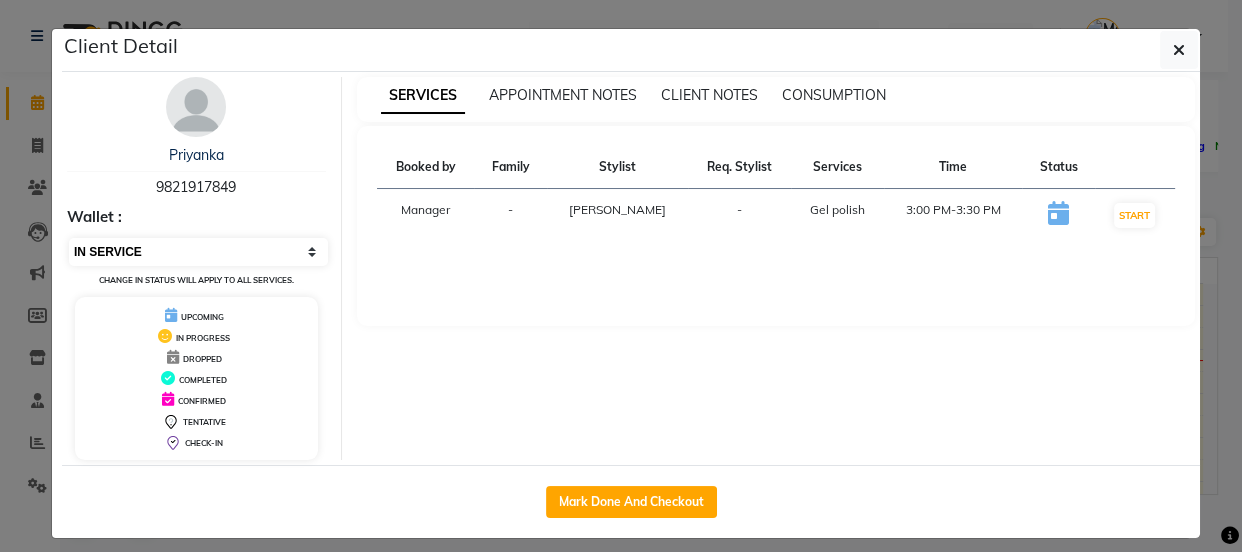 click on "Select IN SERVICE CONFIRMED TENTATIVE CHECK IN MARK DONE DROPPED UPCOMING" at bounding box center [198, 252] 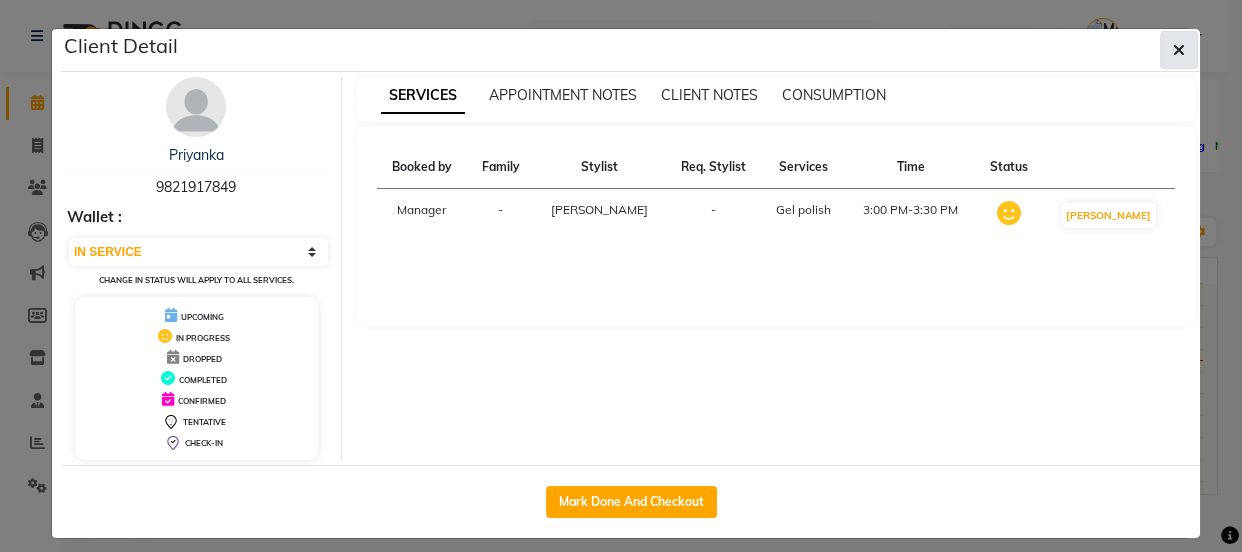 click 